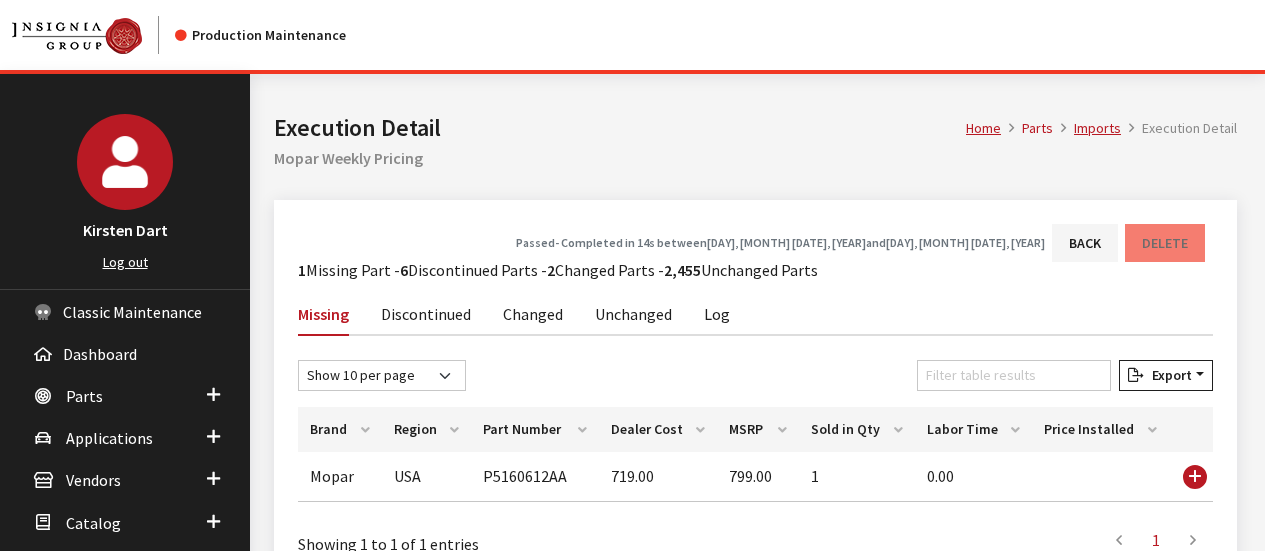 scroll, scrollTop: 0, scrollLeft: 0, axis: both 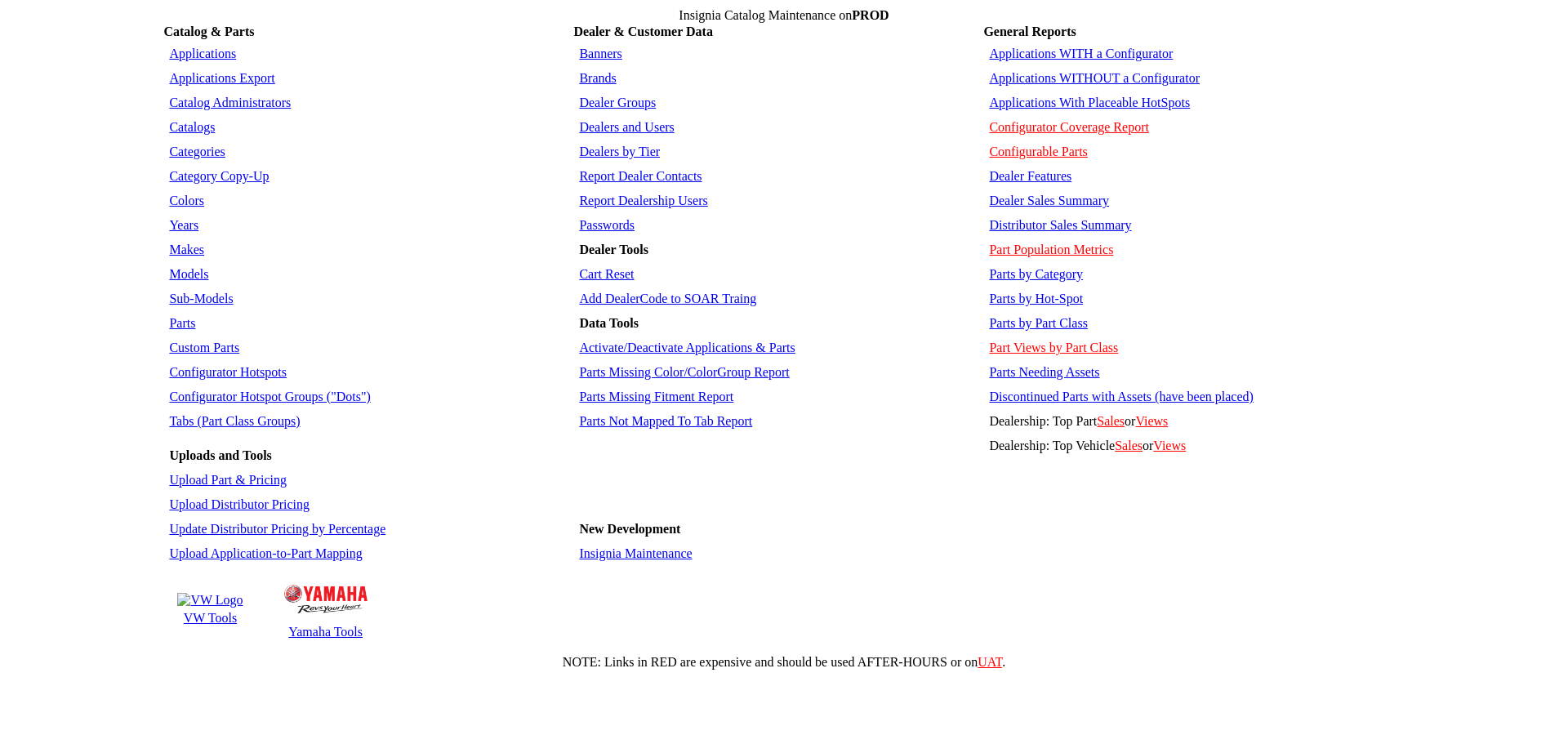 click on "Applications With Placeable HotSpots" at bounding box center [1193, 103] 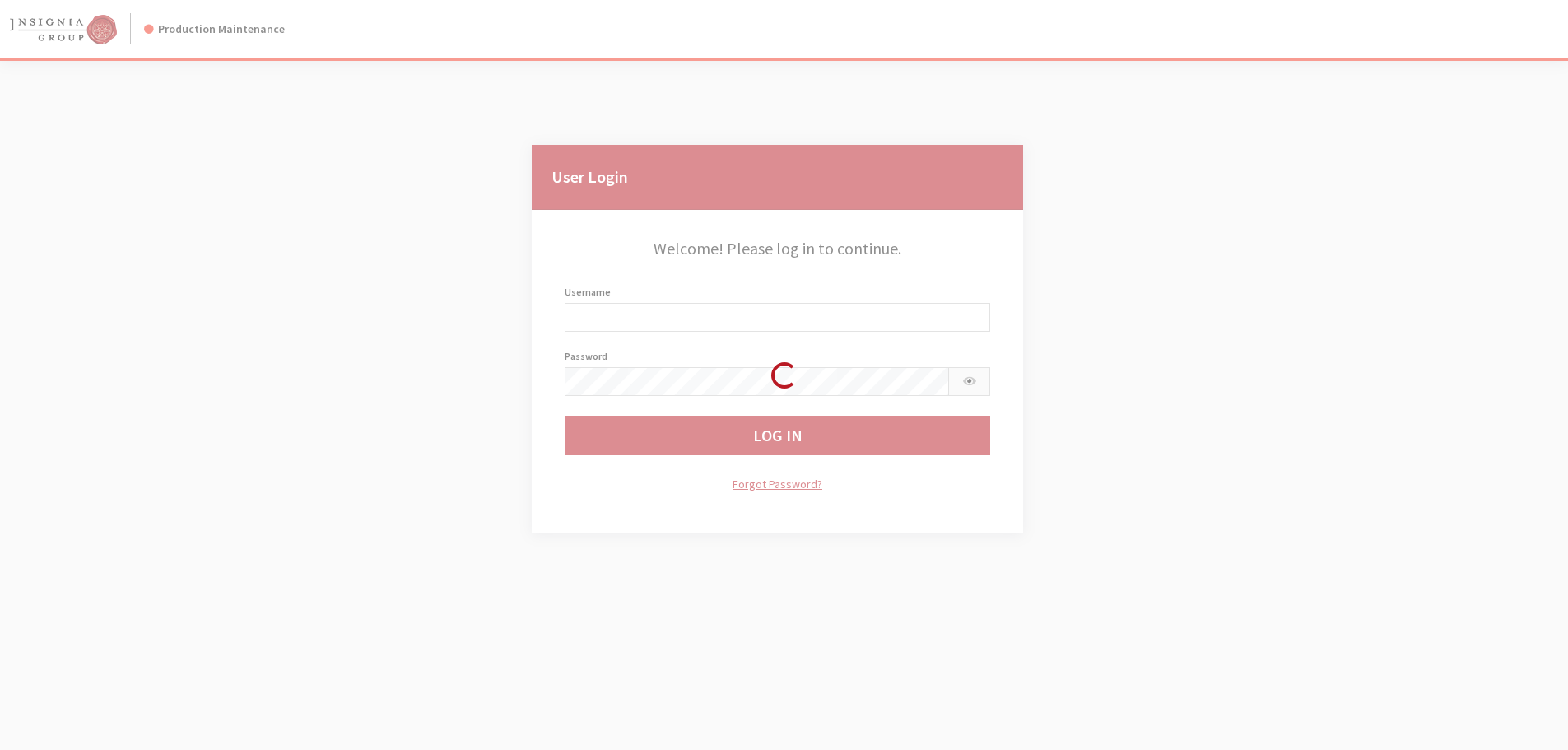 scroll, scrollTop: 0, scrollLeft: 0, axis: both 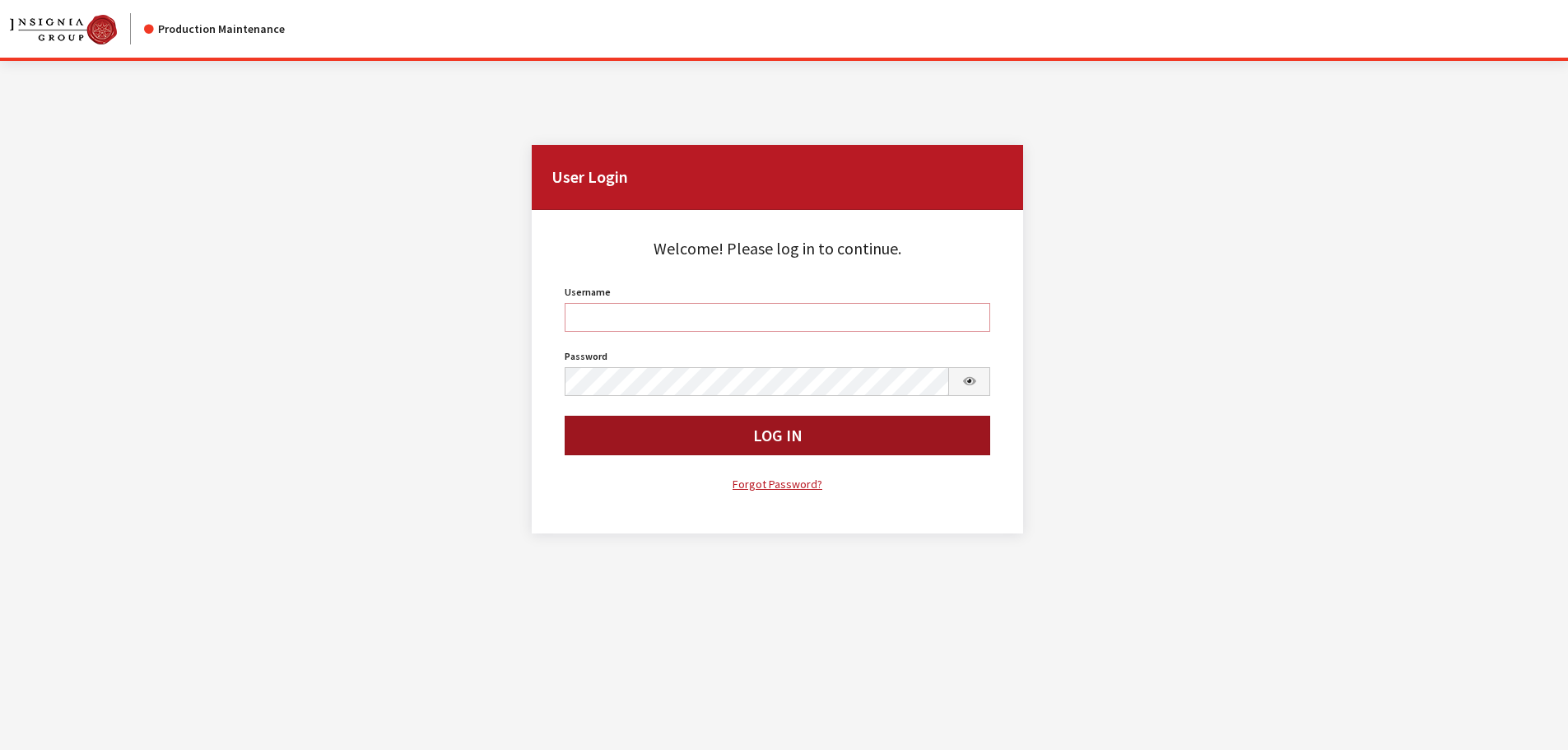 type on "kdart" 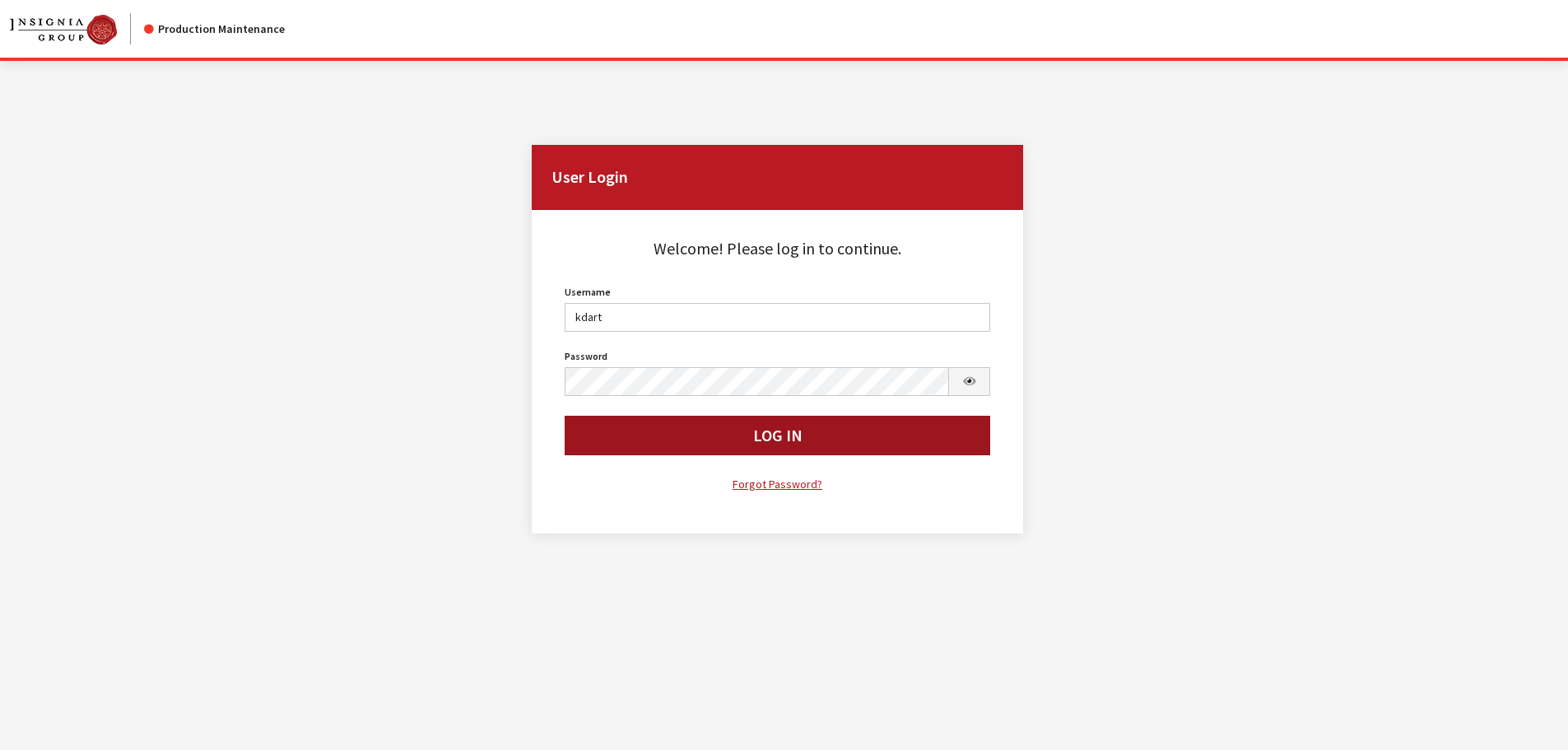 click on "Log In" at bounding box center (778, 436) 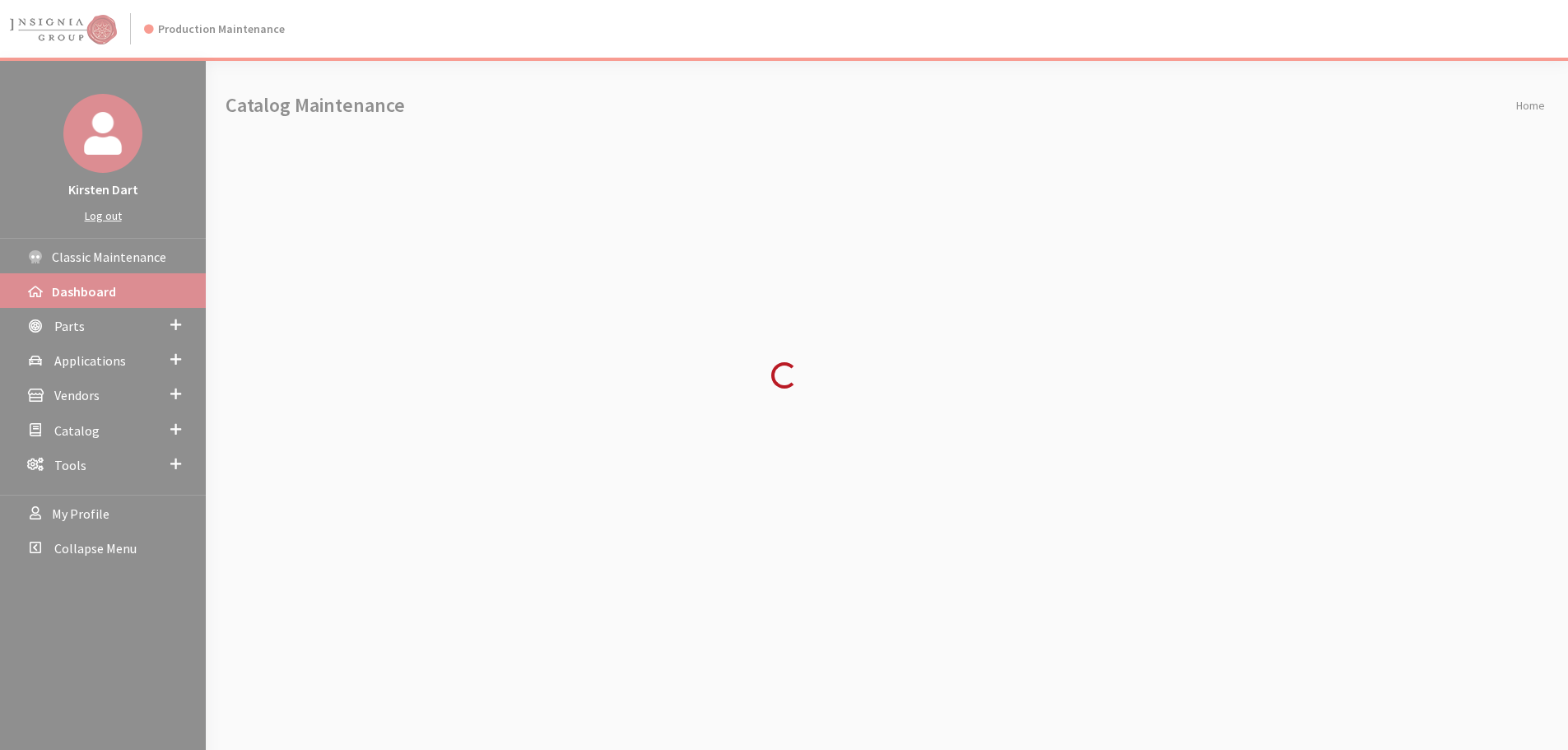 scroll, scrollTop: 0, scrollLeft: 0, axis: both 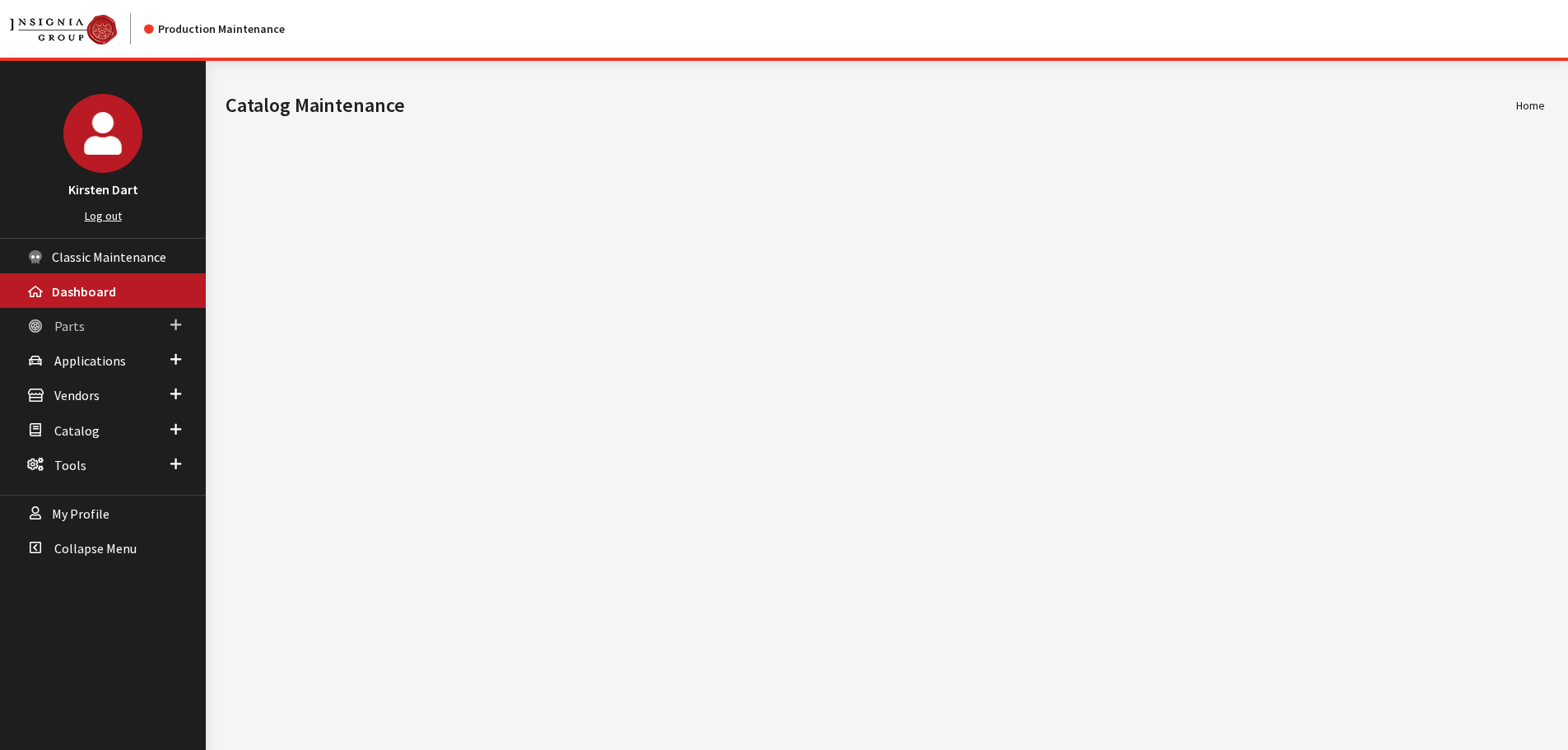 click on "Parts" at bounding box center [103, 325] 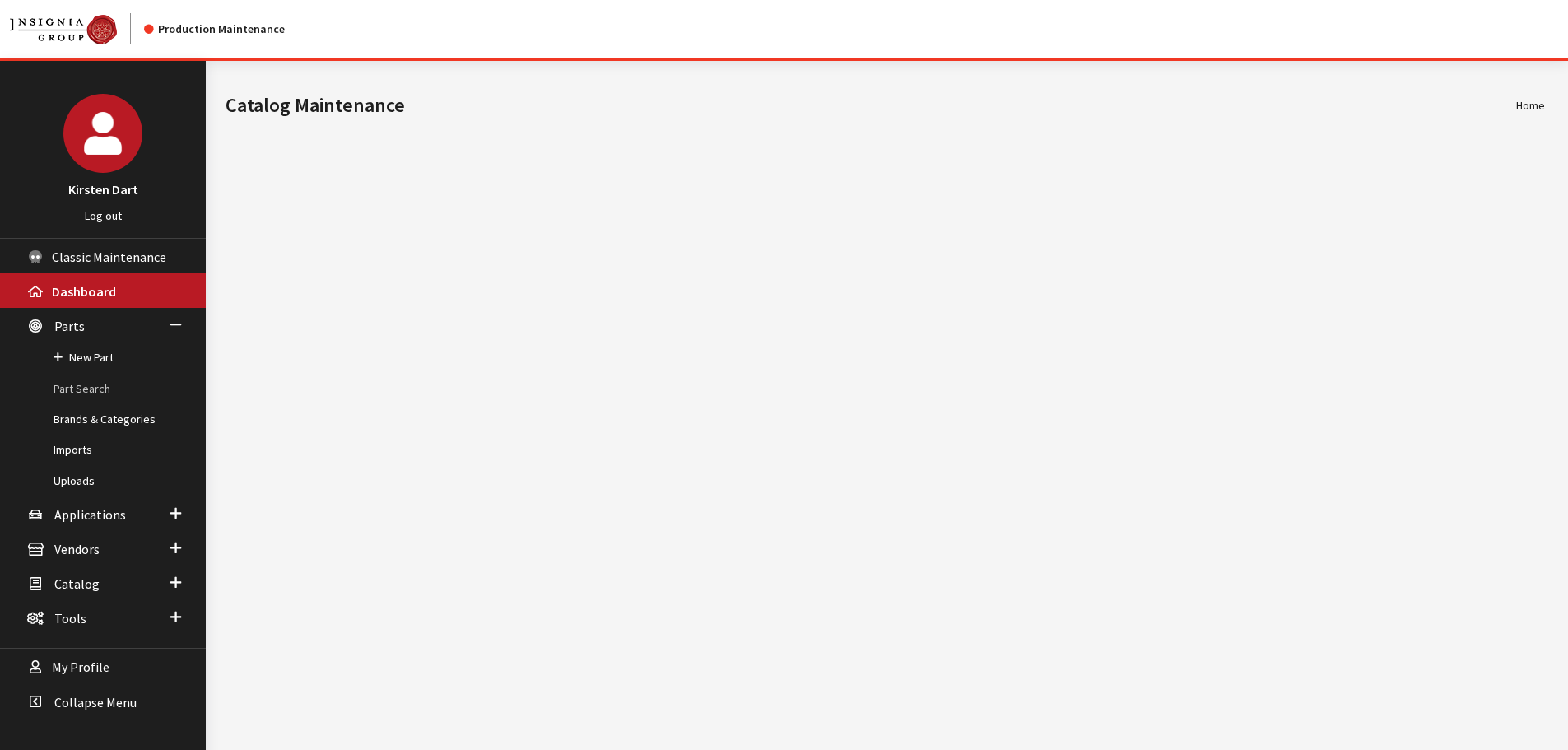 click on "Part Search" at bounding box center (103, 389) 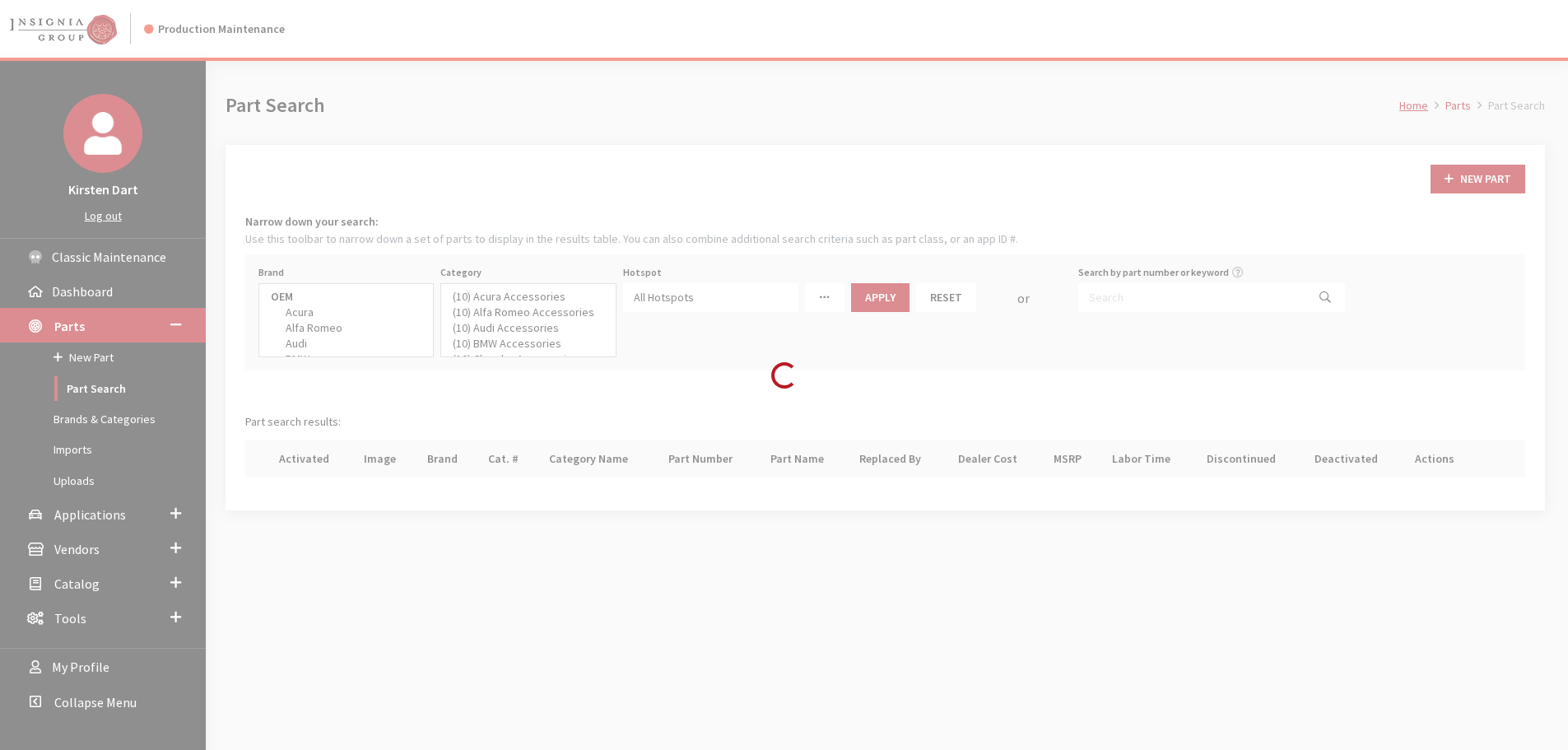 select 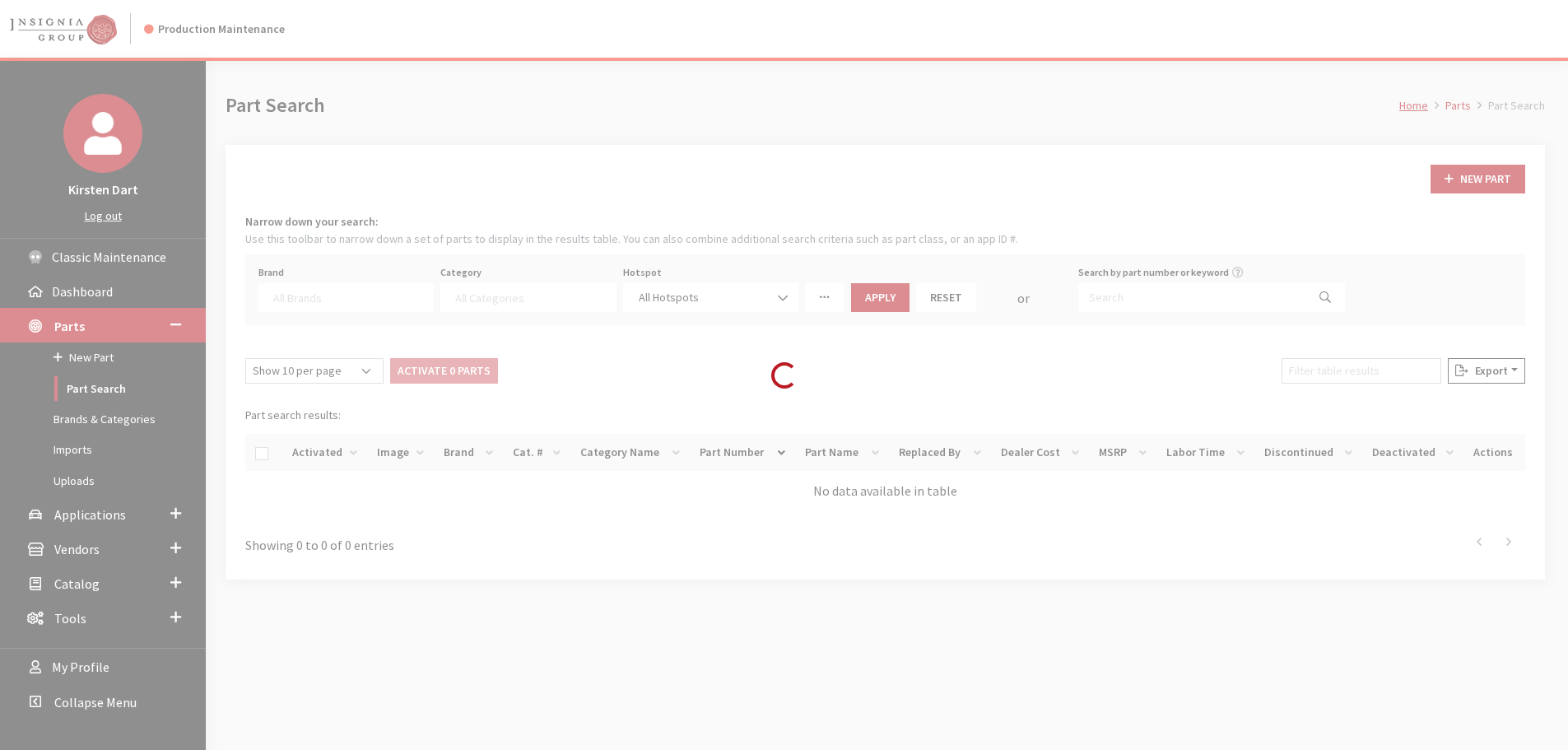 scroll, scrollTop: 0, scrollLeft: 0, axis: both 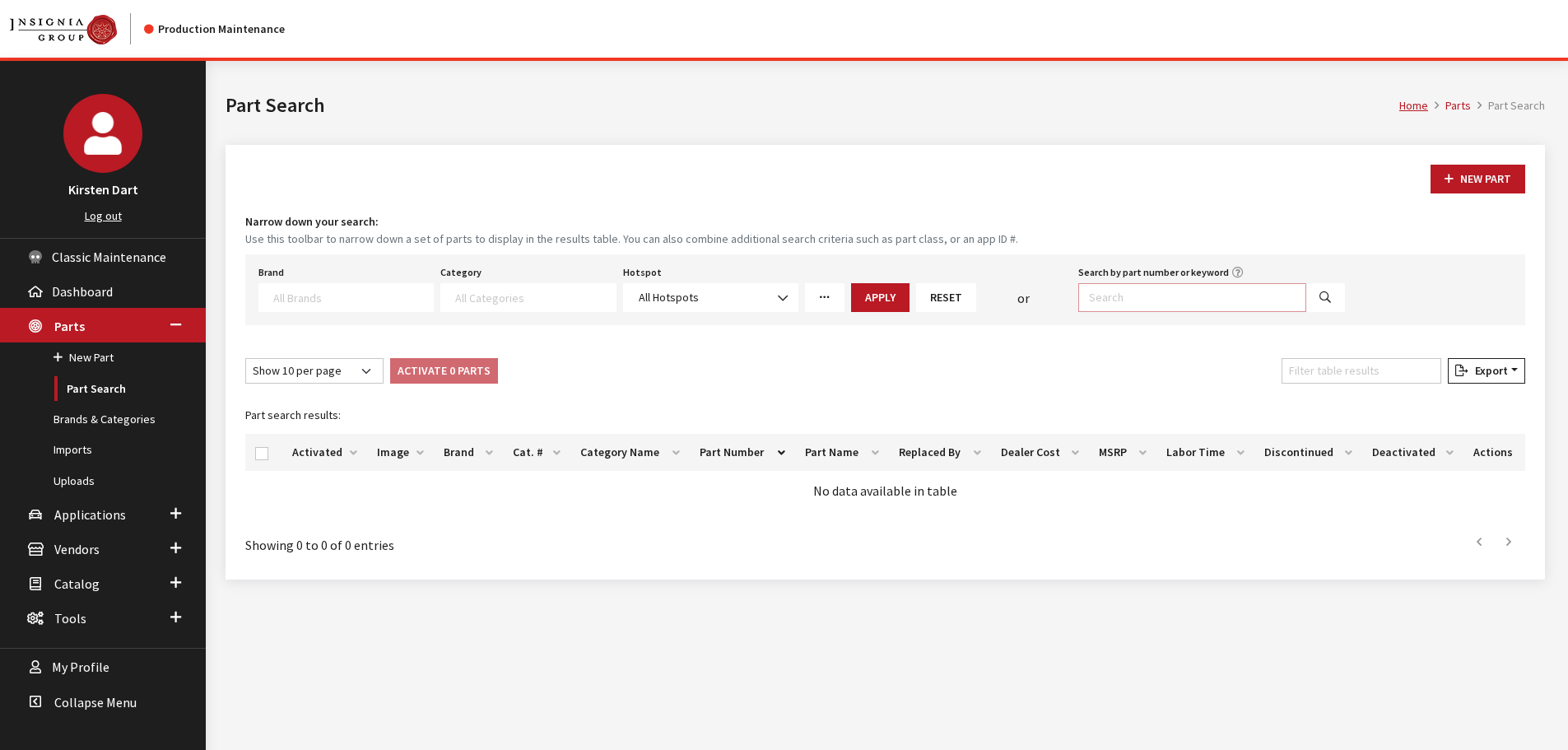 click on "Search by part number or keyword" at bounding box center [1192, 297] 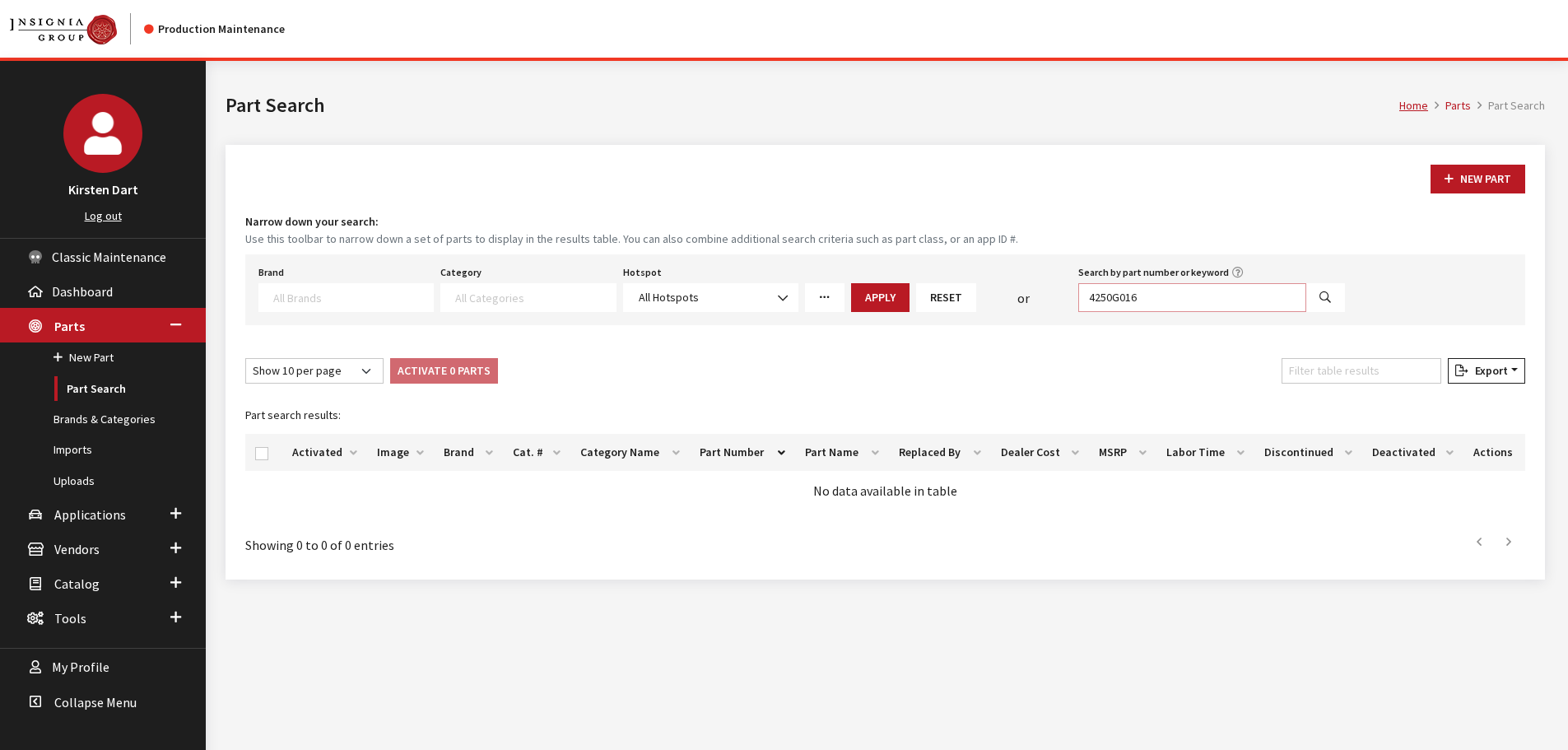 type on "4250G016" 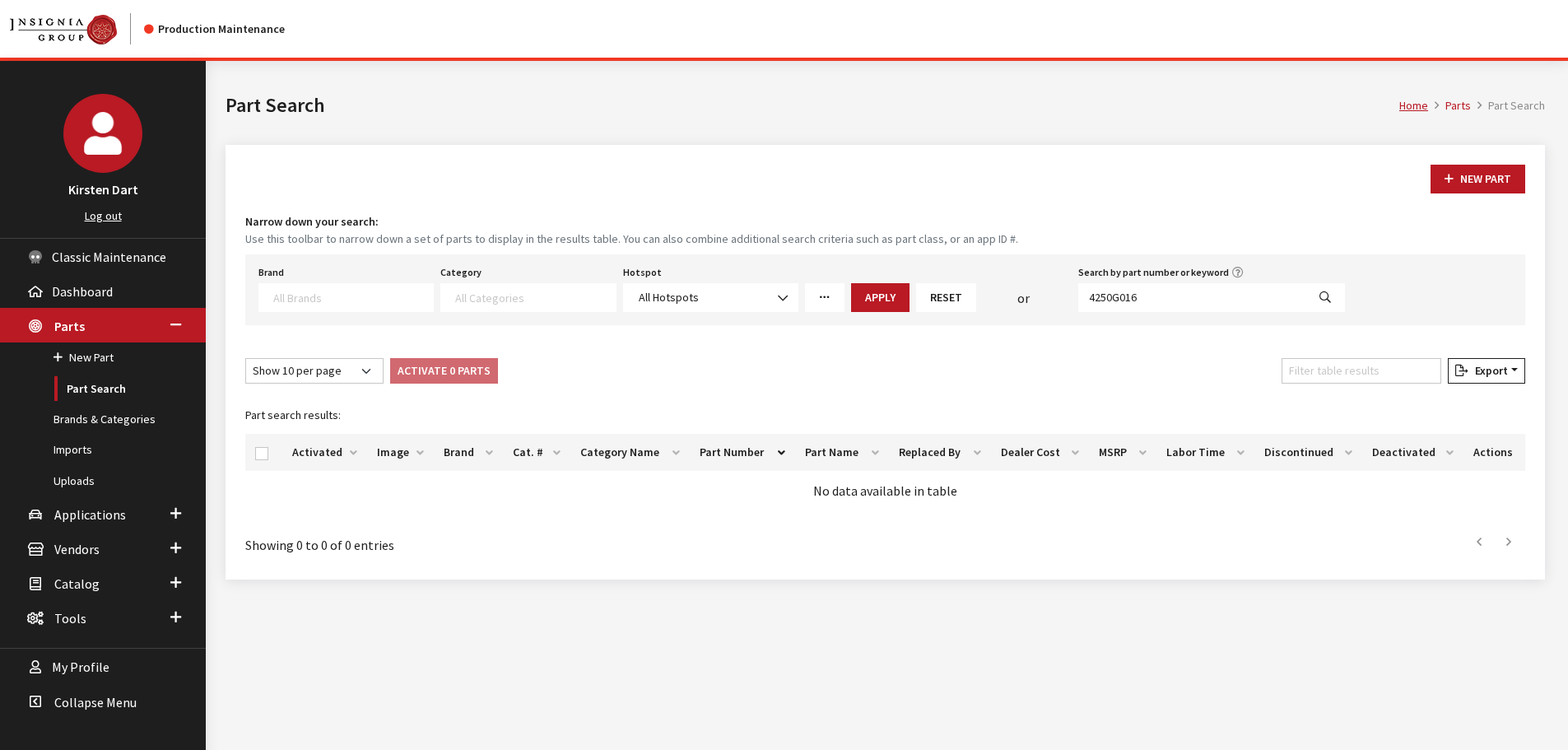 select 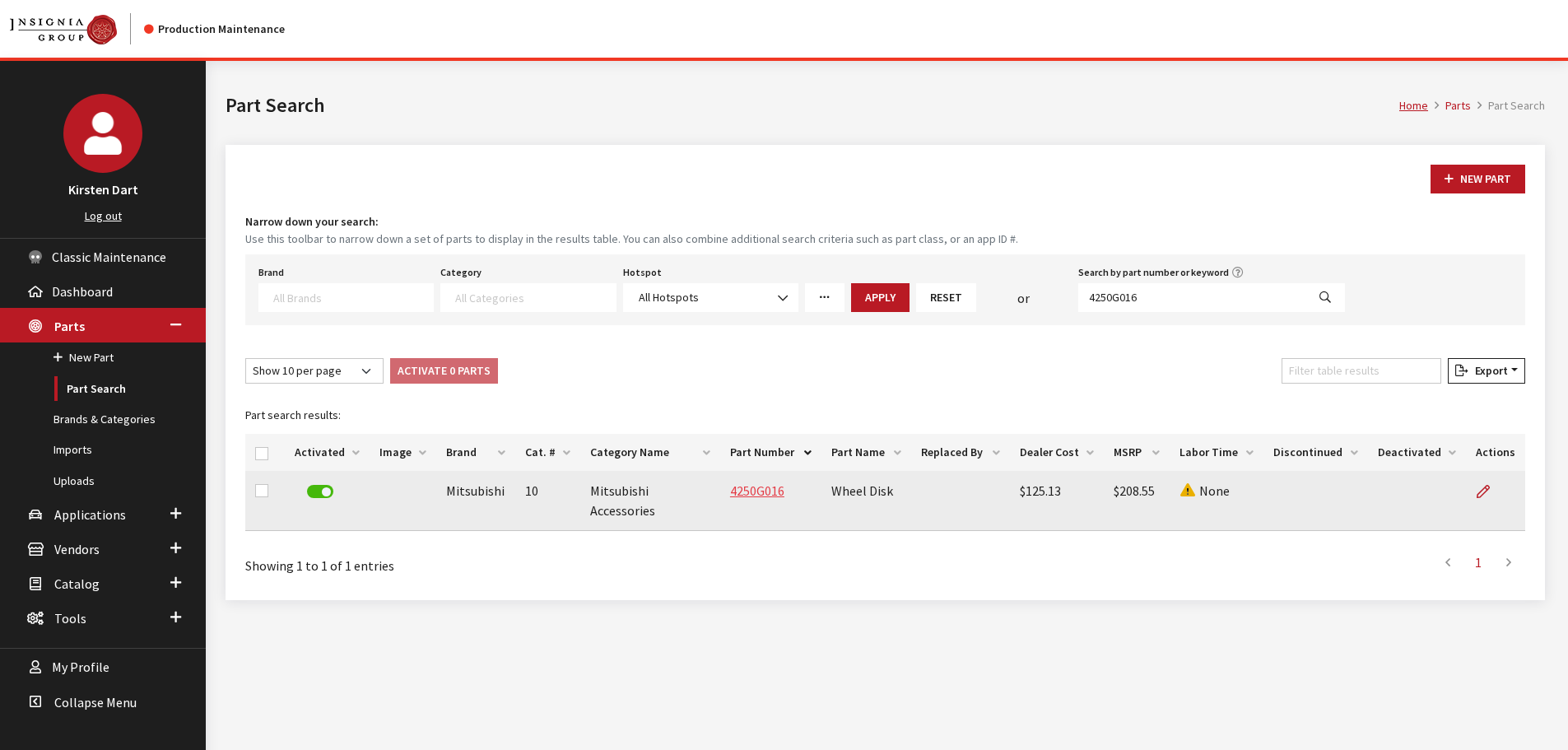 click on "4250G016" at bounding box center [757, 491] 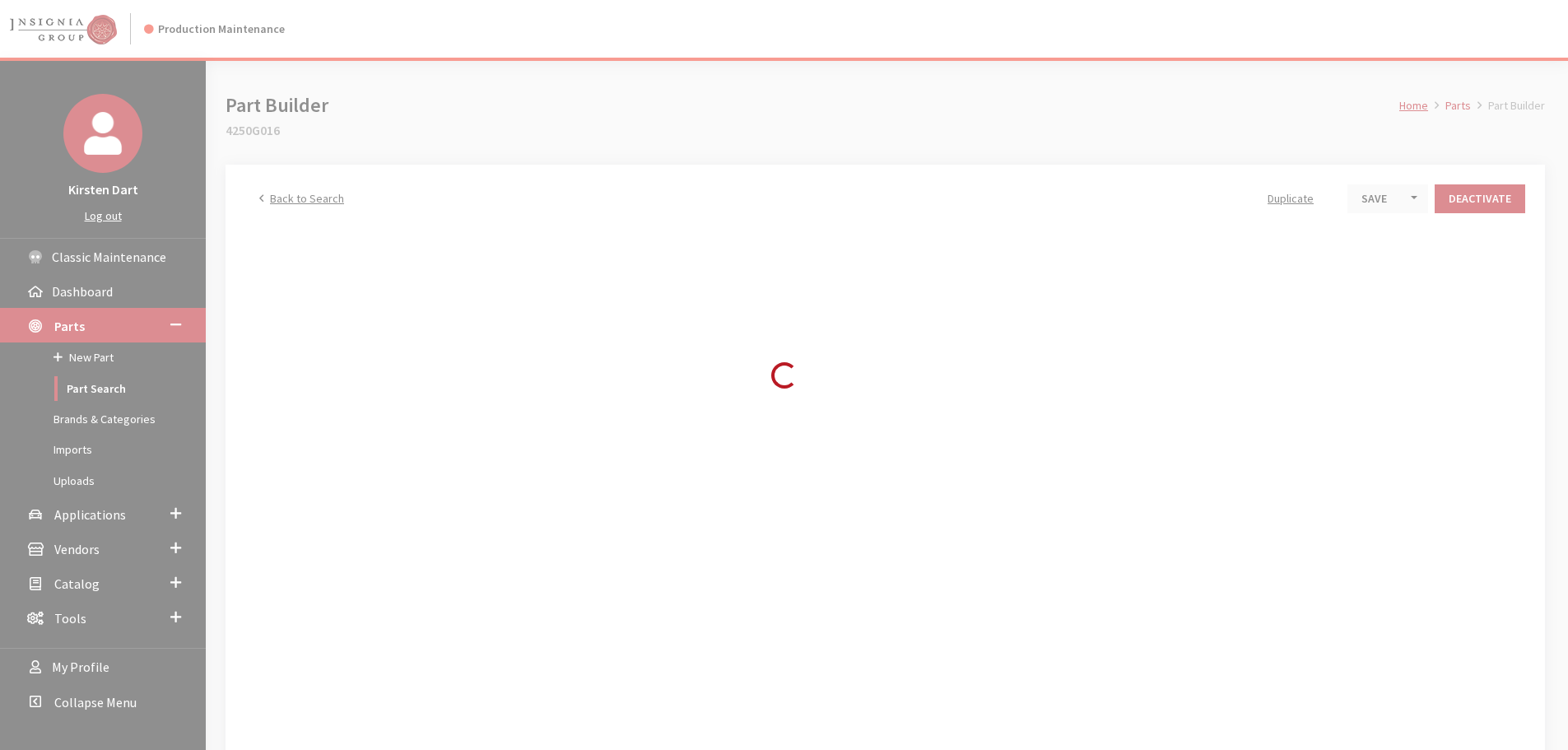 scroll, scrollTop: 0, scrollLeft: 0, axis: both 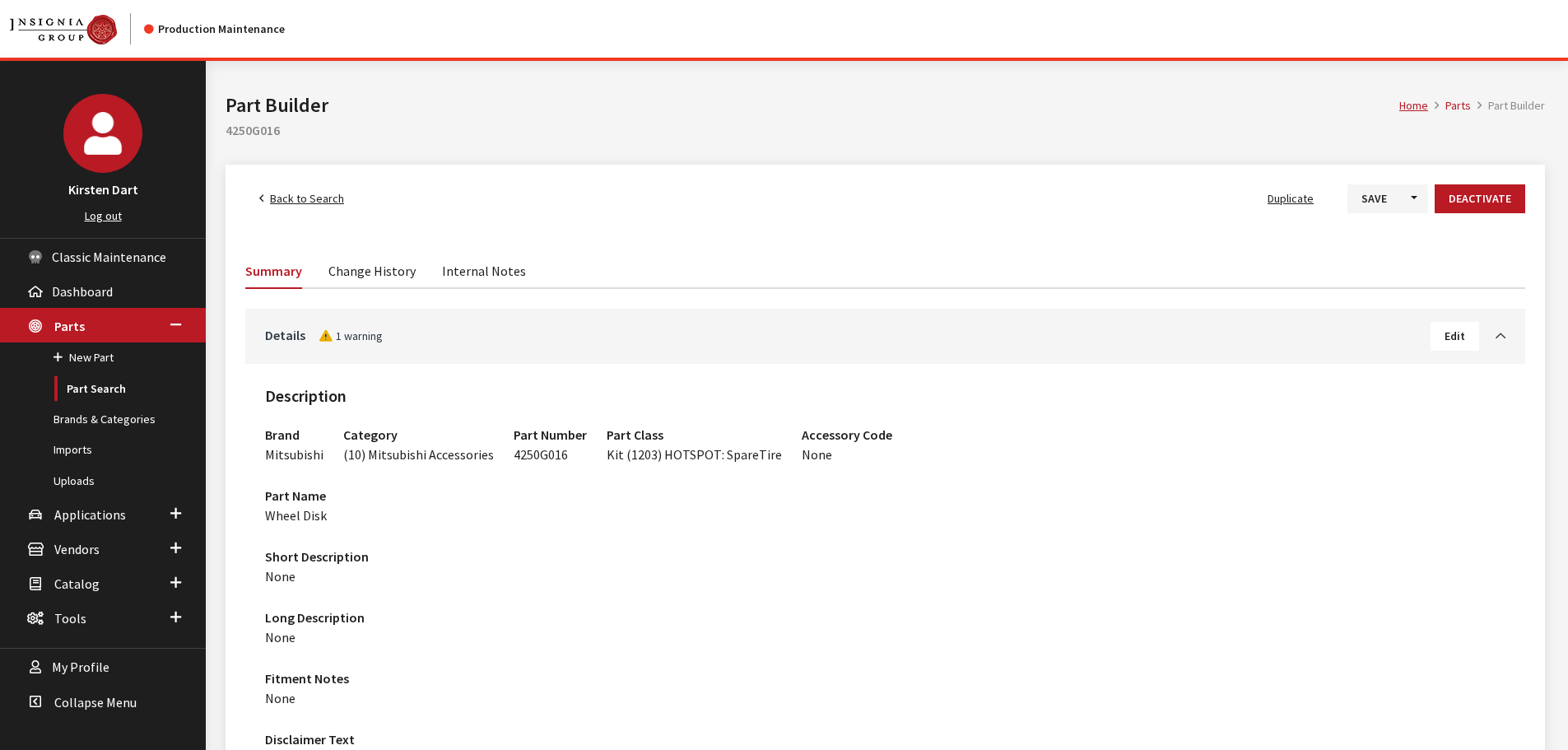 click on "Edit" at bounding box center [1454, 336] 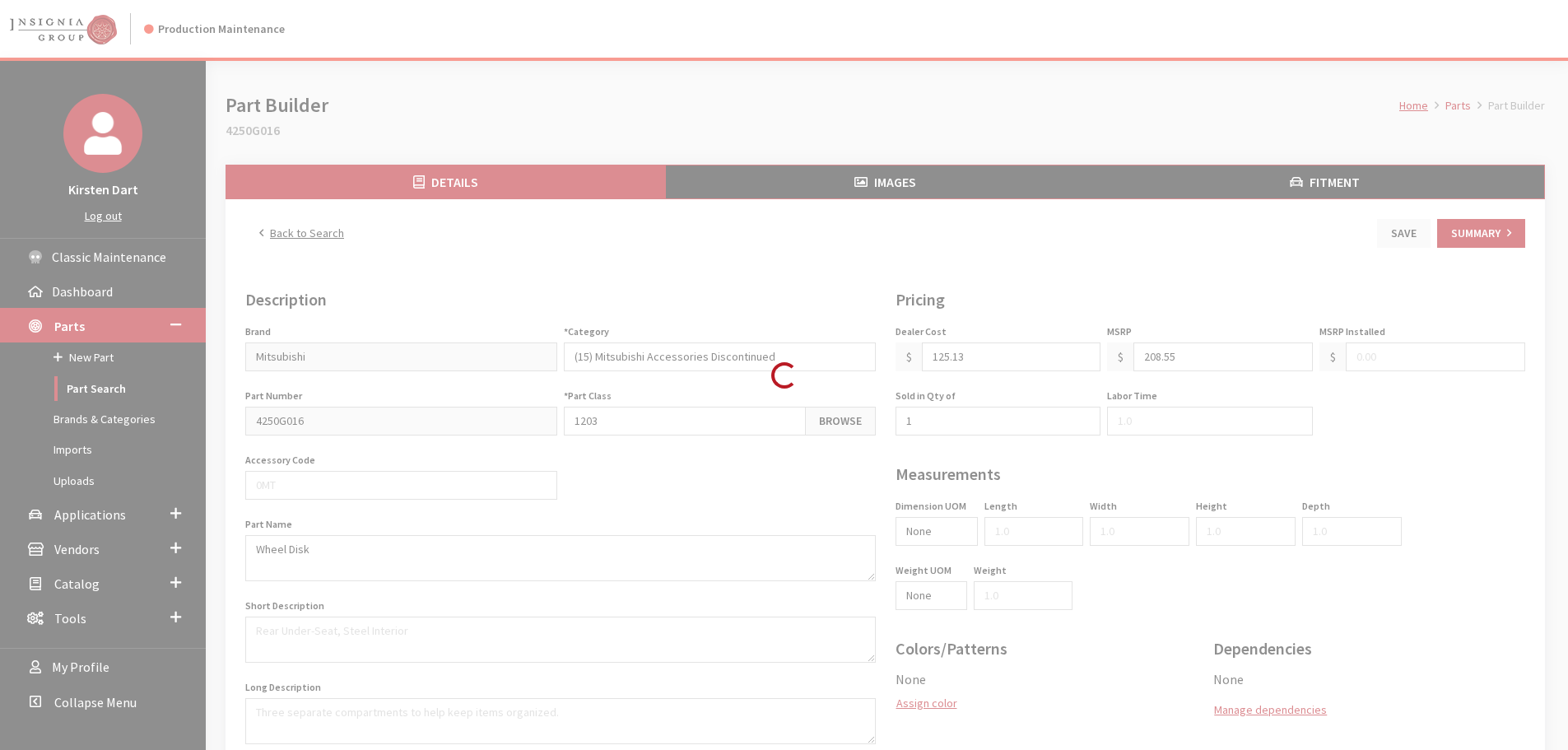 scroll, scrollTop: 0, scrollLeft: 0, axis: both 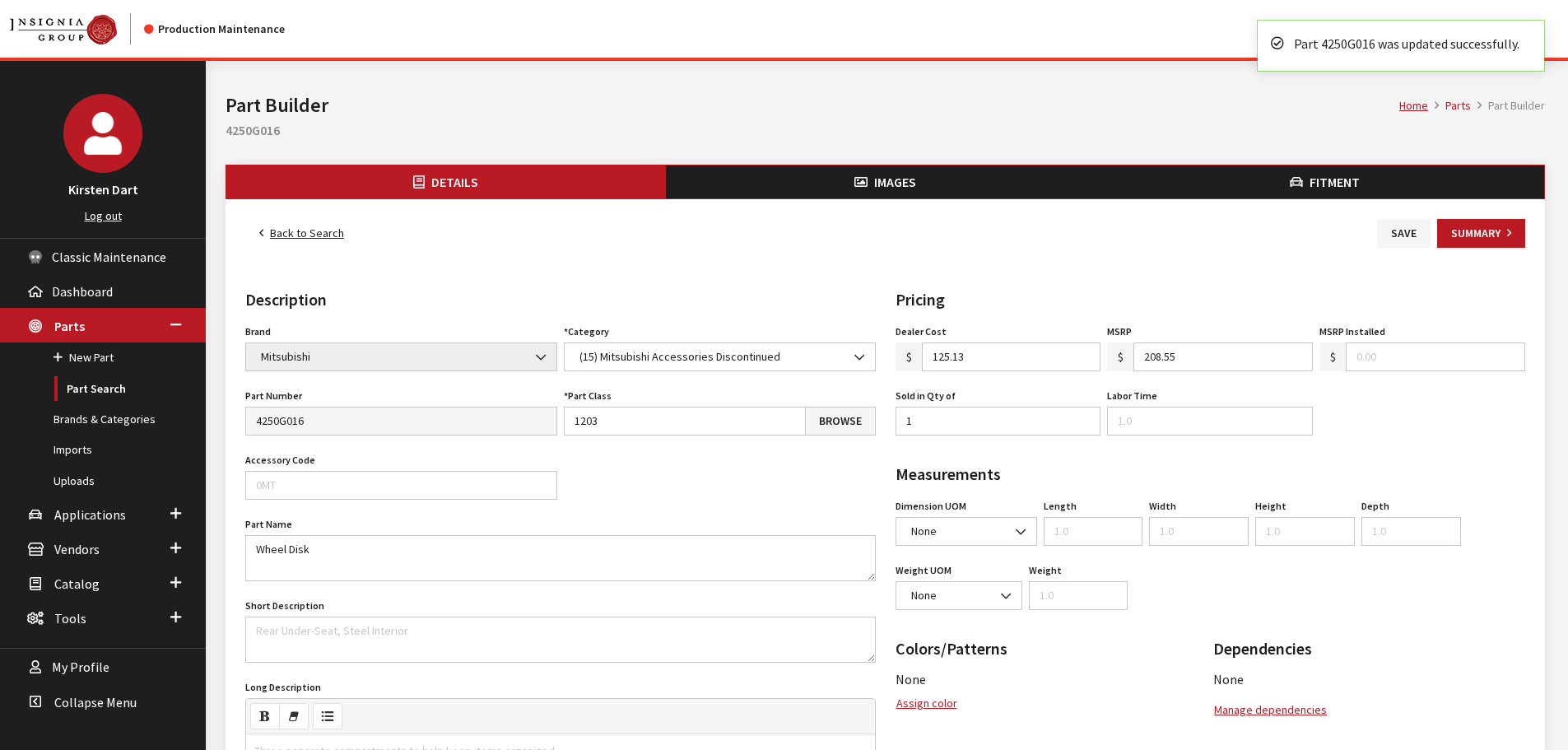 click on "Back to Search" at bounding box center [301, 233] 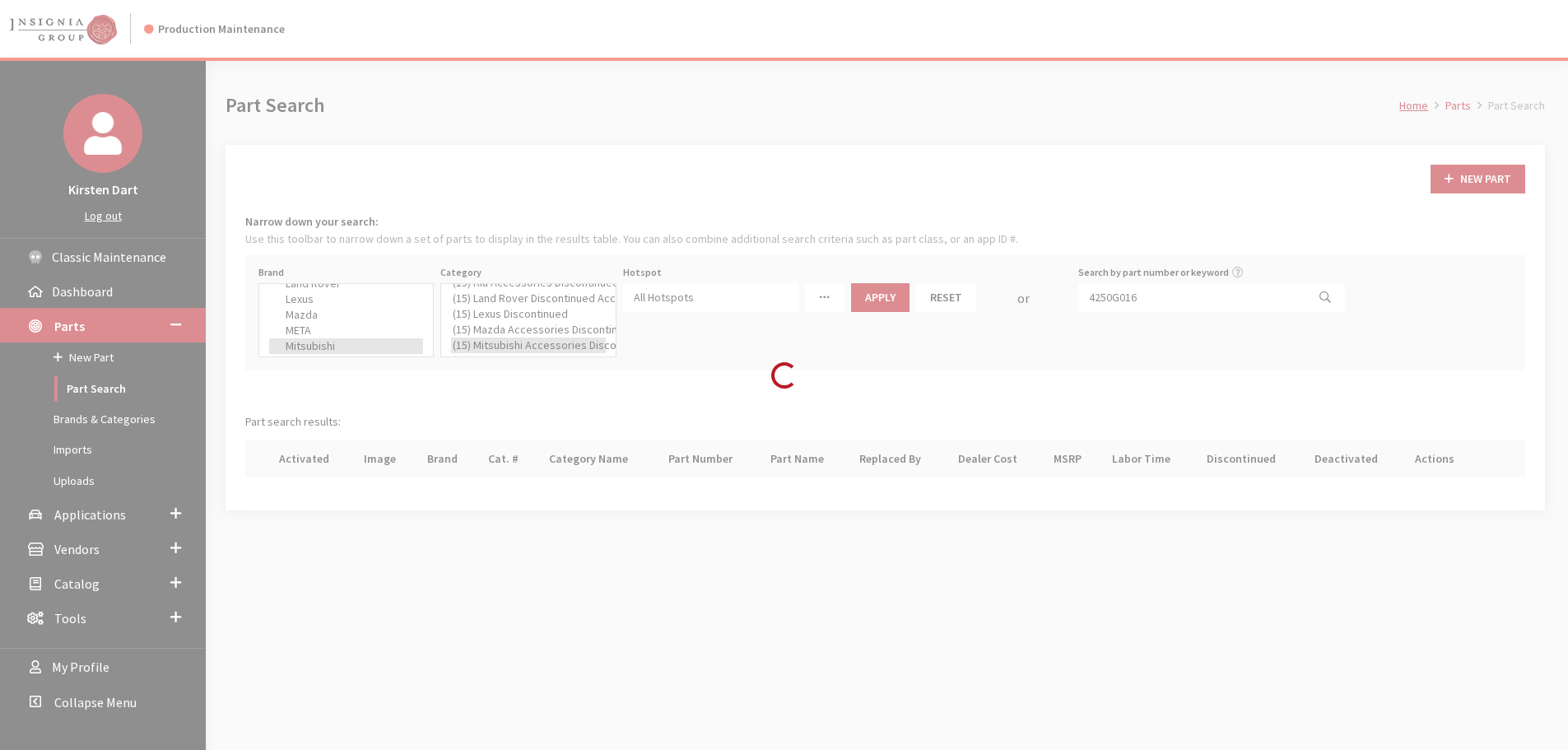 scroll, scrollTop: 0, scrollLeft: 0, axis: both 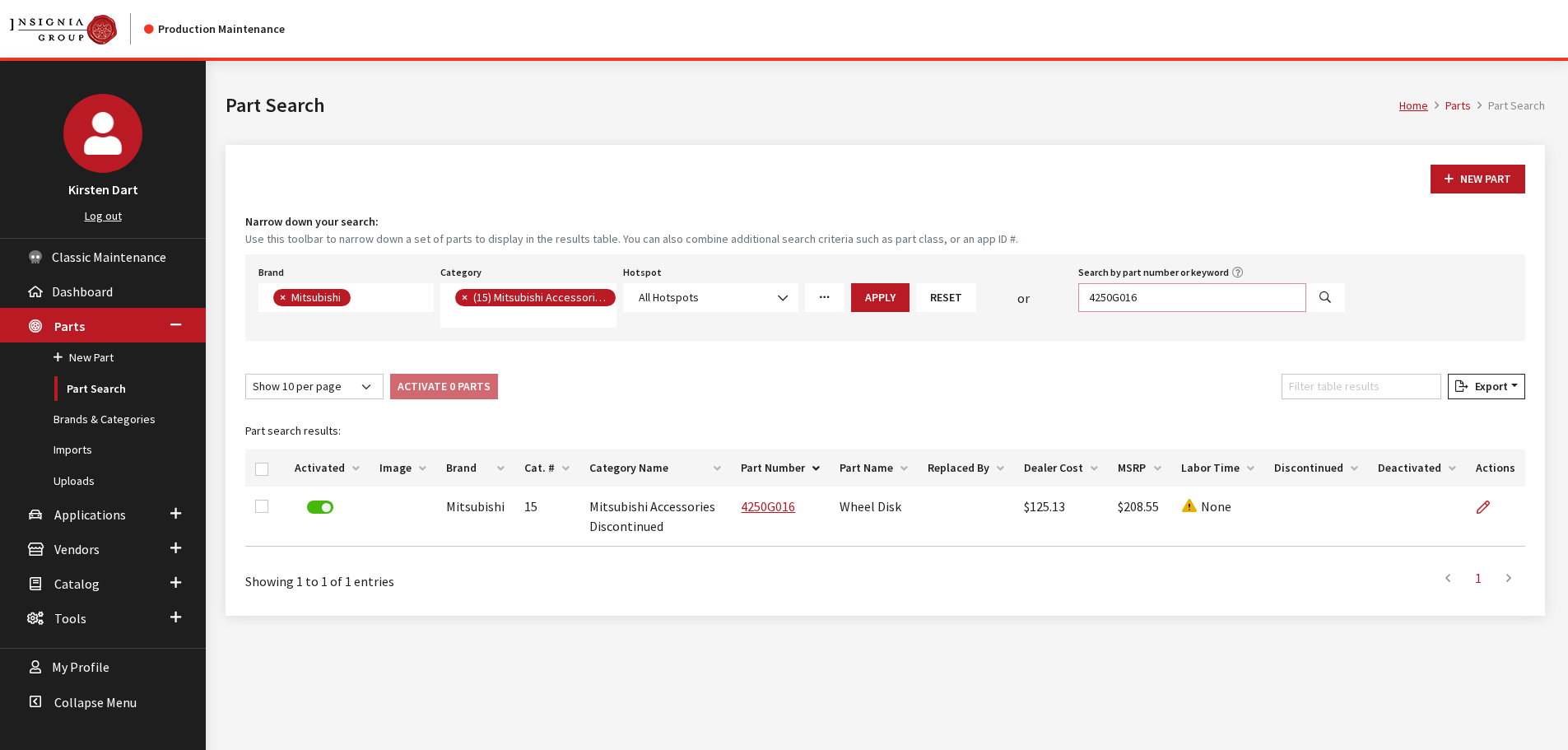 click on "4250G016" at bounding box center [1192, 297] 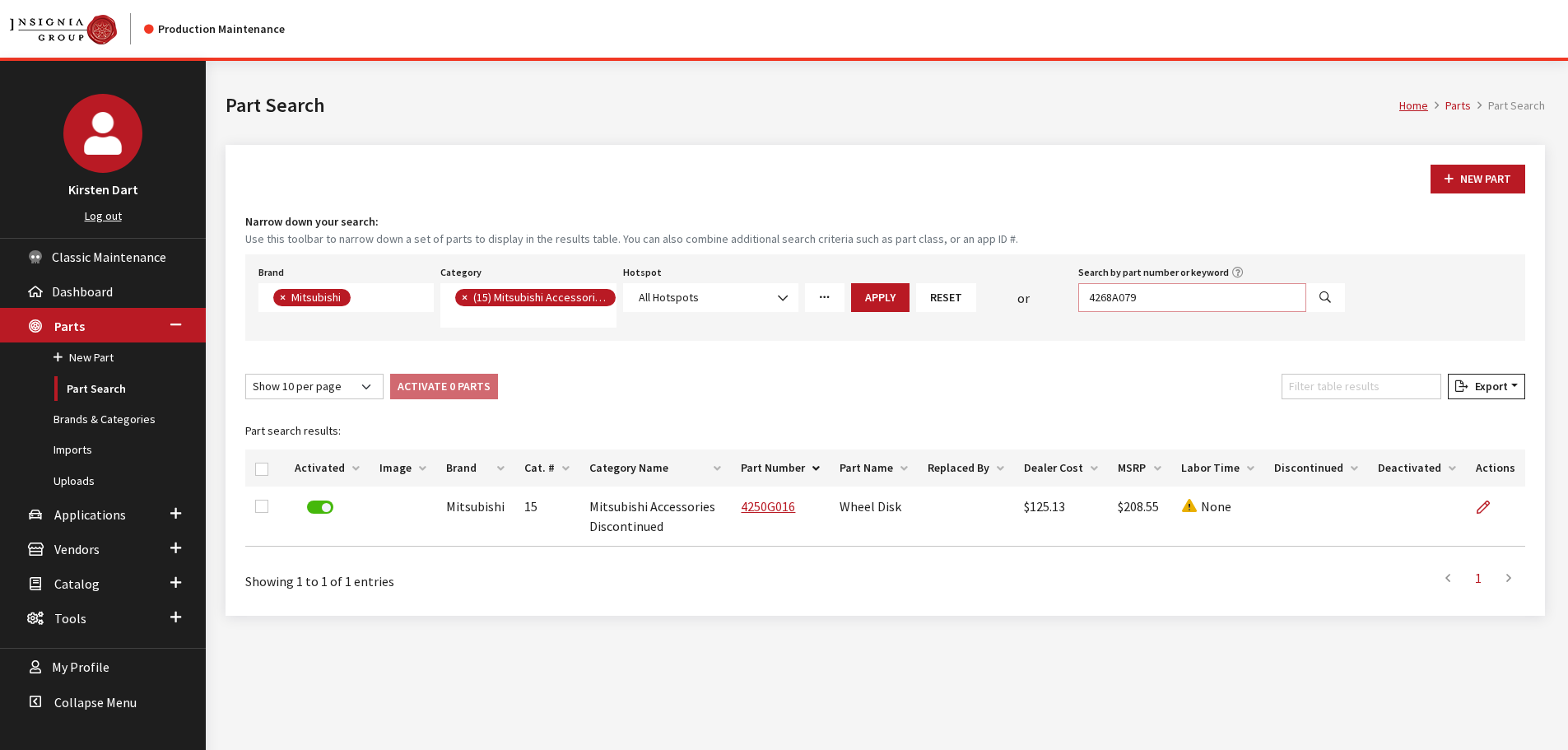 type on "4268A079" 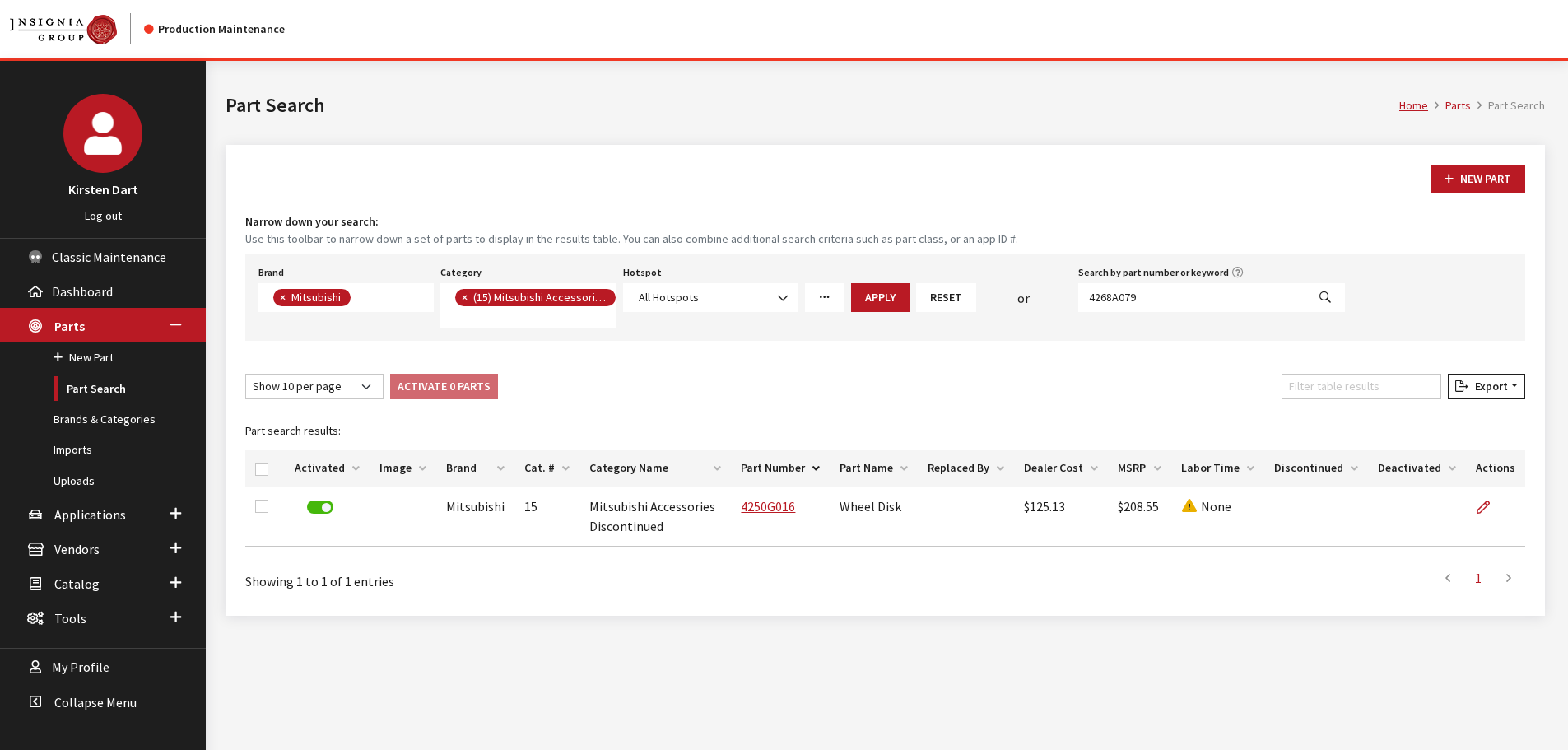 select 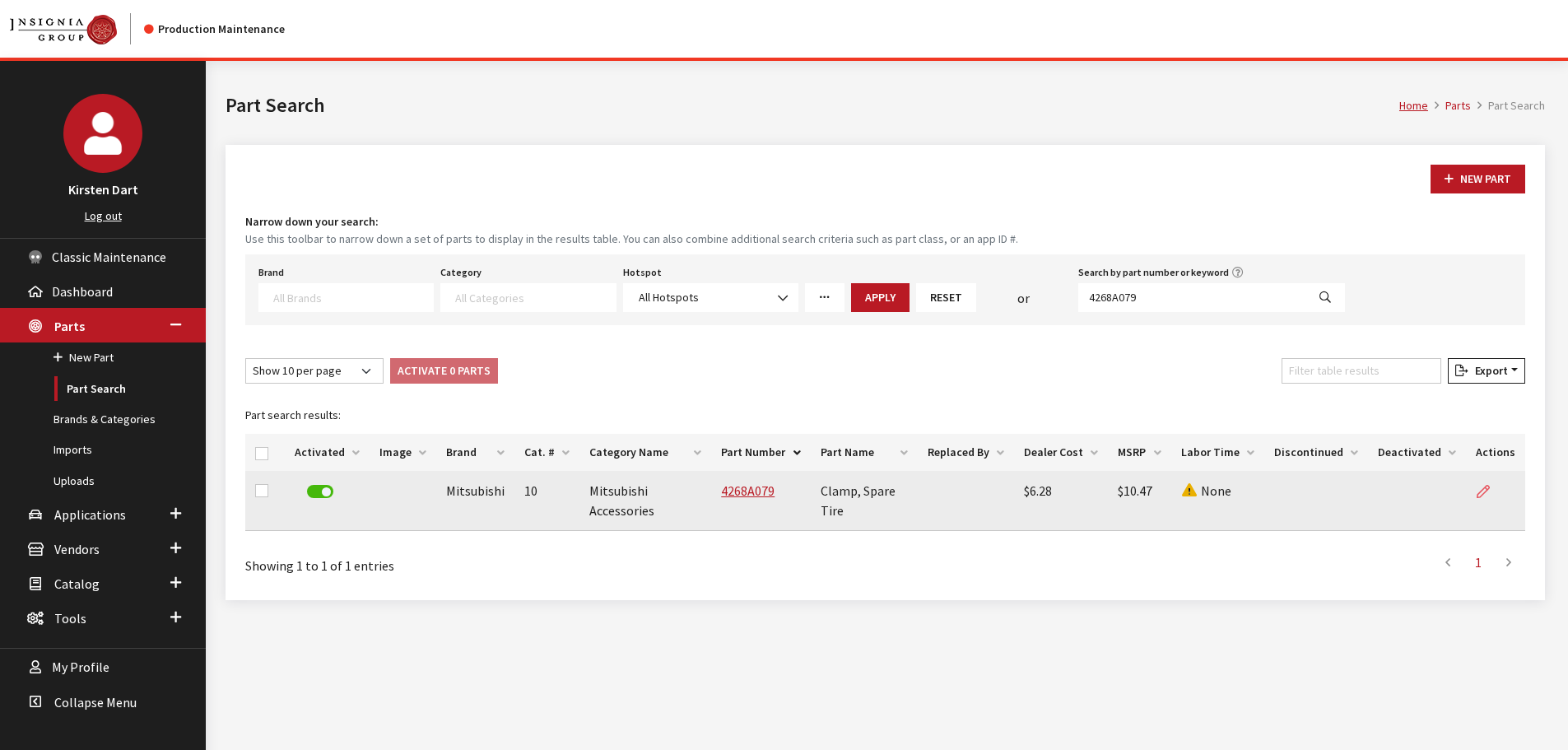 click at bounding box center [1483, 492] 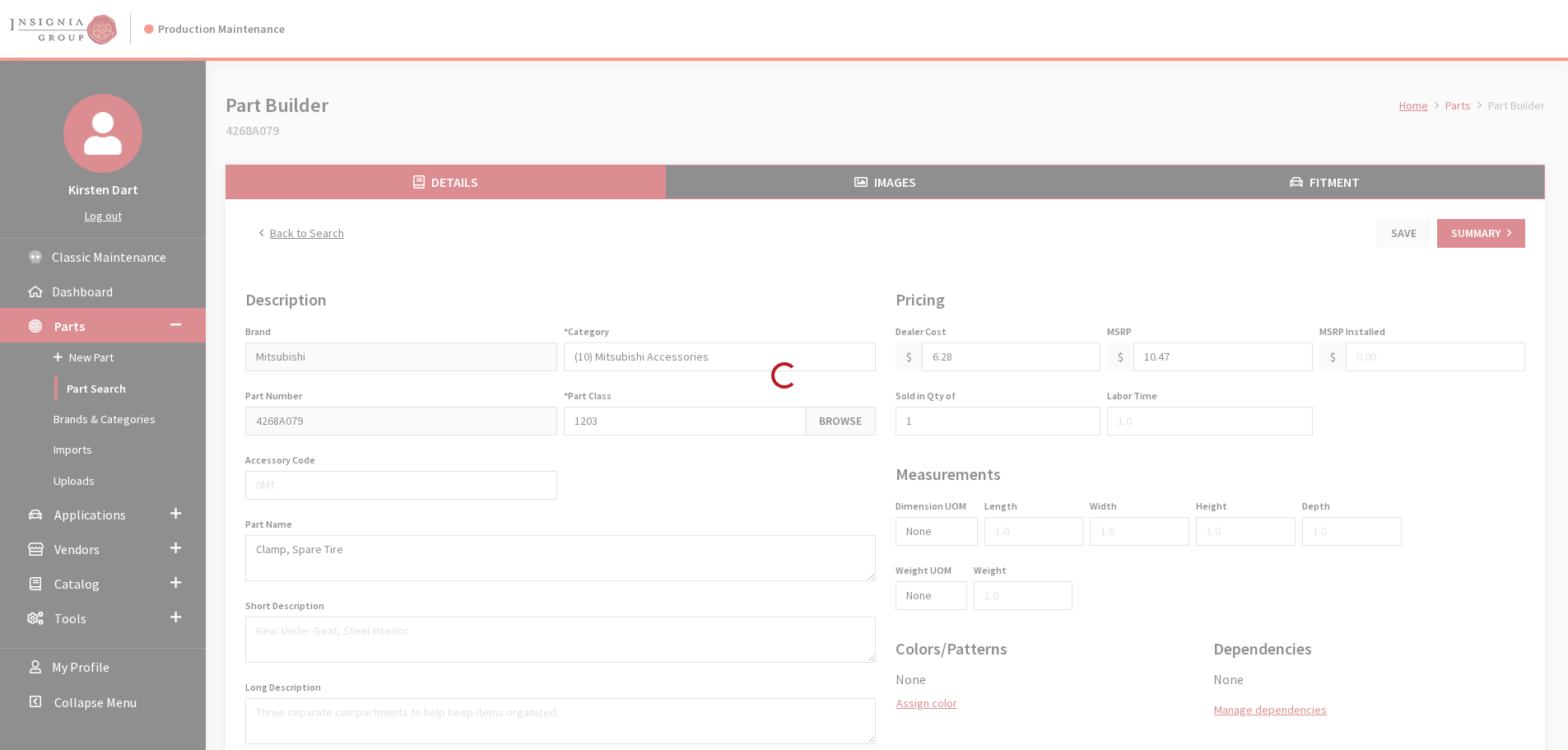 scroll, scrollTop: 0, scrollLeft: 0, axis: both 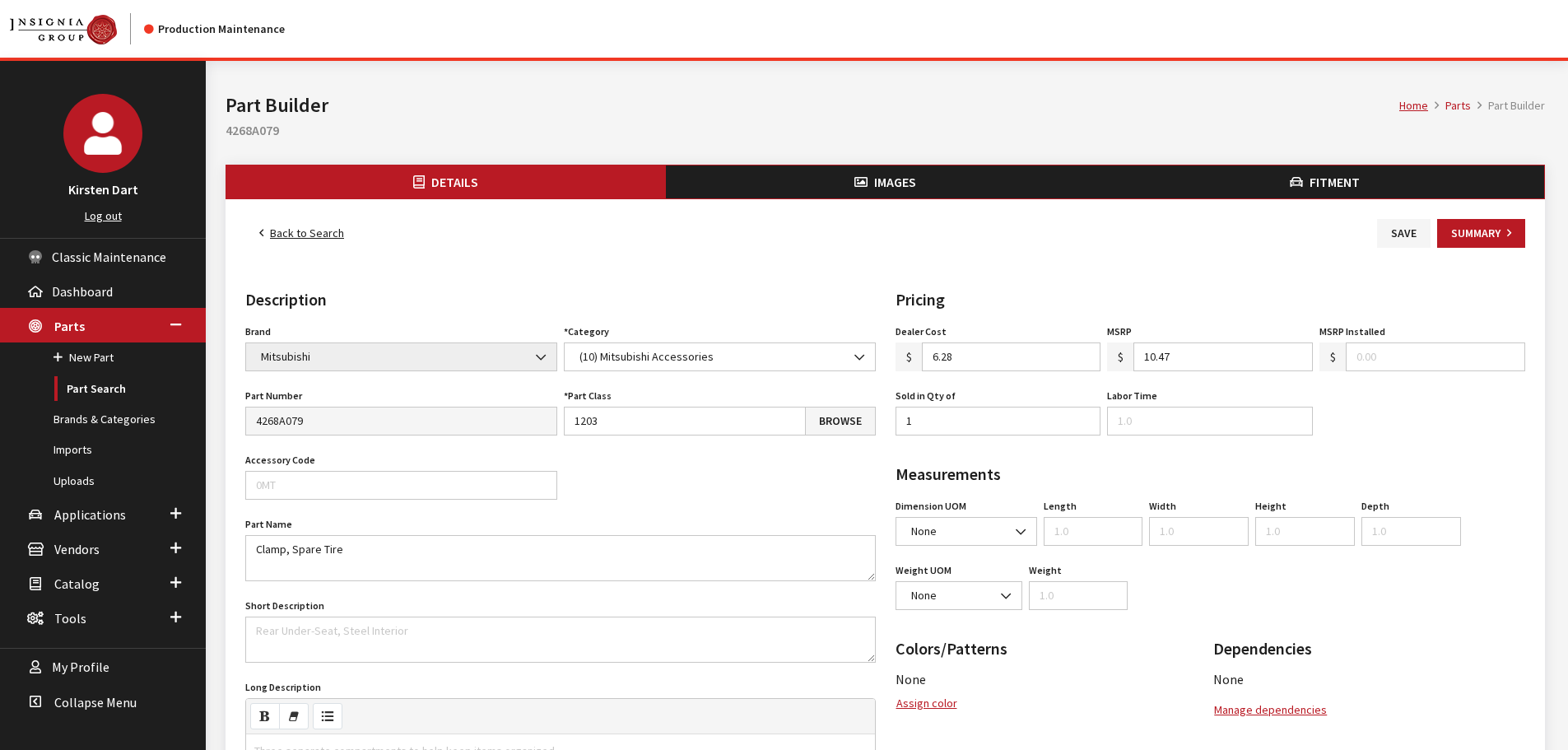 click on "10.47" at bounding box center [1223, 356] 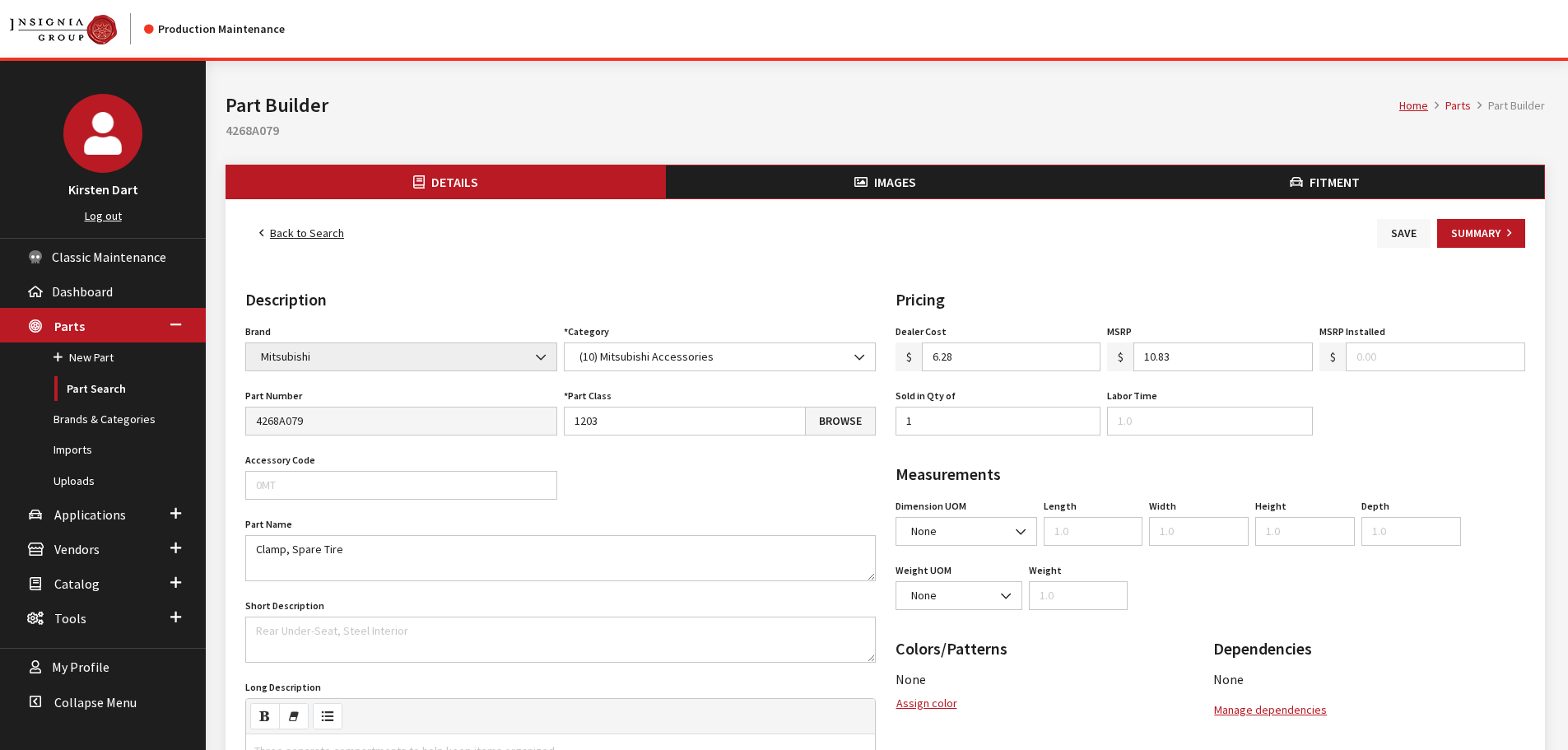 type on "10.83" 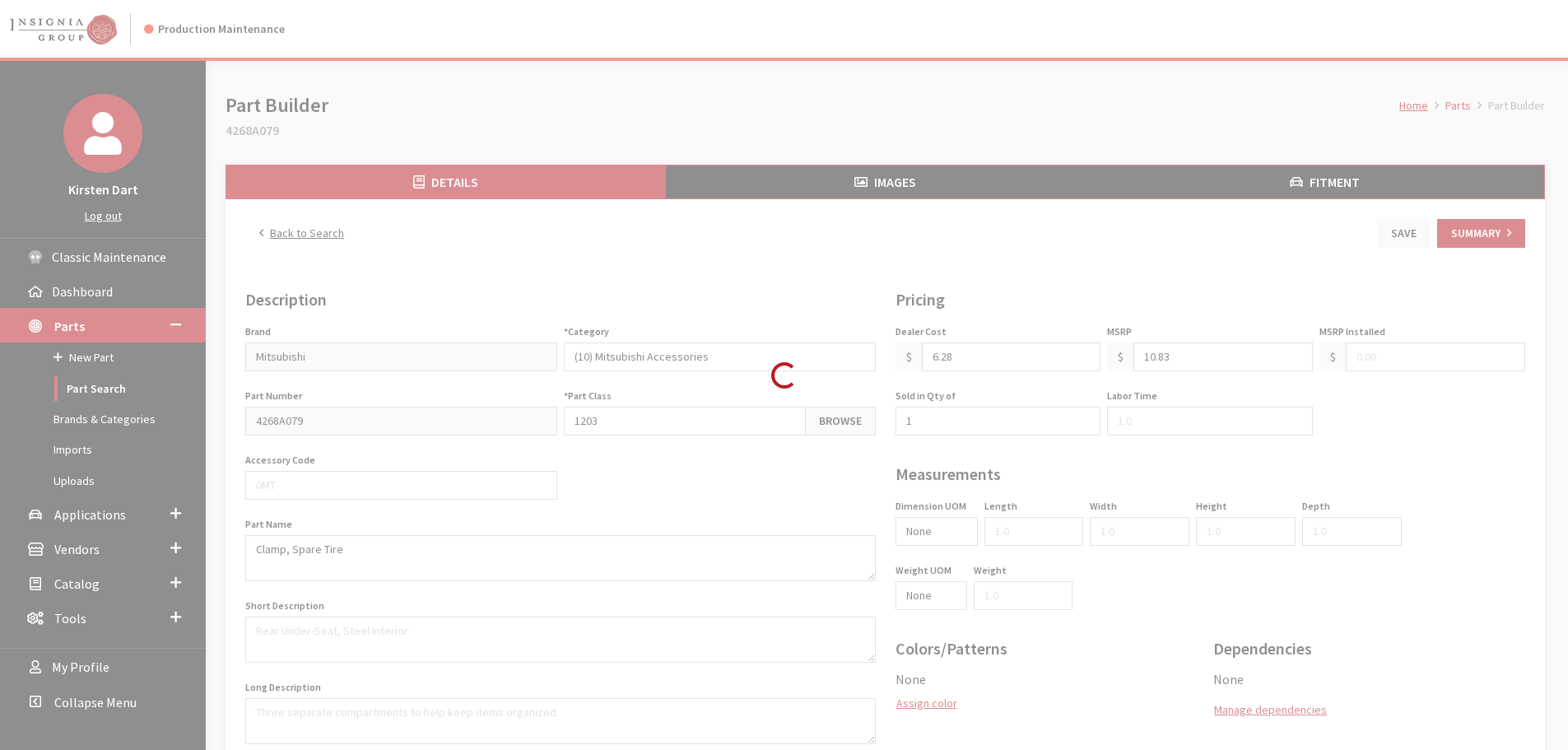 scroll, scrollTop: 0, scrollLeft: 0, axis: both 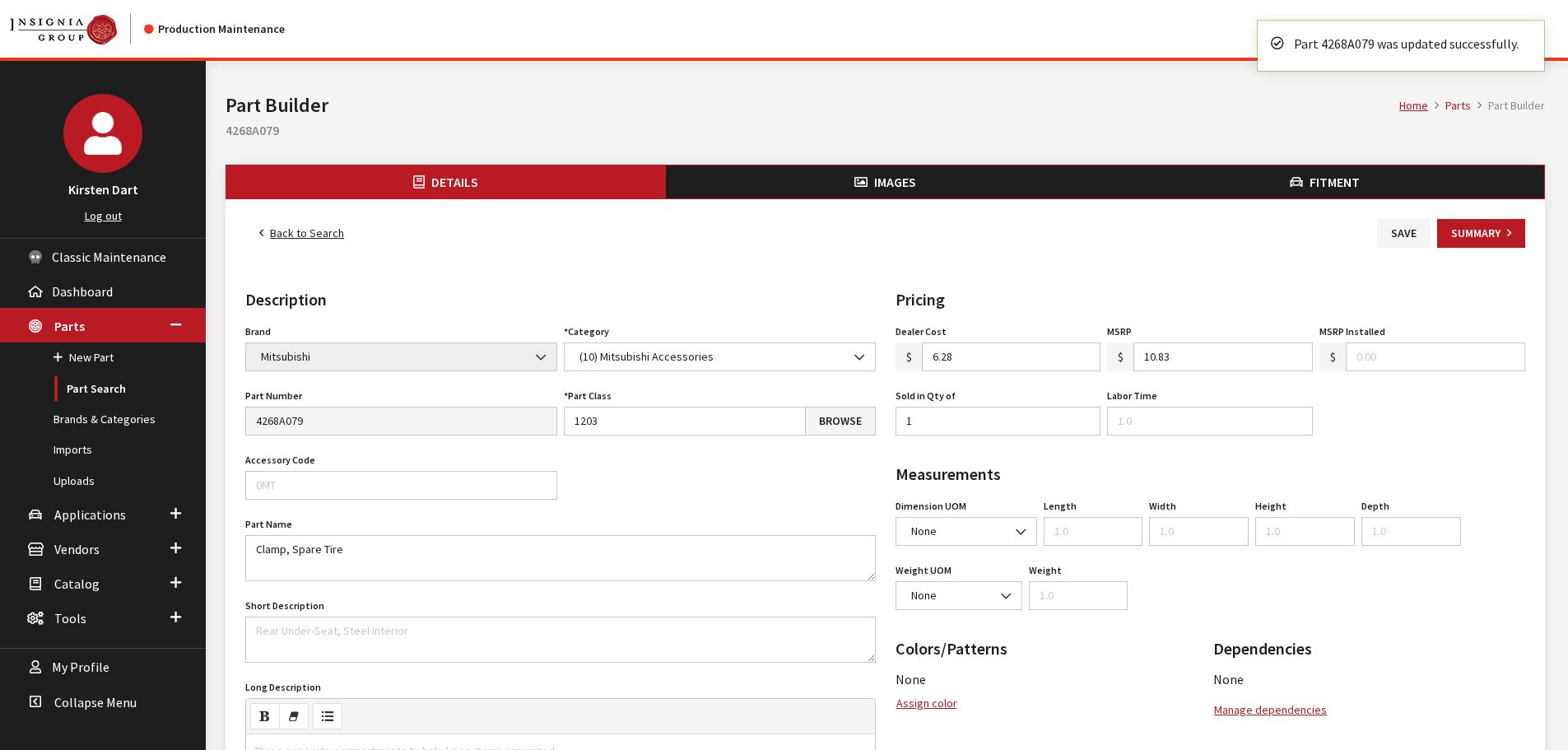drag, startPoint x: 309, startPoint y: 226, endPoint x: 307, endPoint y: 234, distance: 8.246211 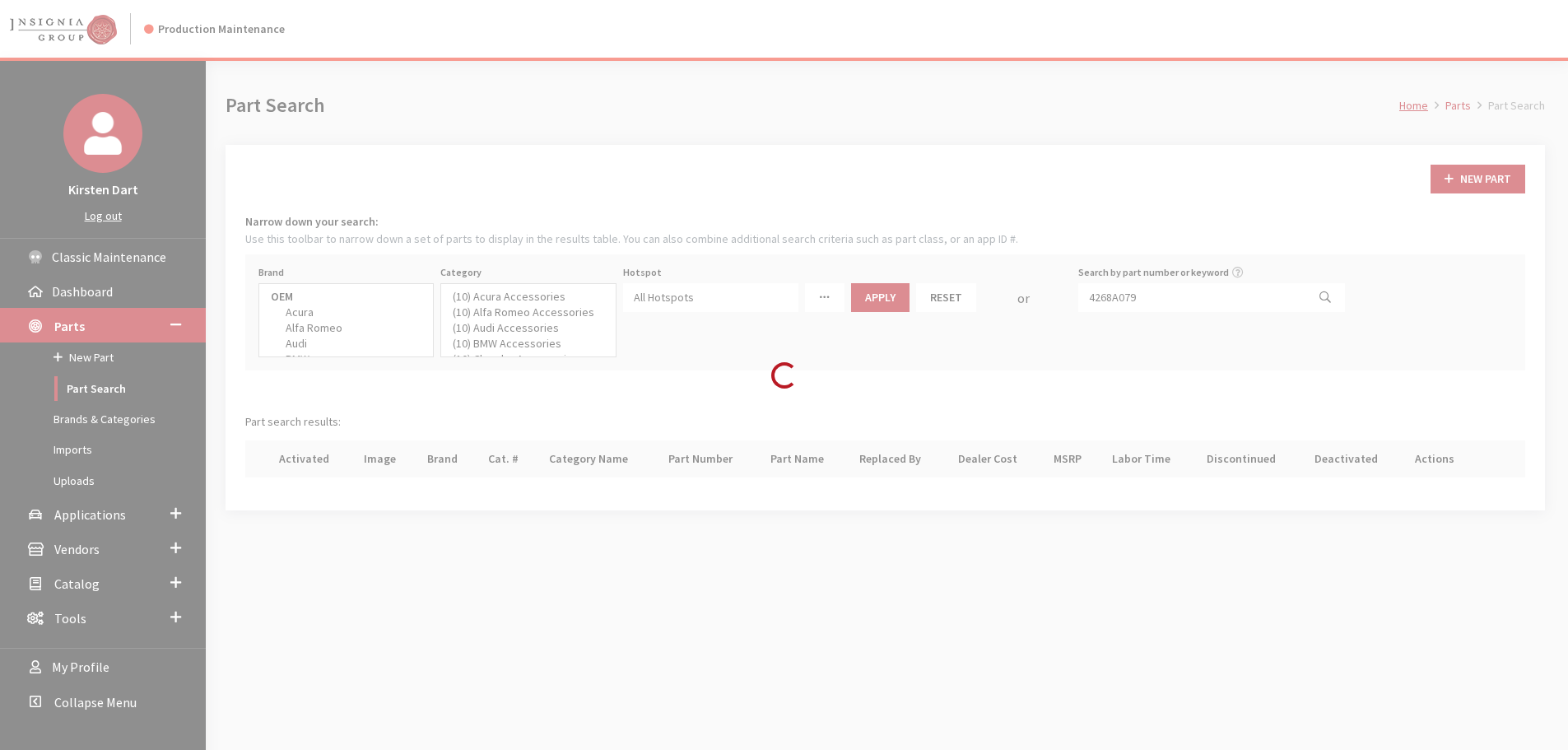 select 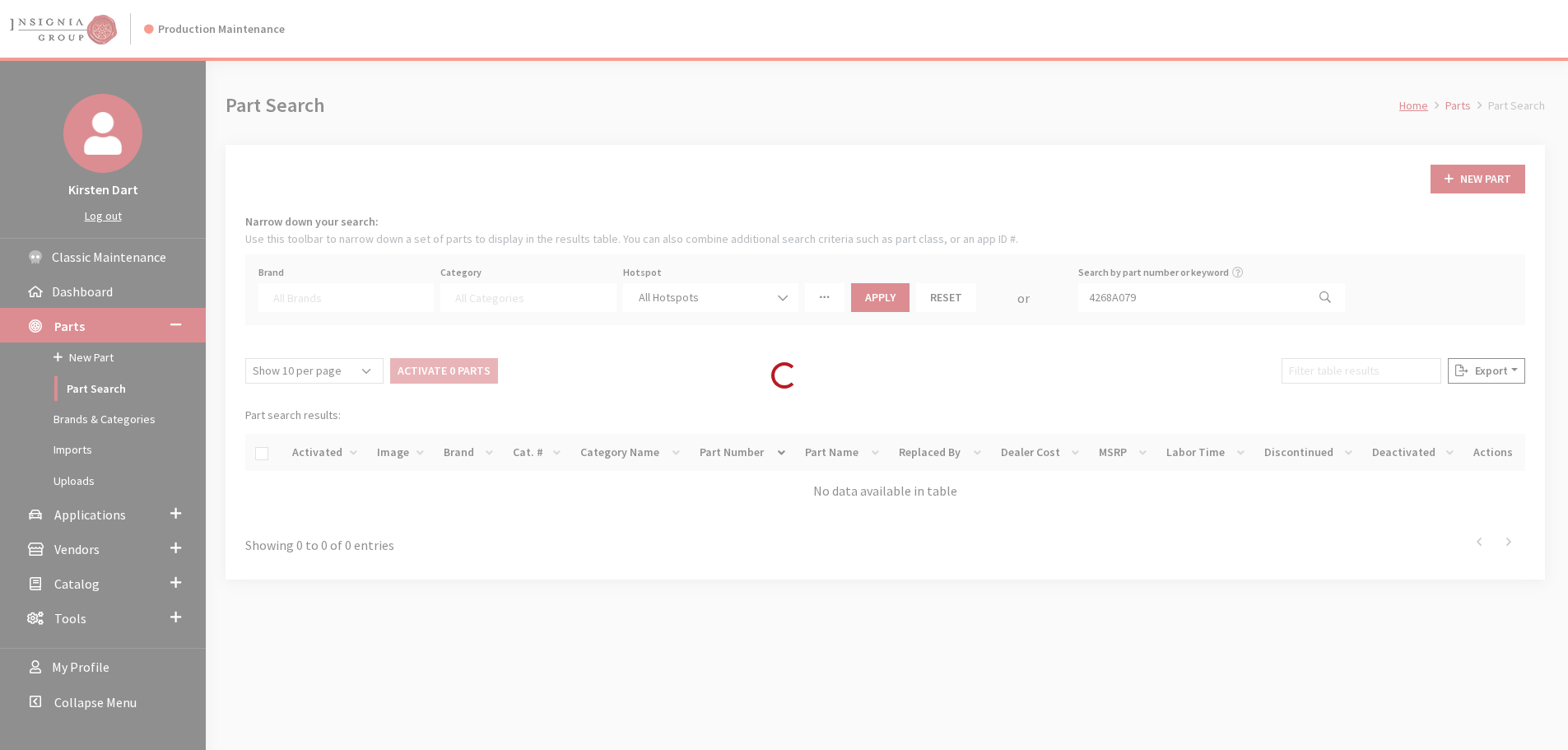 click on "Loading..." at bounding box center (784, 375) 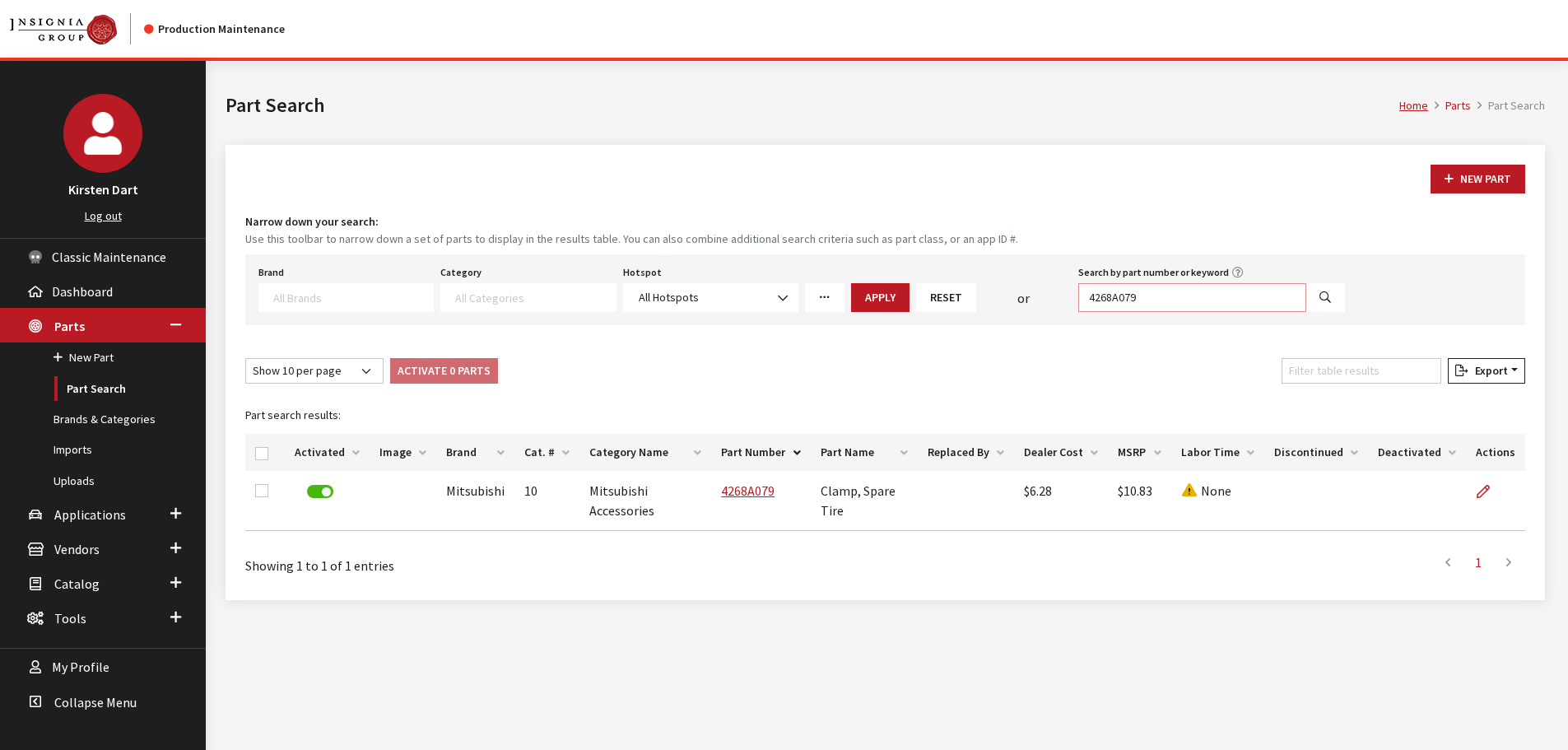 click on "4268A079" at bounding box center [1192, 297] 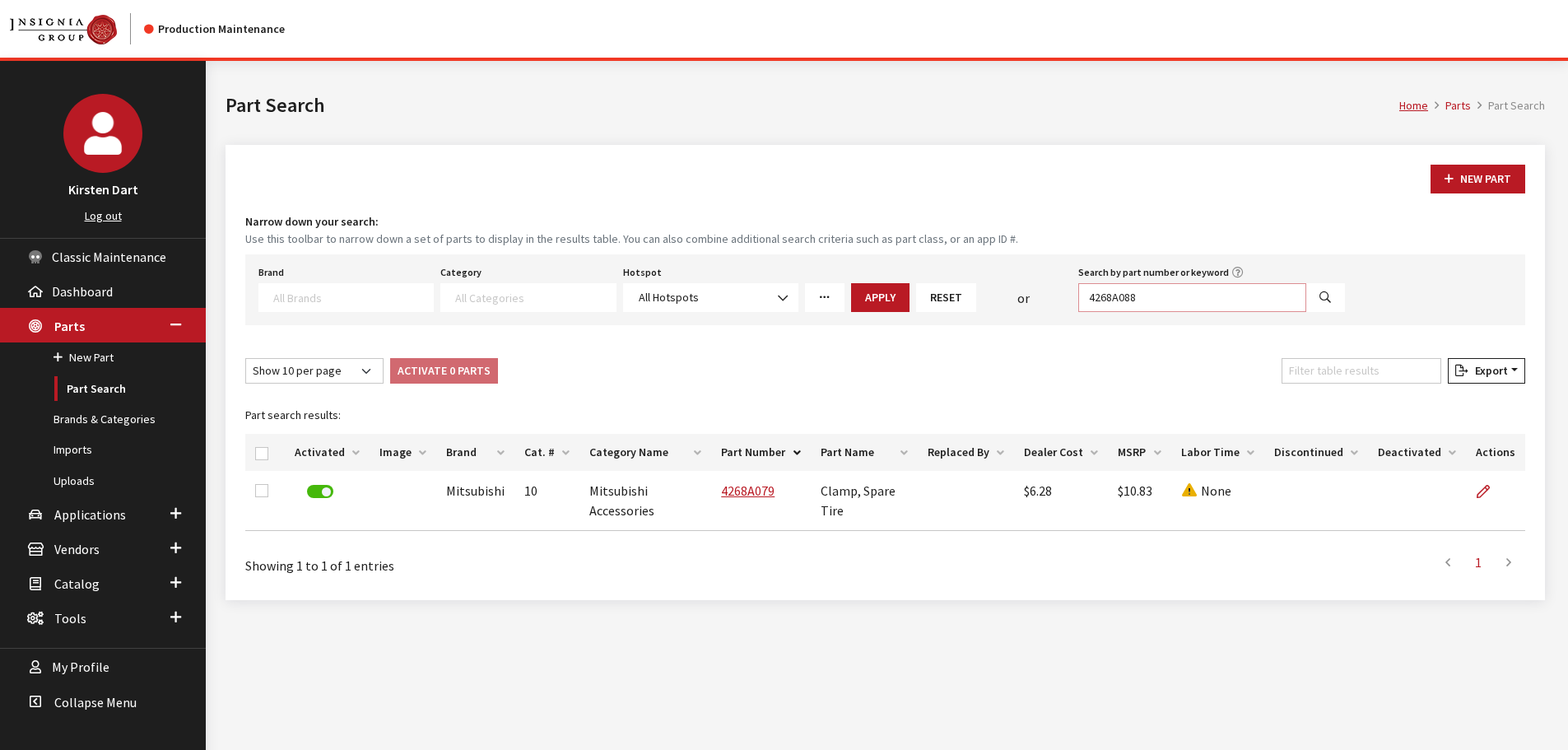 type on "4268A088" 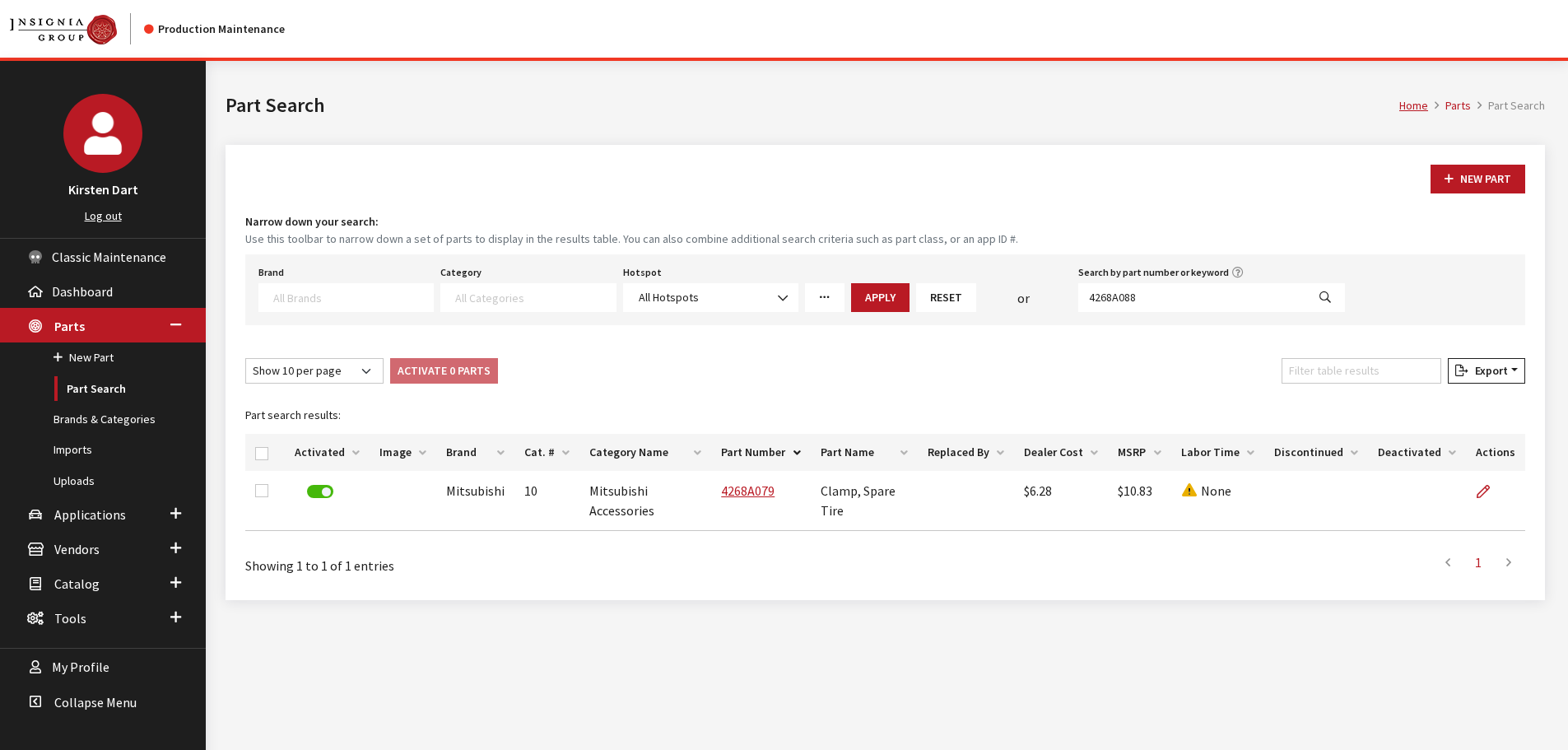 select 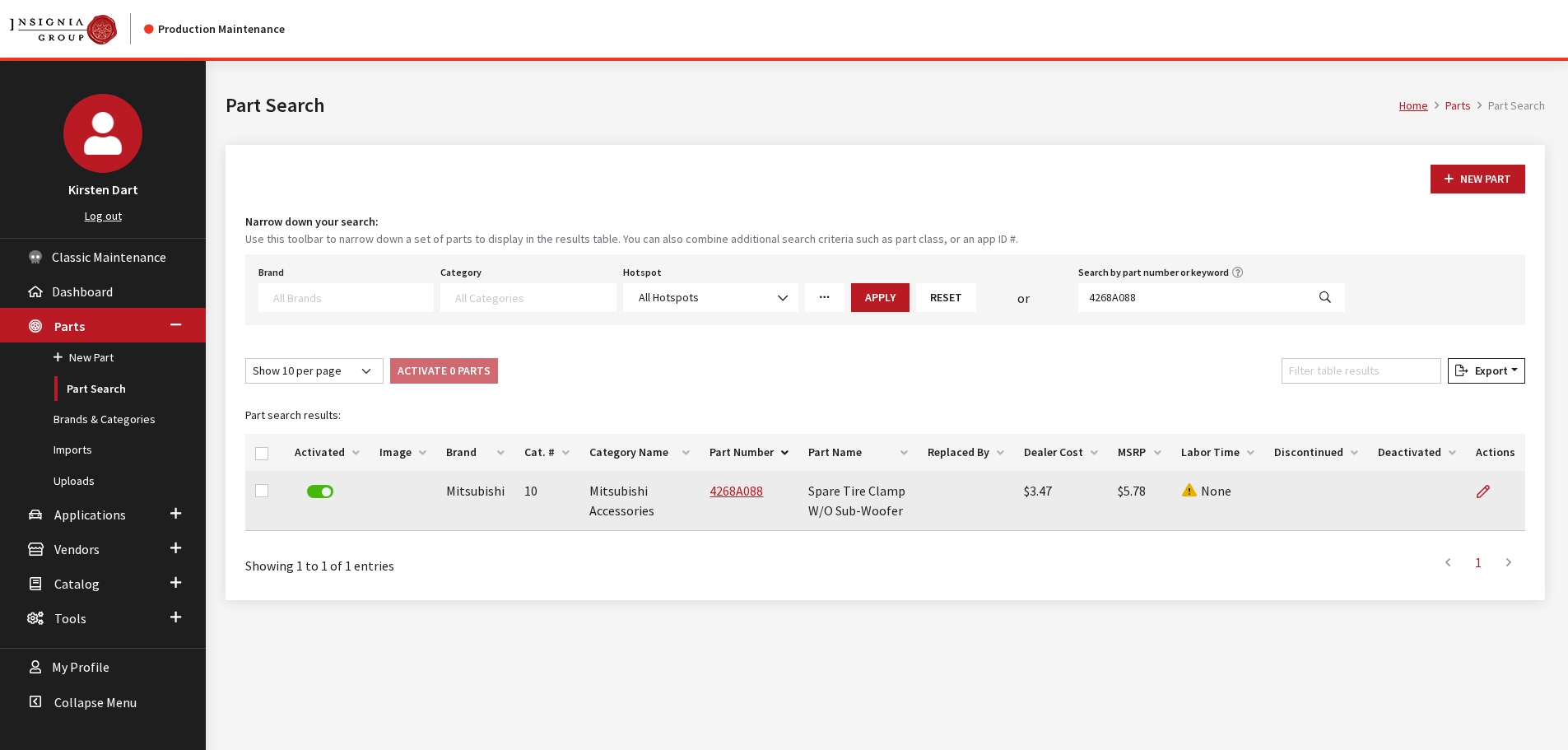 click at bounding box center [1496, 501] 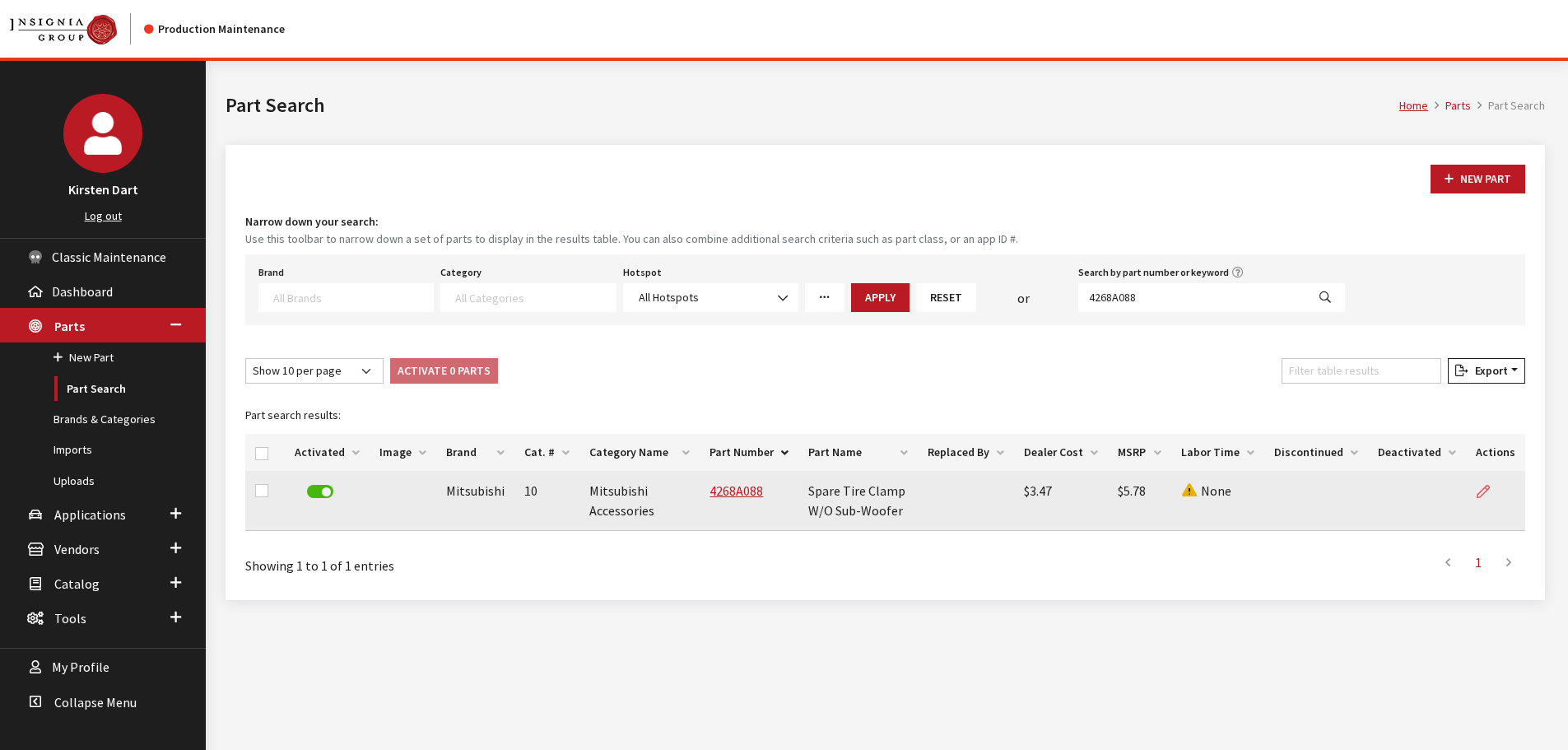 click at bounding box center (1483, 492) 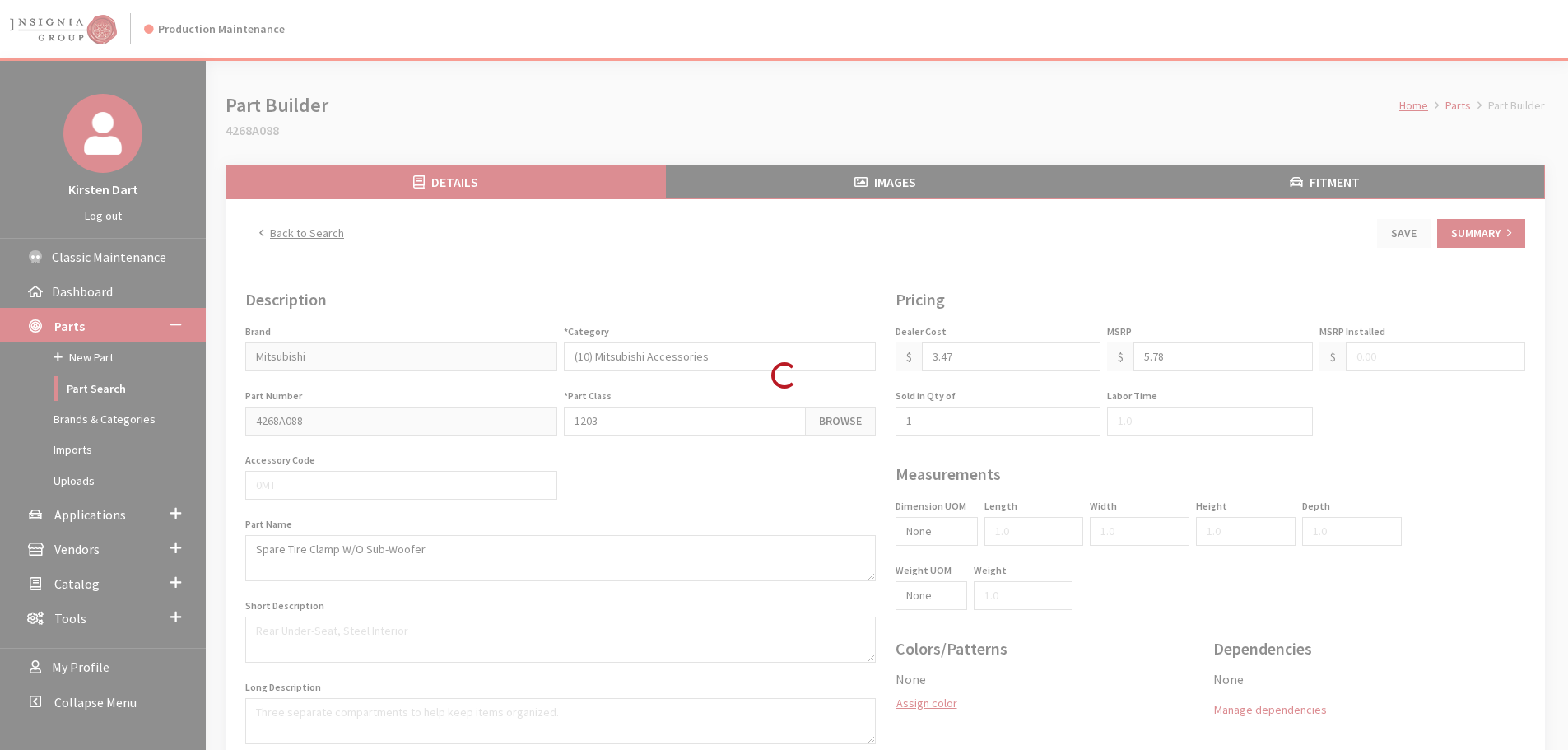 scroll, scrollTop: 0, scrollLeft: 0, axis: both 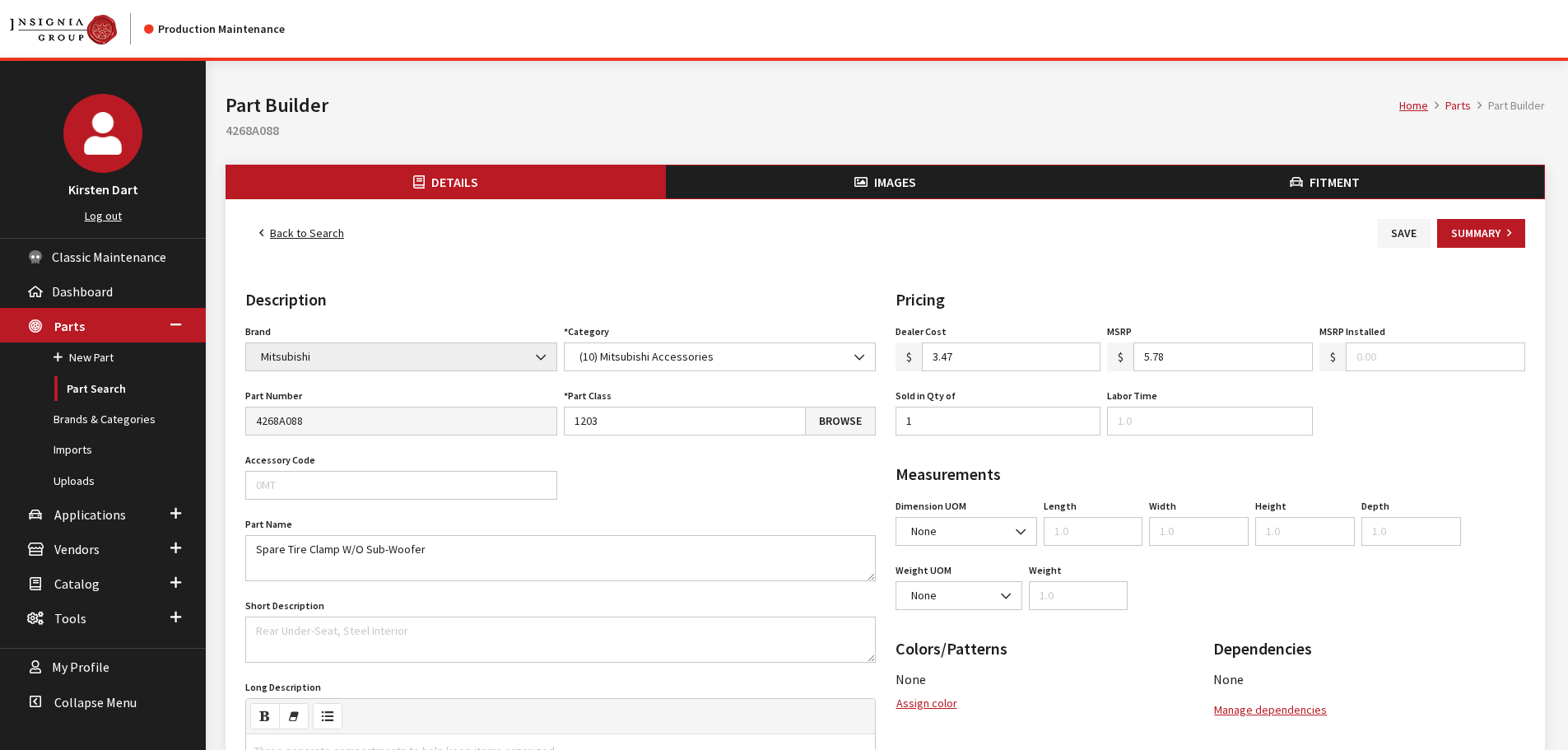 click on "5.78" at bounding box center [1223, 356] 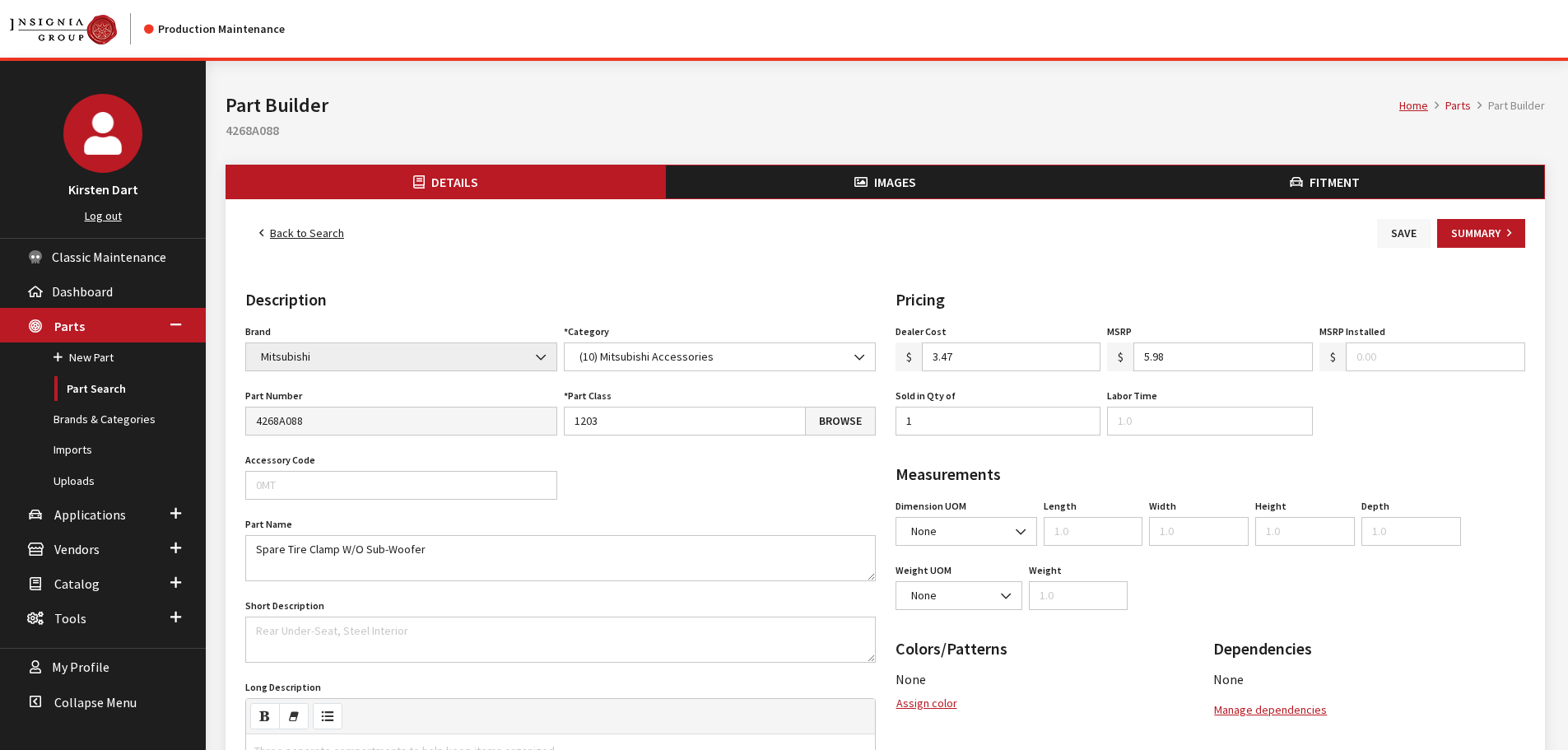 type on "5.98" 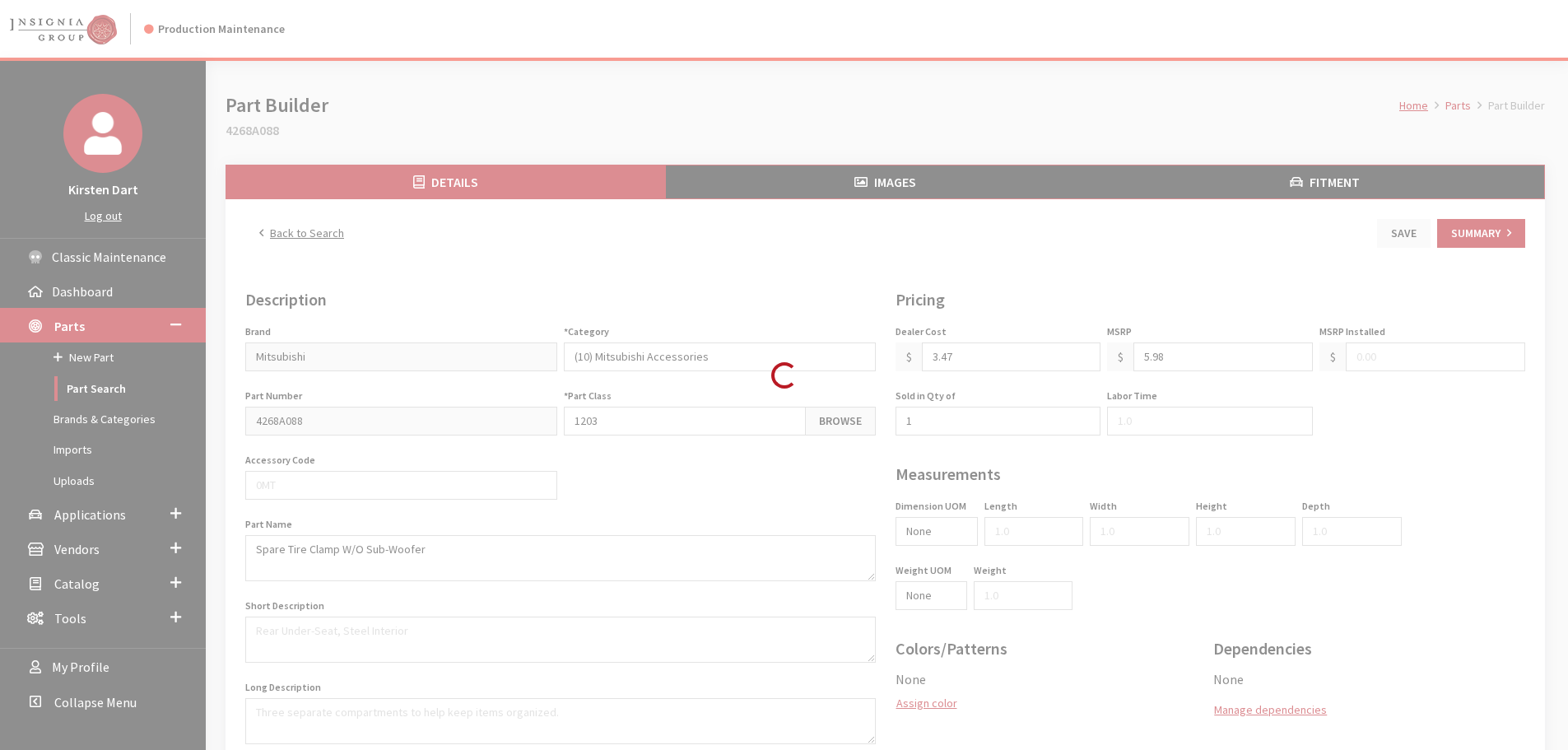 scroll, scrollTop: 0, scrollLeft: 0, axis: both 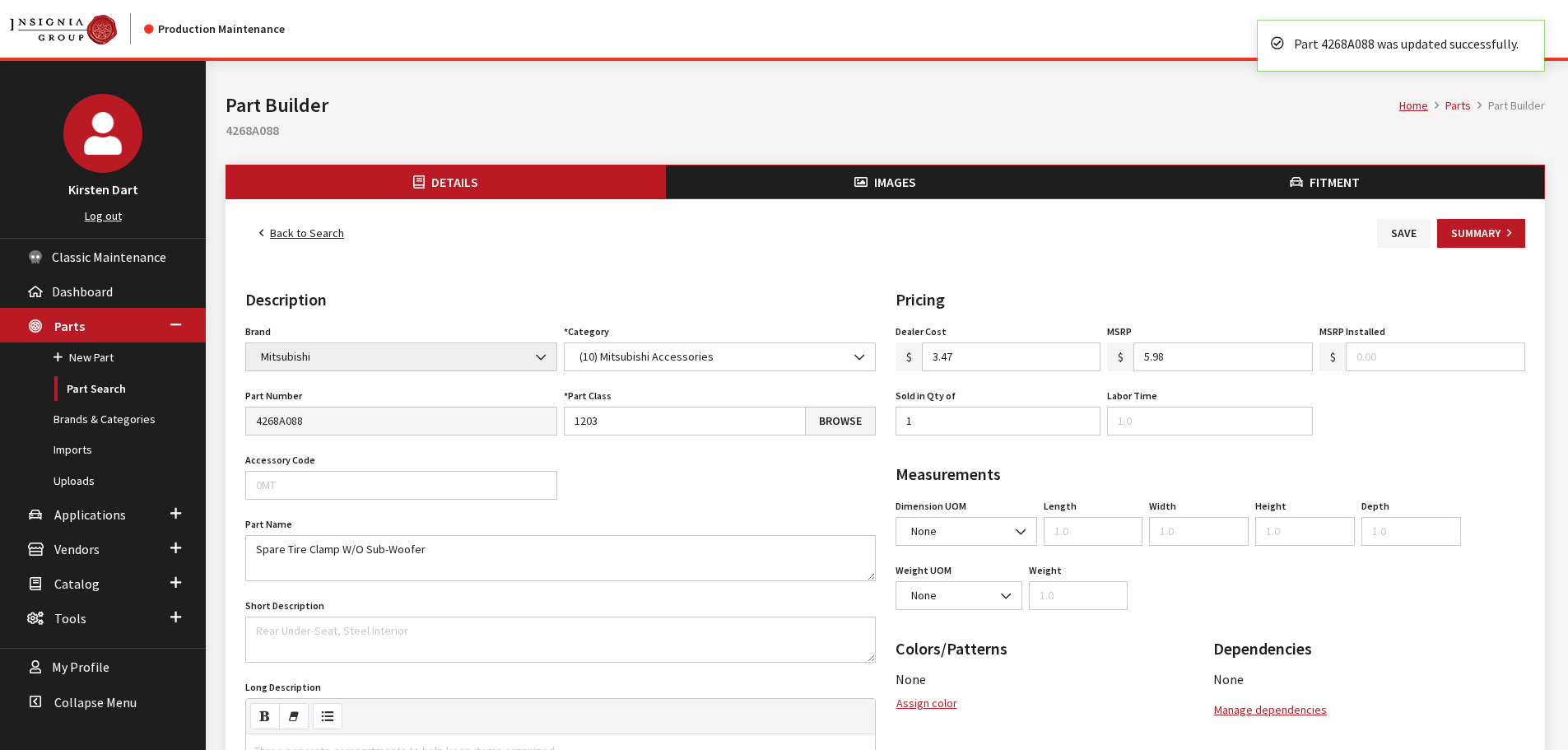 drag, startPoint x: 375, startPoint y: 221, endPoint x: 310, endPoint y: 242, distance: 68.308125 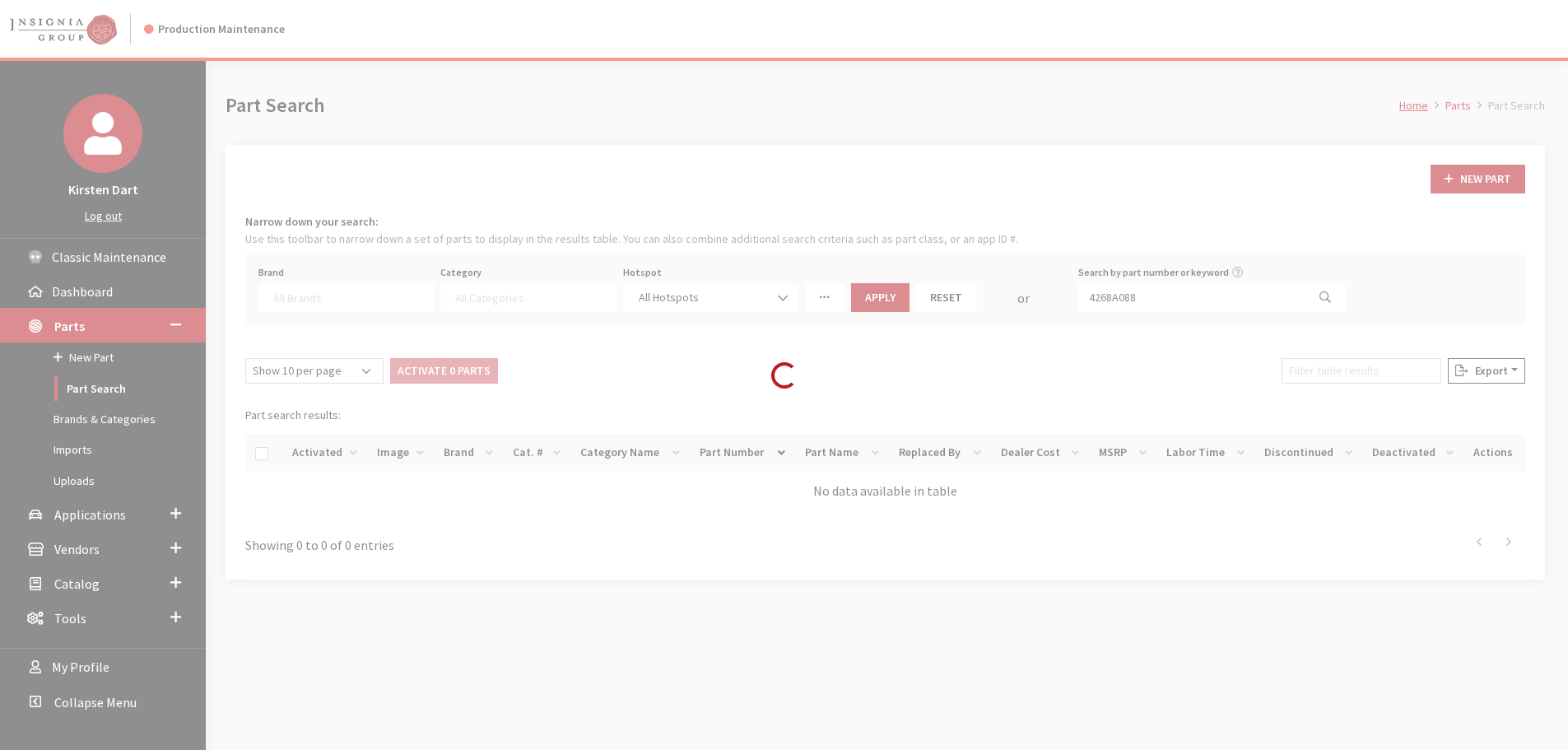 select 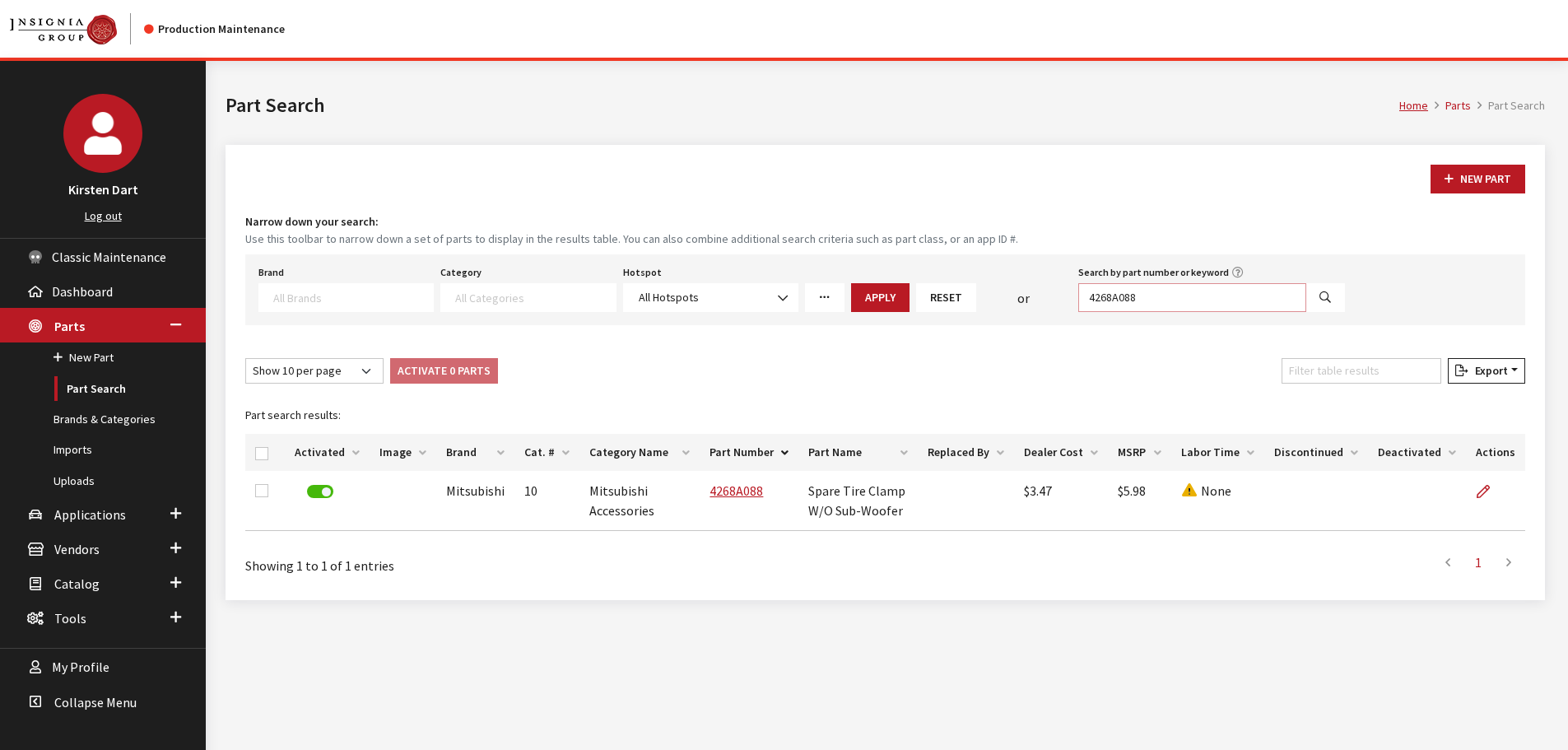 click on "4268A088" at bounding box center (1192, 297) 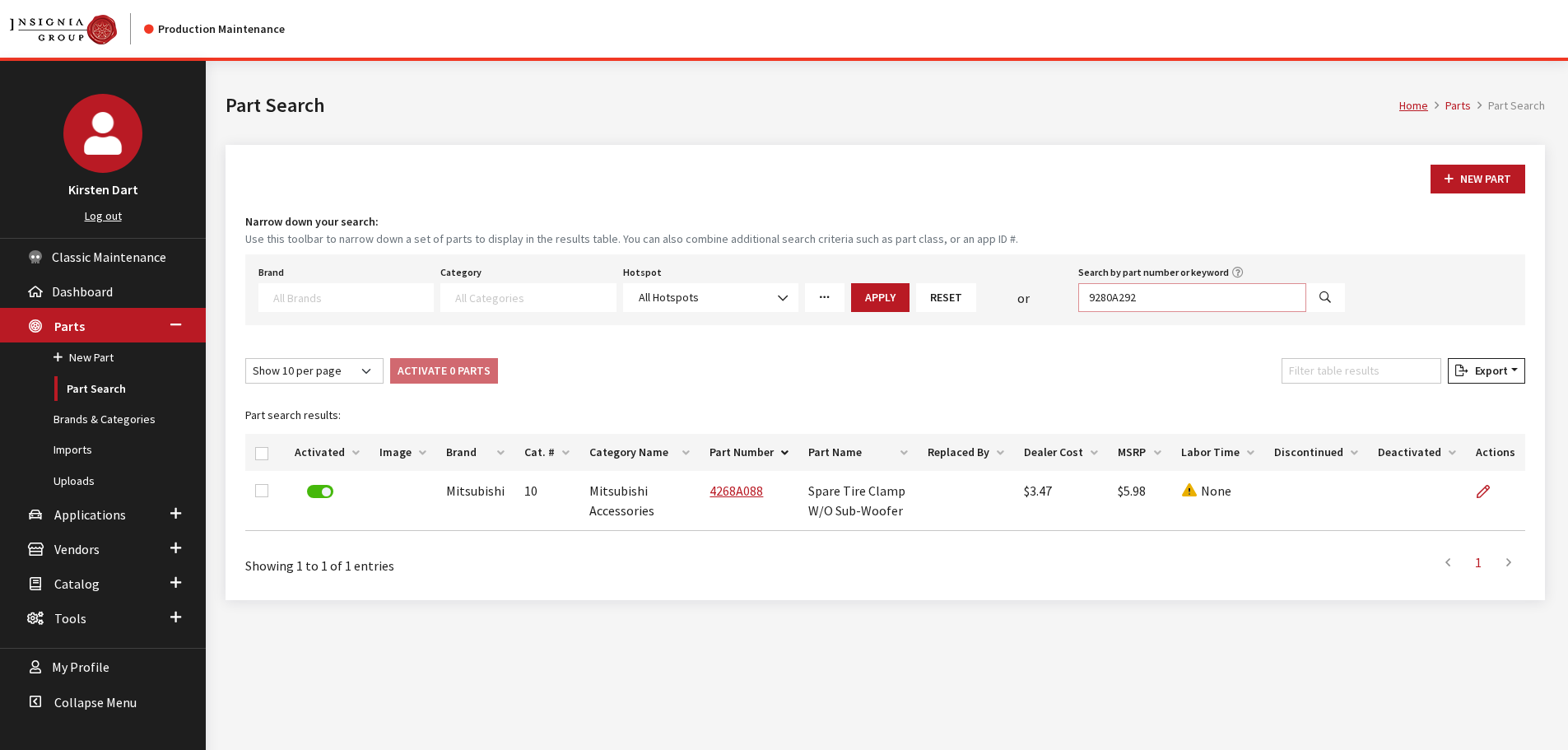 type on "9280A292" 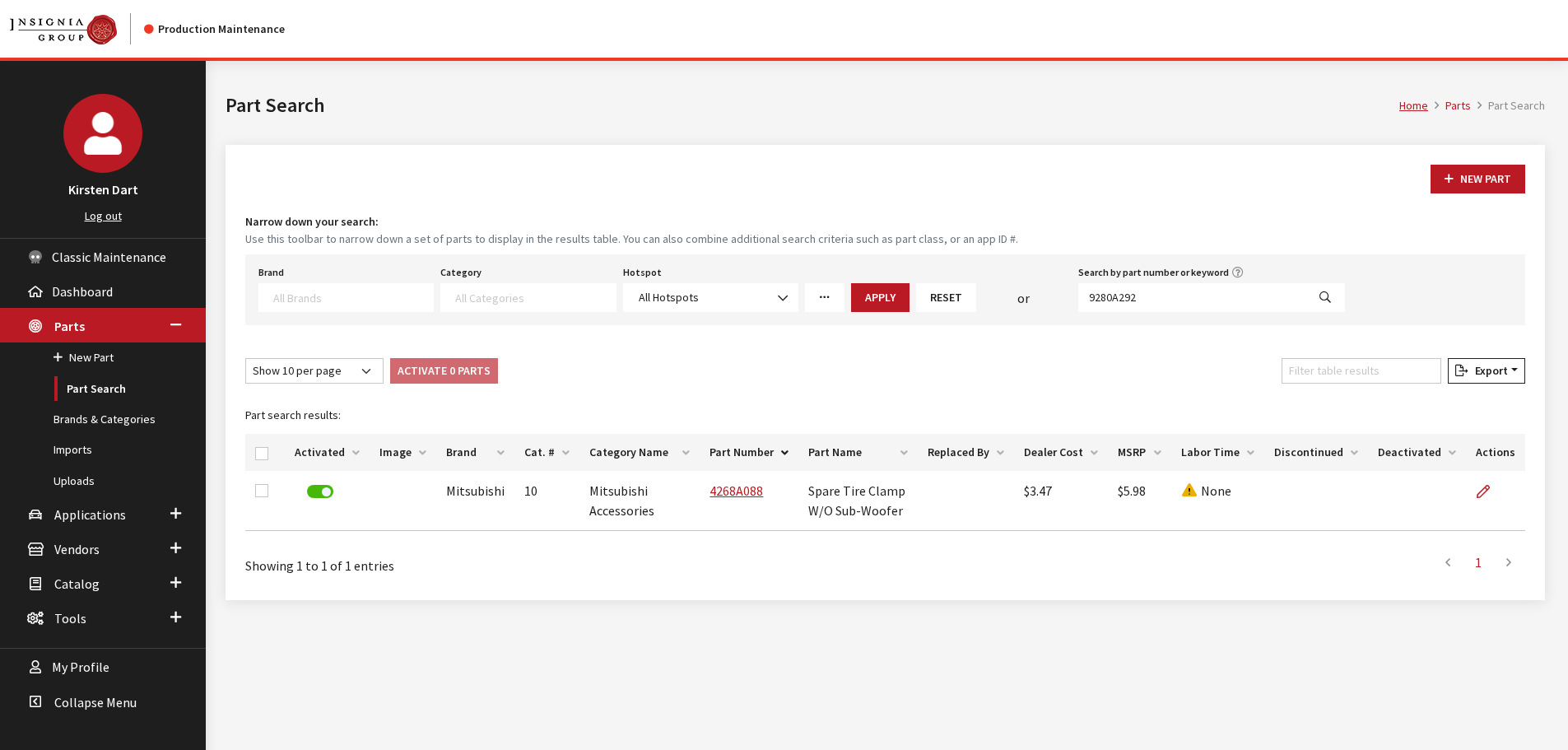 select 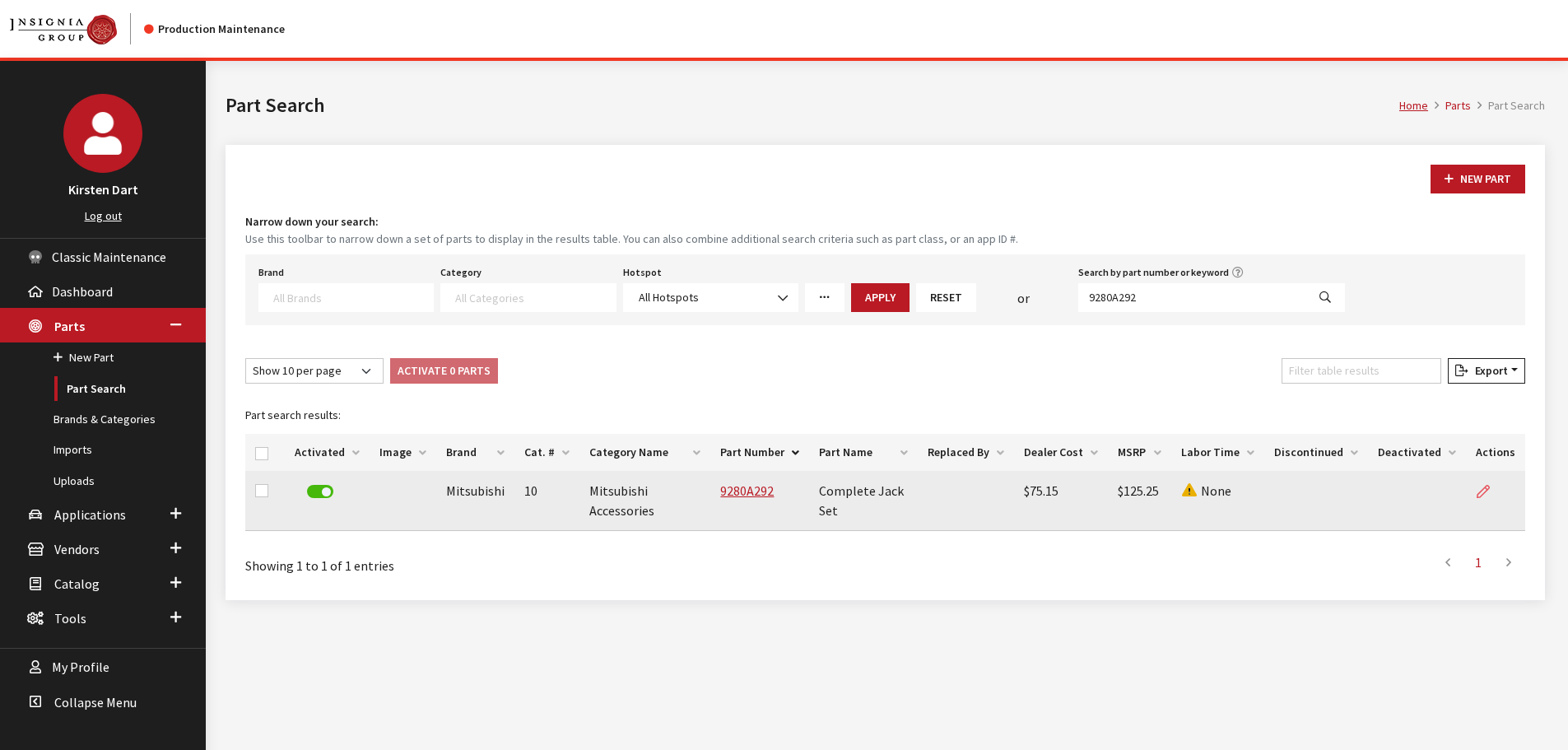 click at bounding box center (1483, 492) 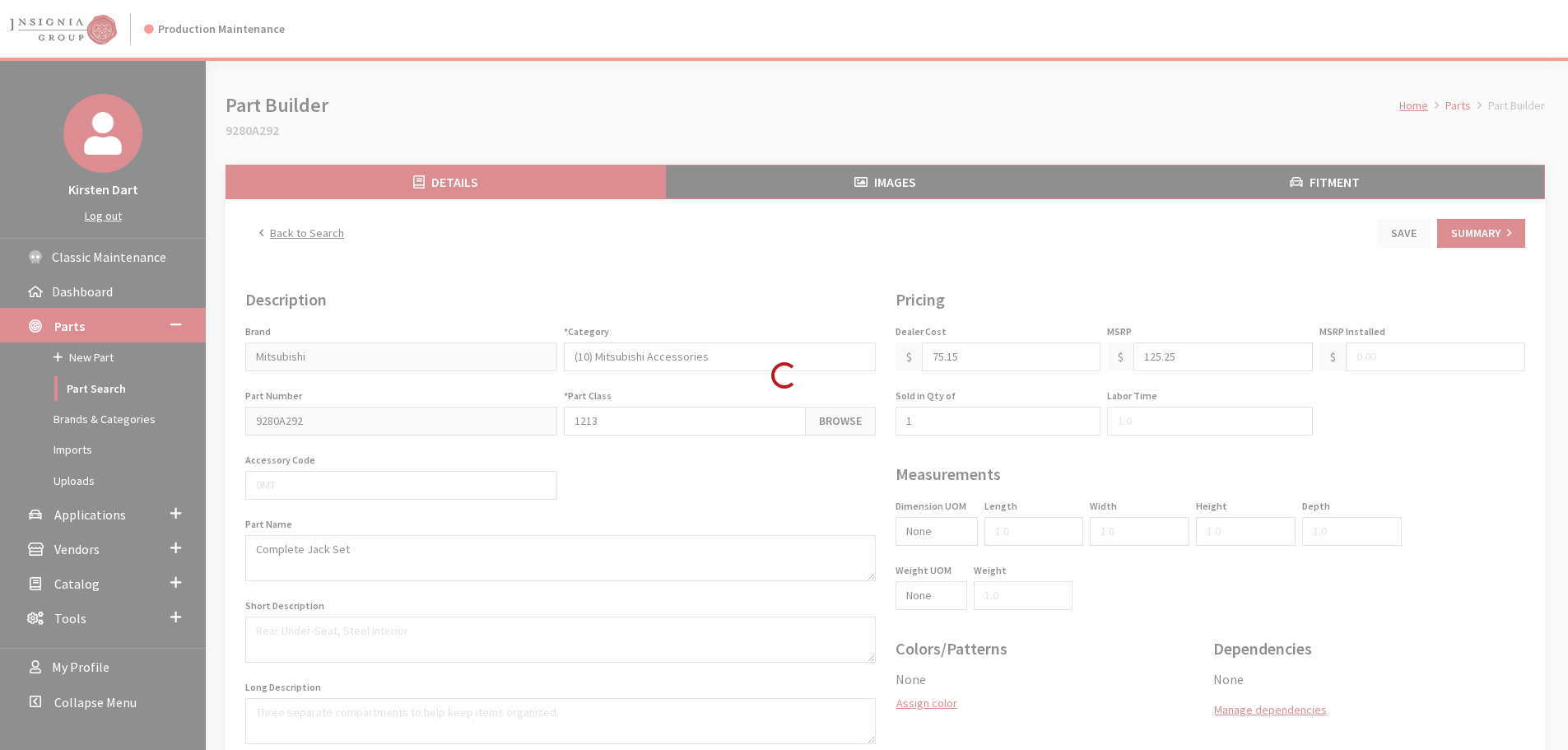 scroll, scrollTop: 0, scrollLeft: 0, axis: both 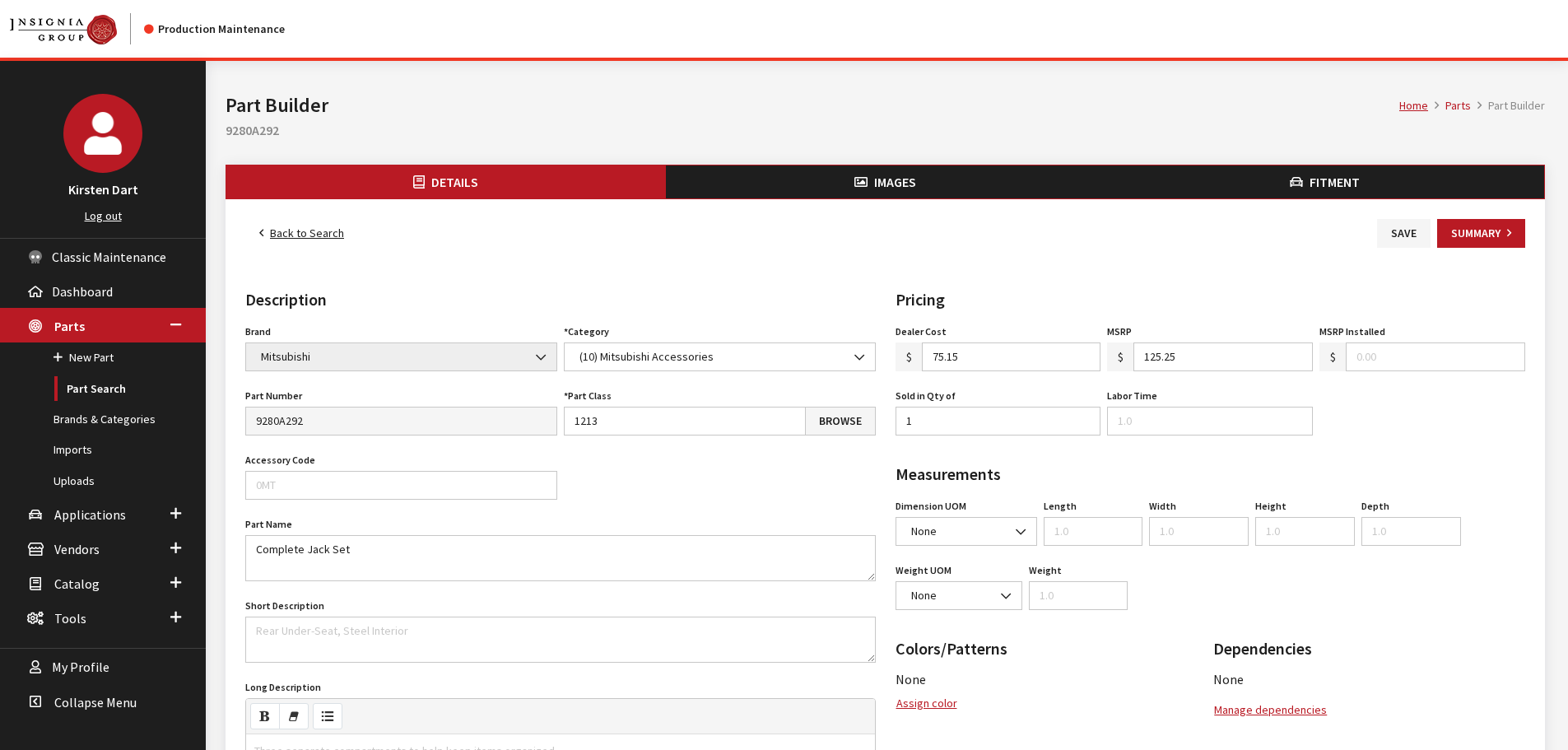 click on "MSRP
$ 125.25" at bounding box center [1210, 346] 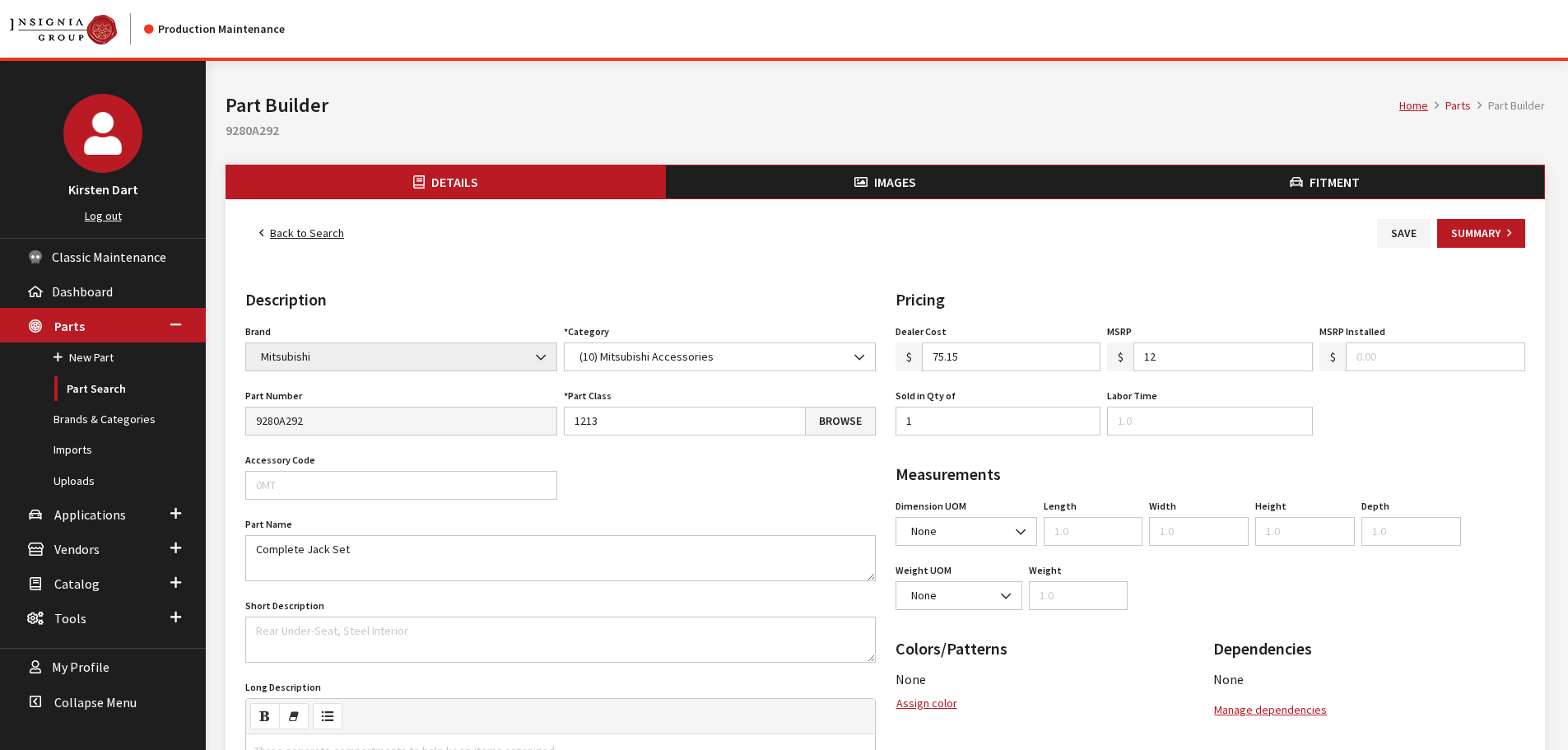 type on "1" 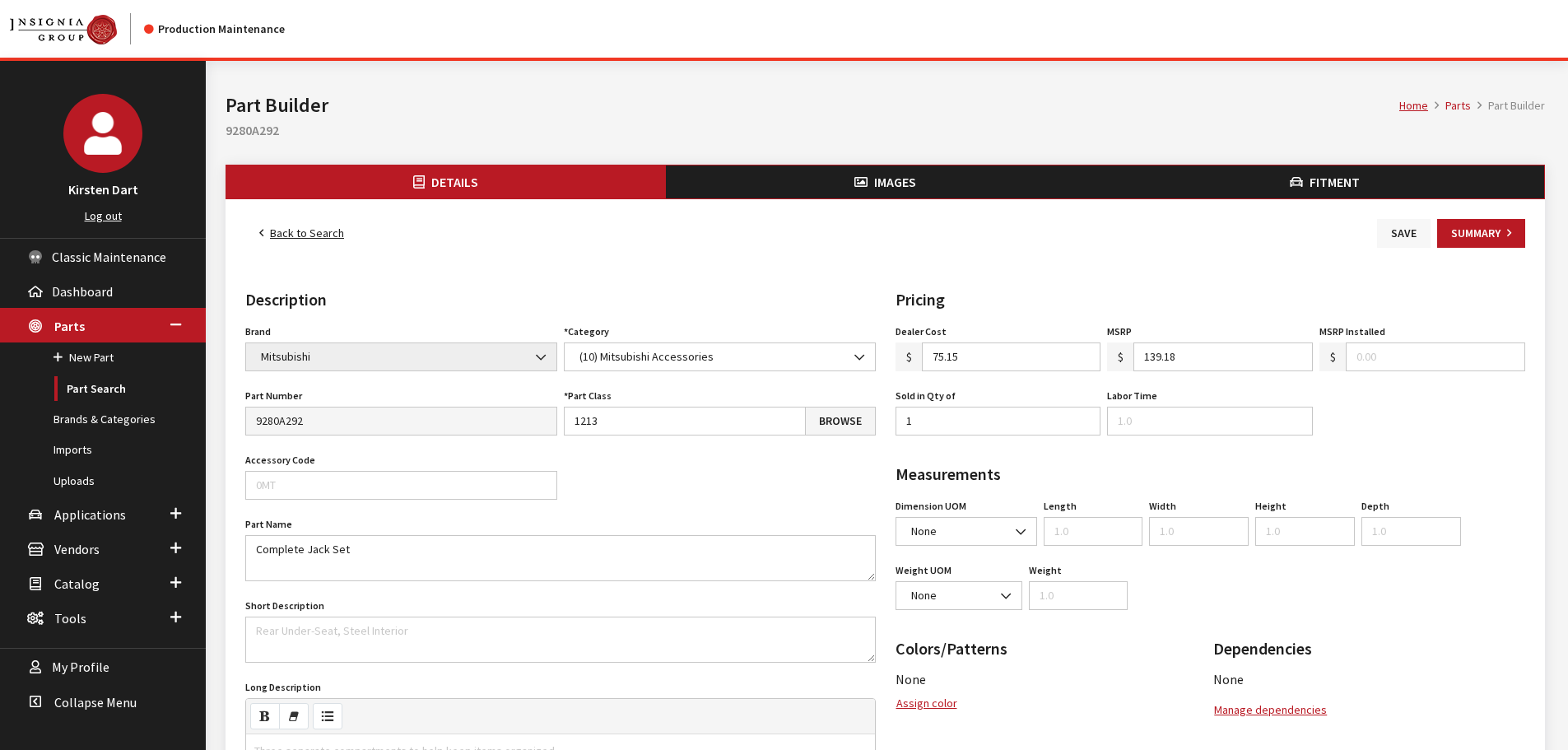 type on "139.18" 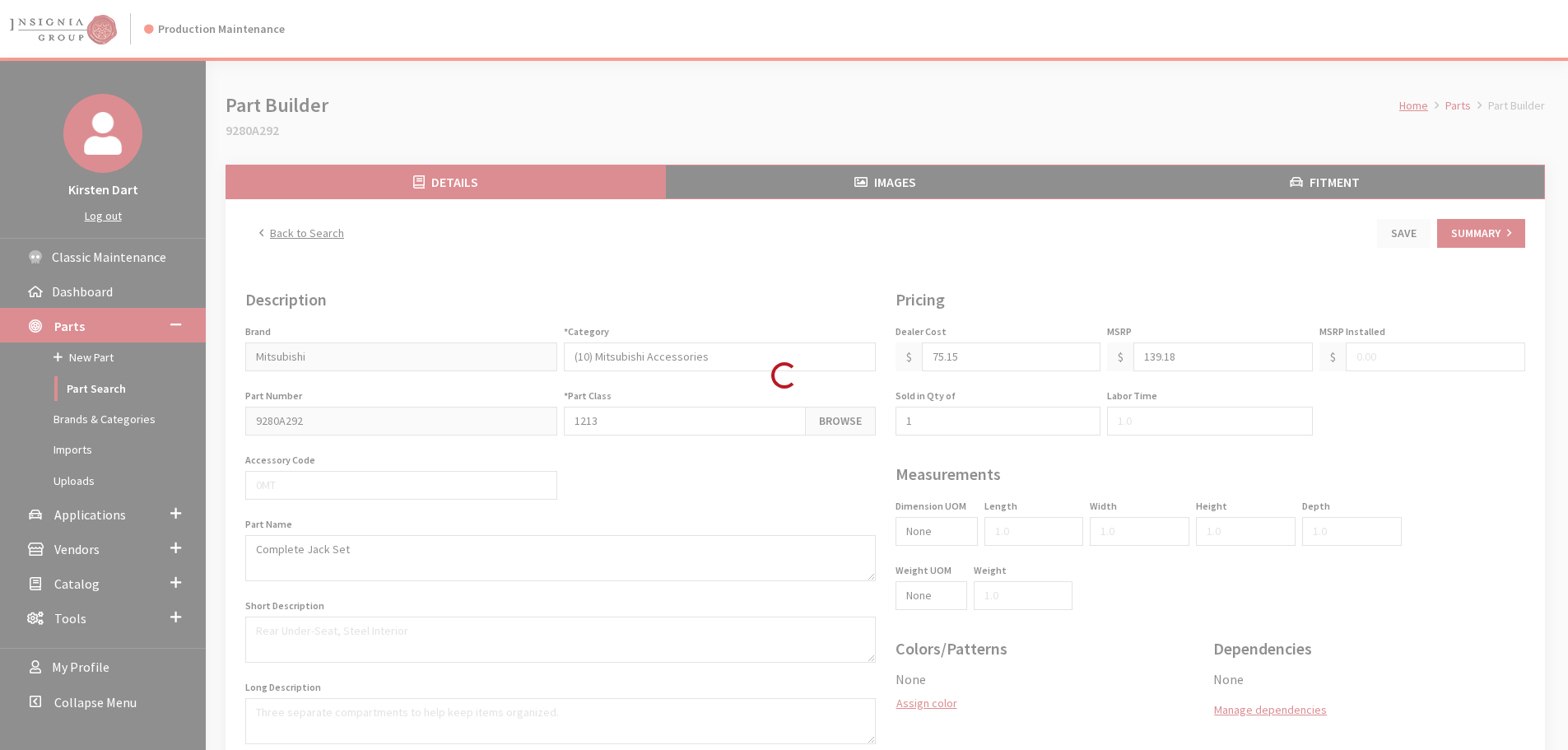scroll, scrollTop: 0, scrollLeft: 0, axis: both 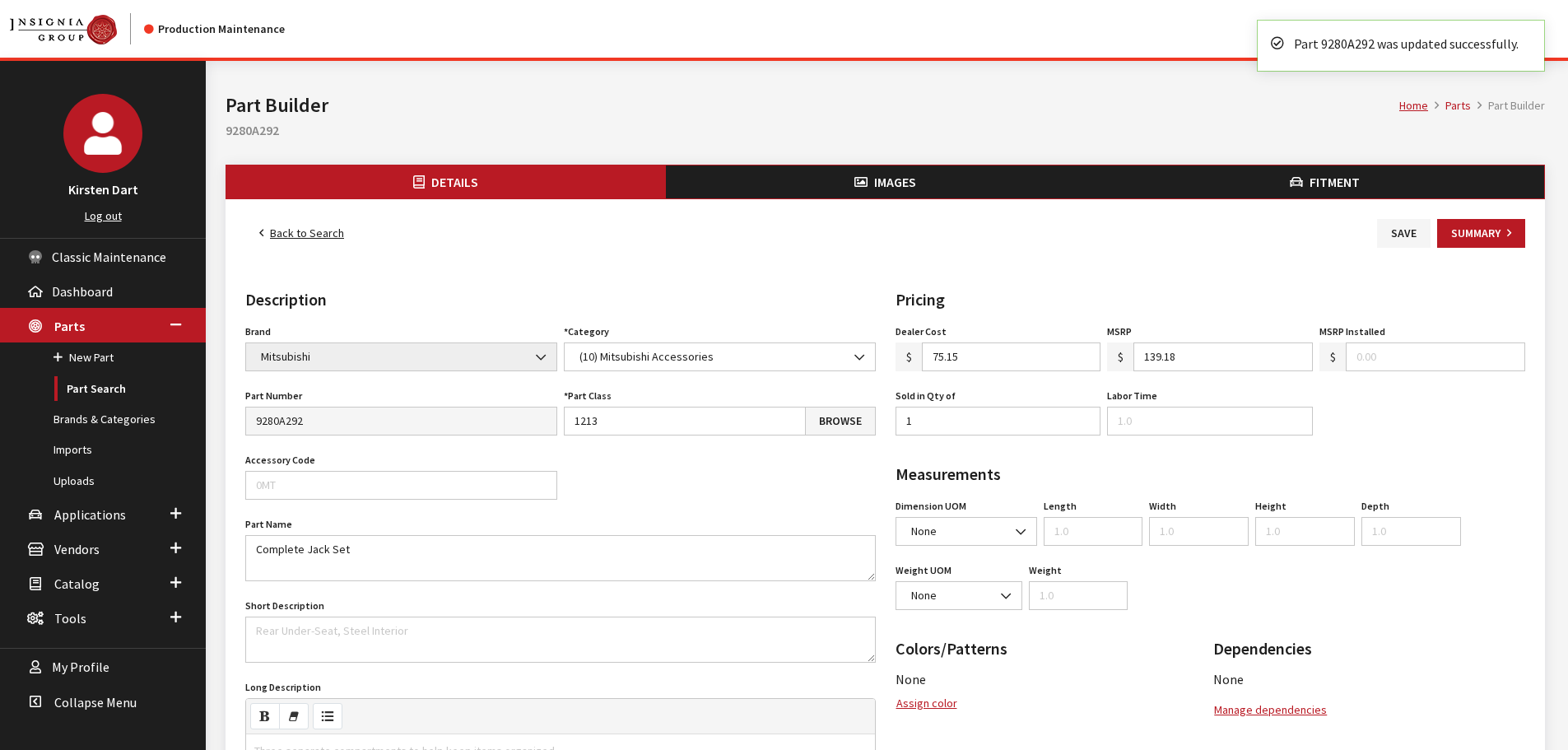 click on "Back to Search" at bounding box center [301, 233] 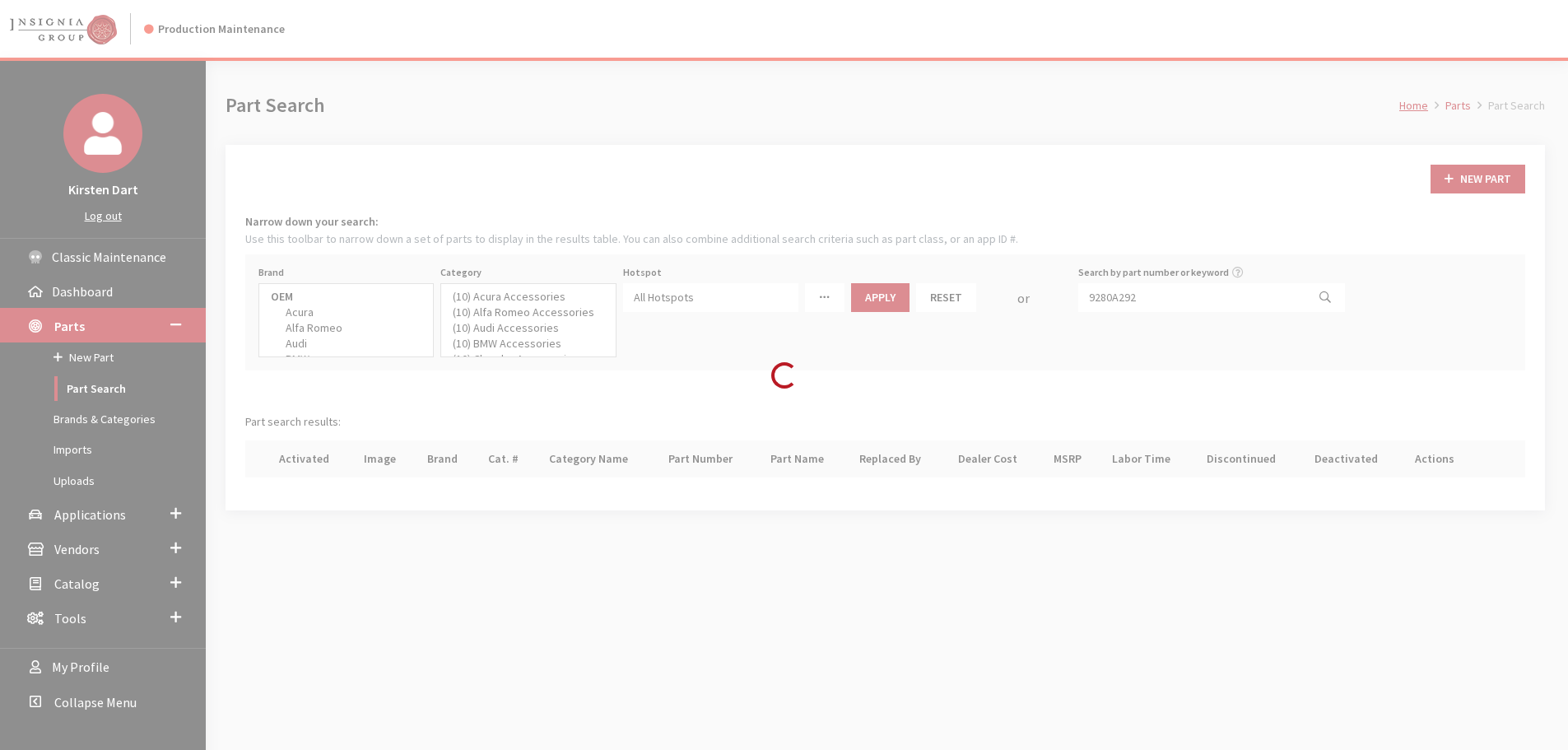 select 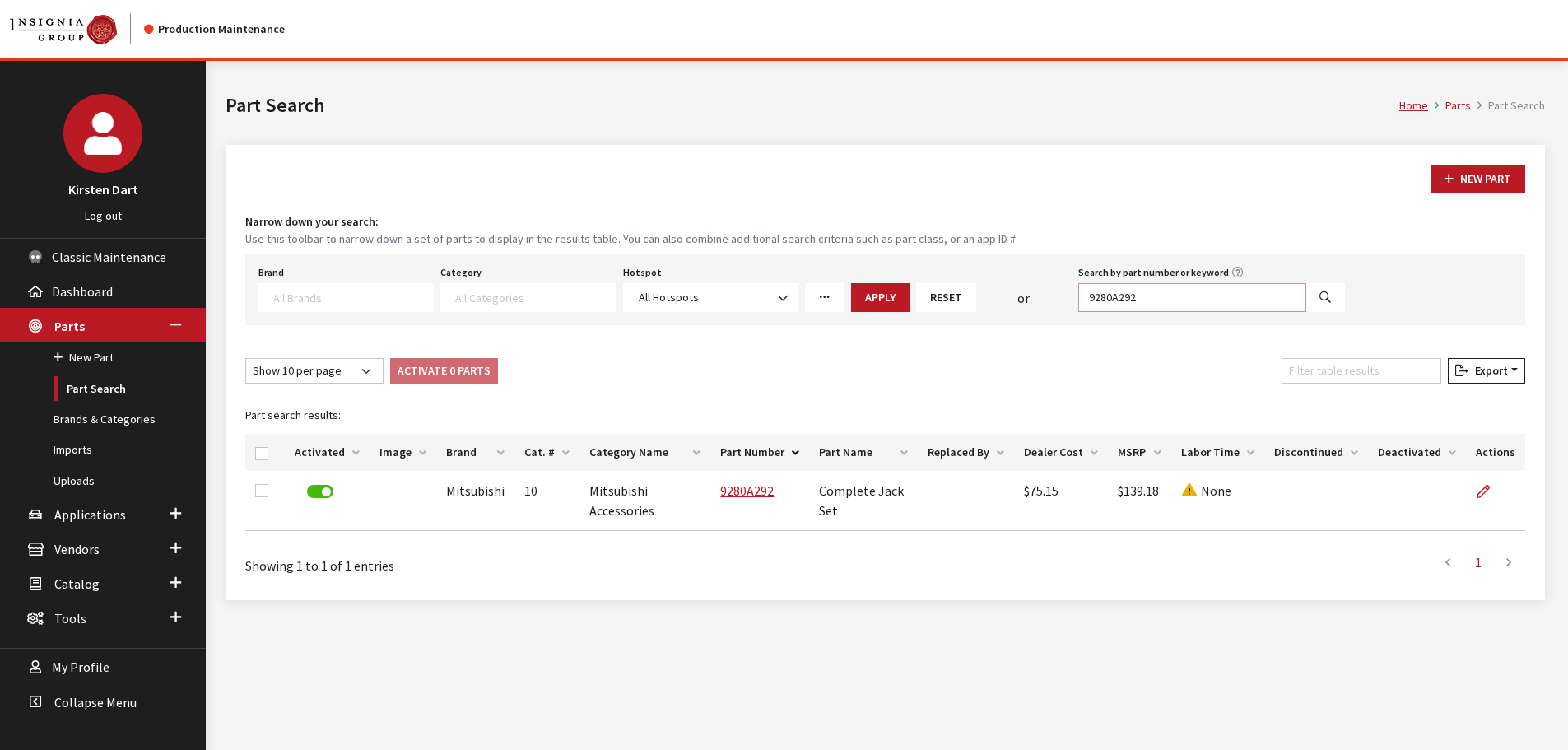 click on "9280A292" at bounding box center (1192, 297) 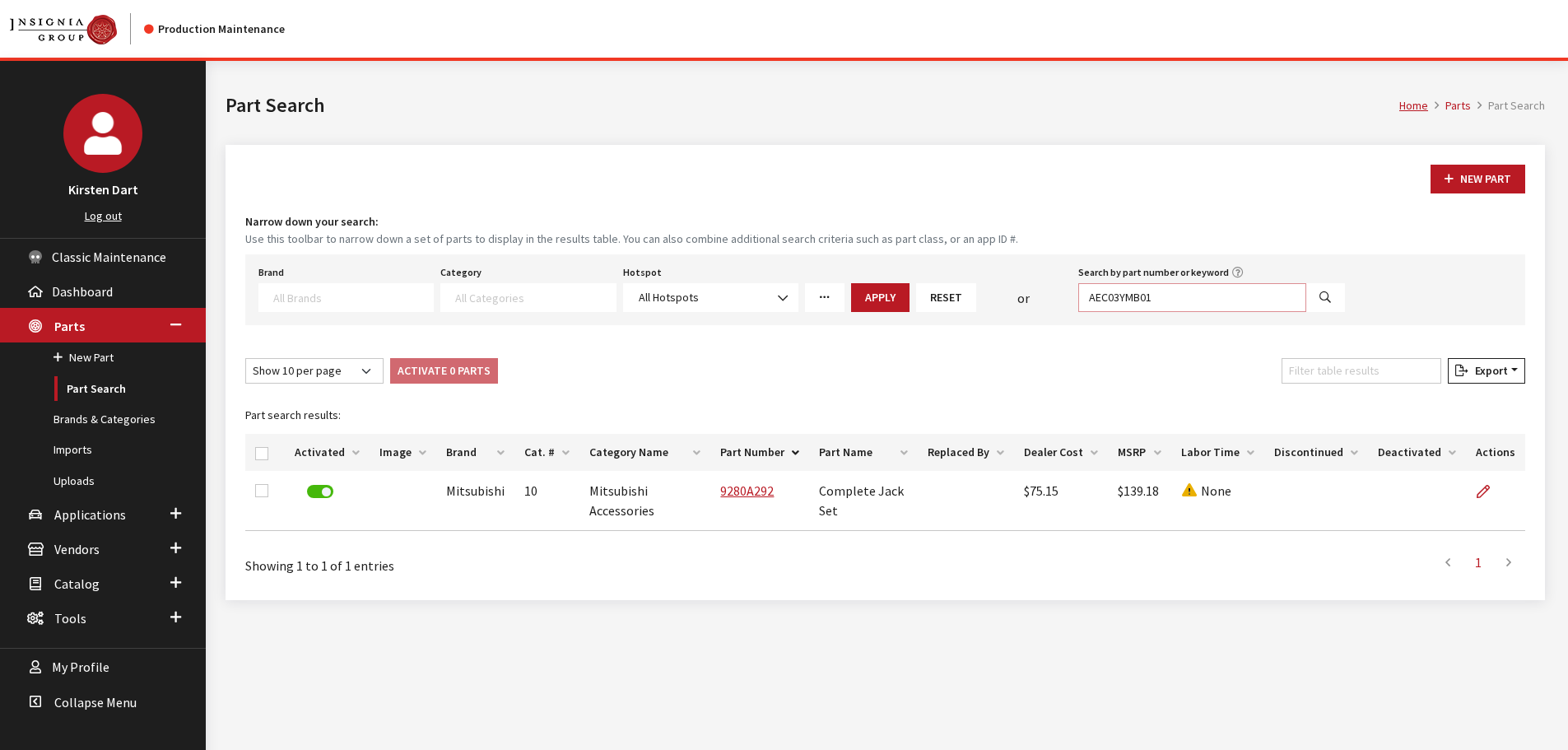 type on "AEC03YMB01" 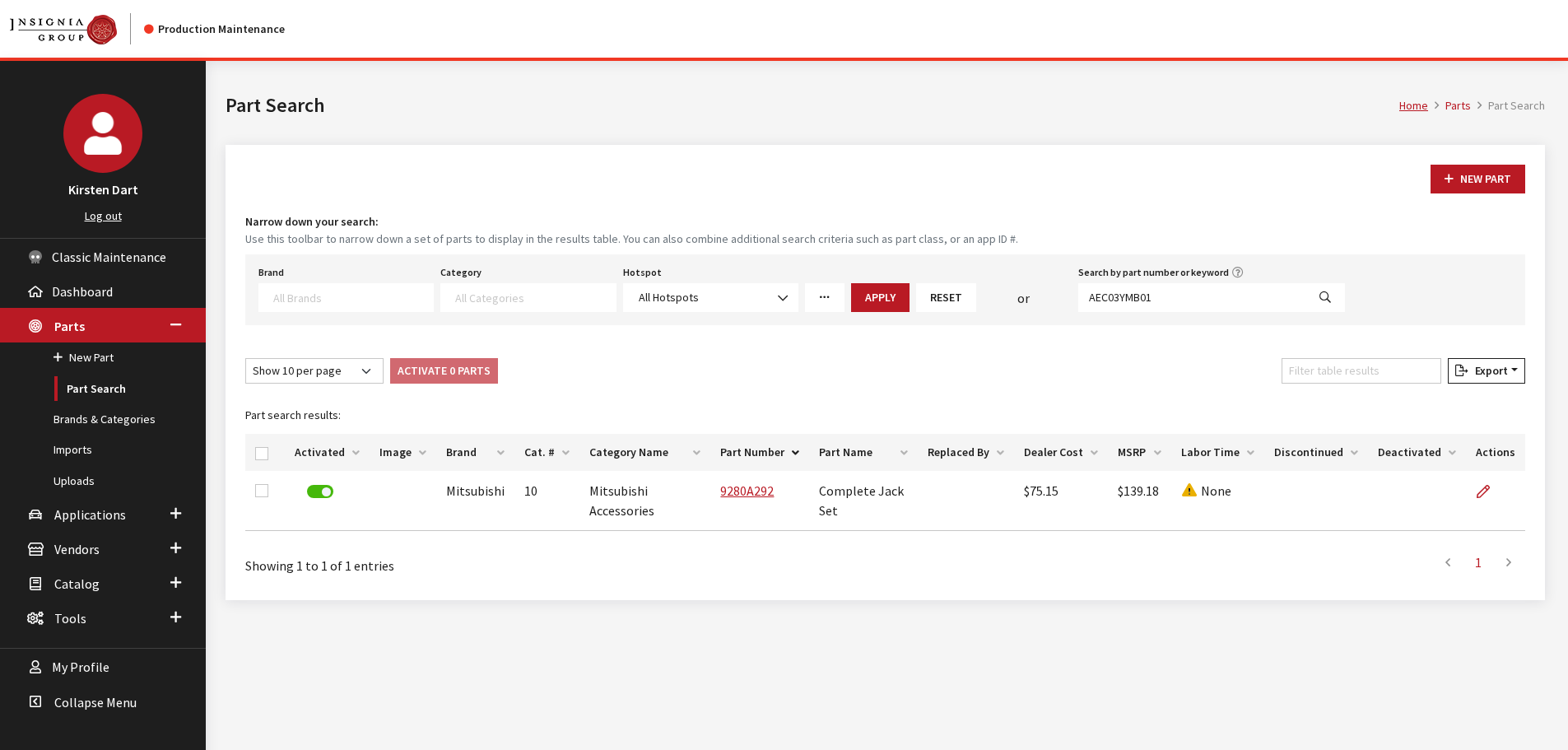 select 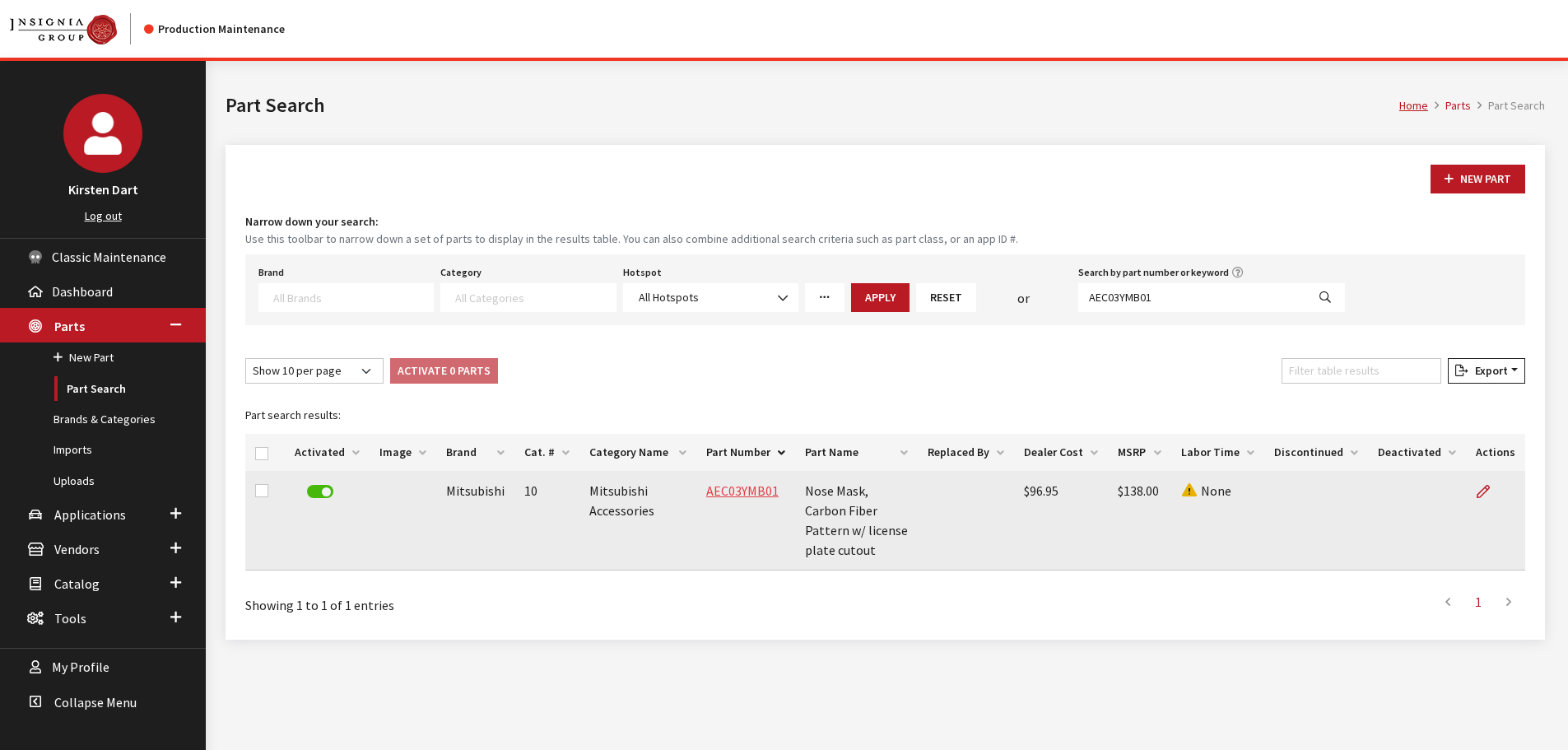 click on "AEC03YMB01" at bounding box center [742, 491] 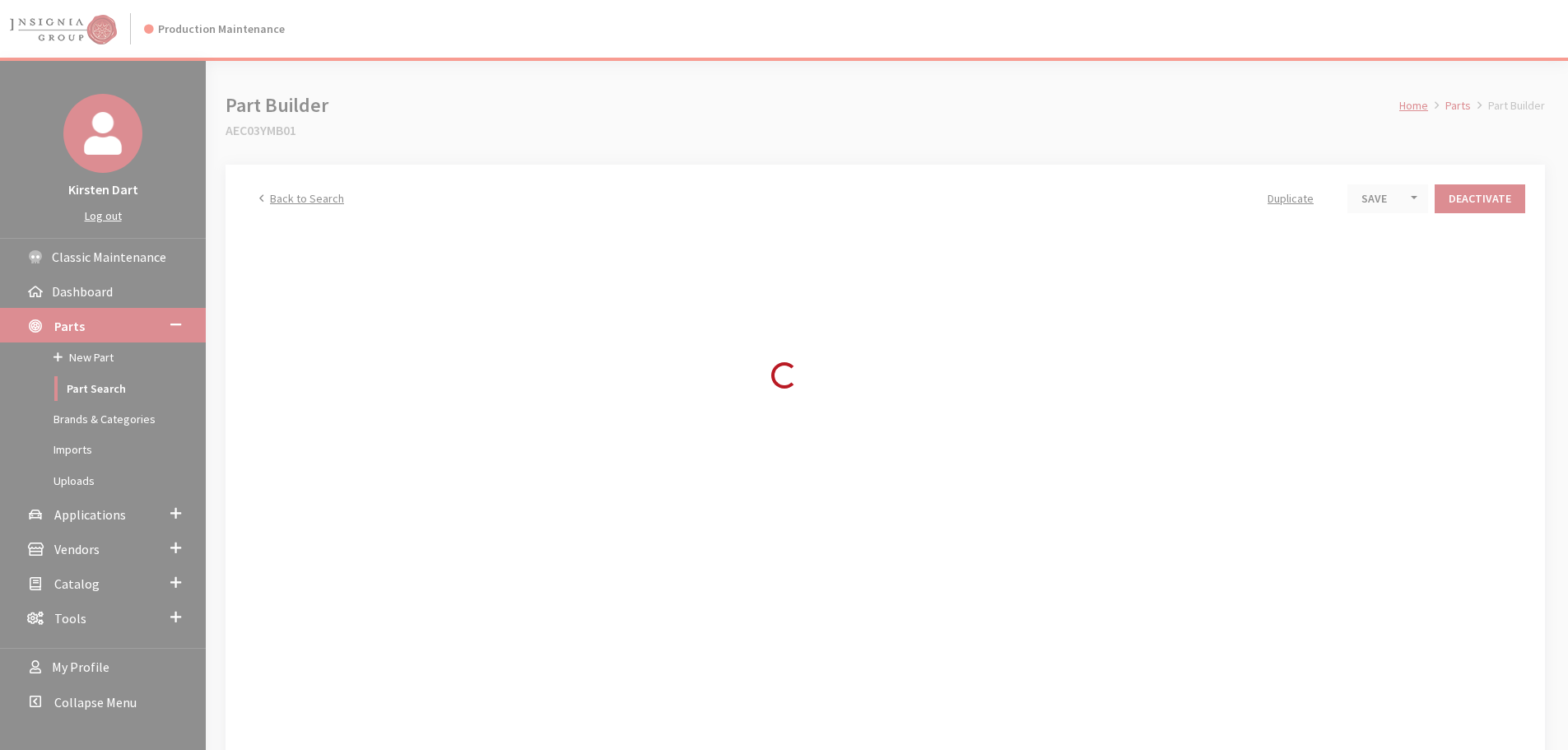 scroll, scrollTop: 0, scrollLeft: 0, axis: both 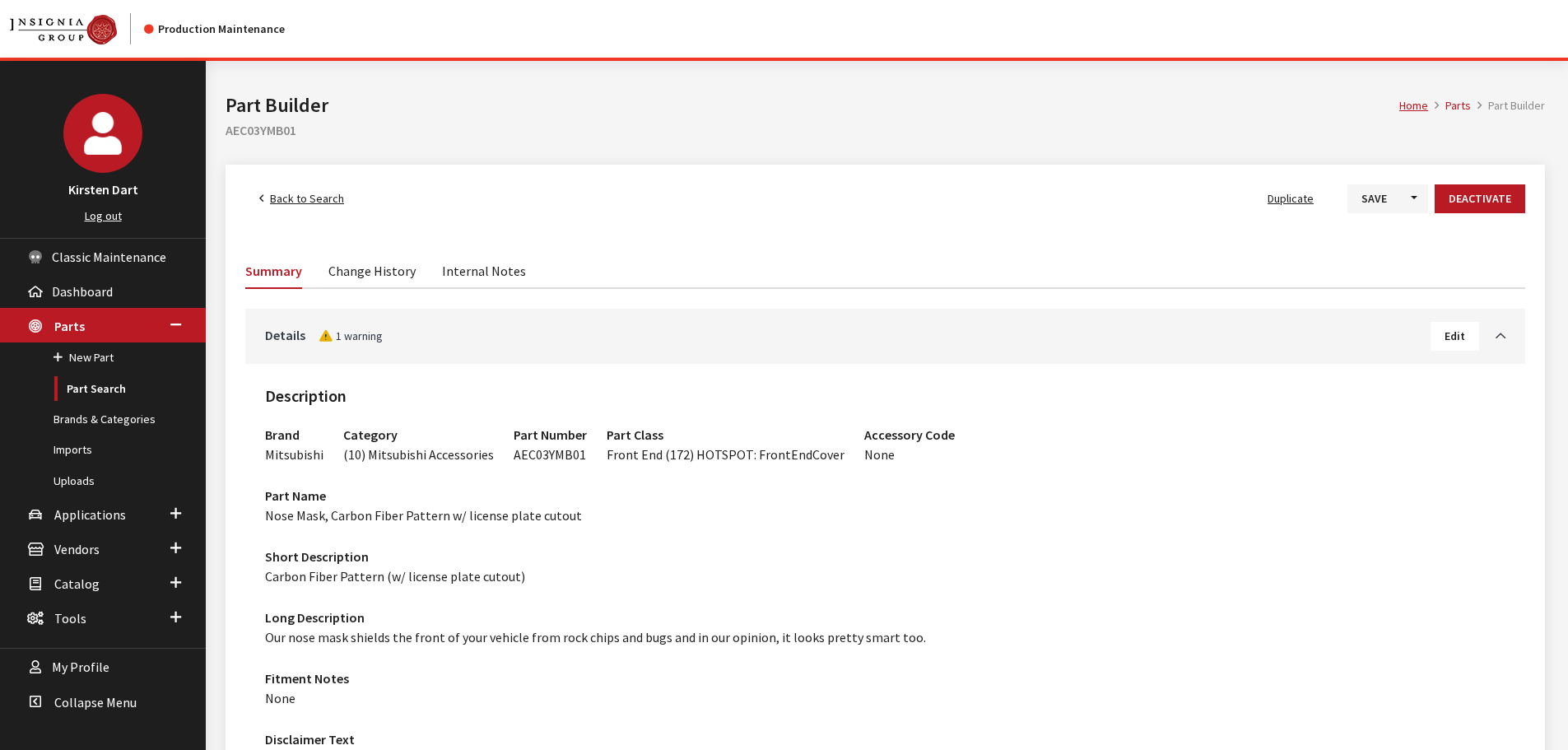 click on "Edit" at bounding box center [1454, 336] 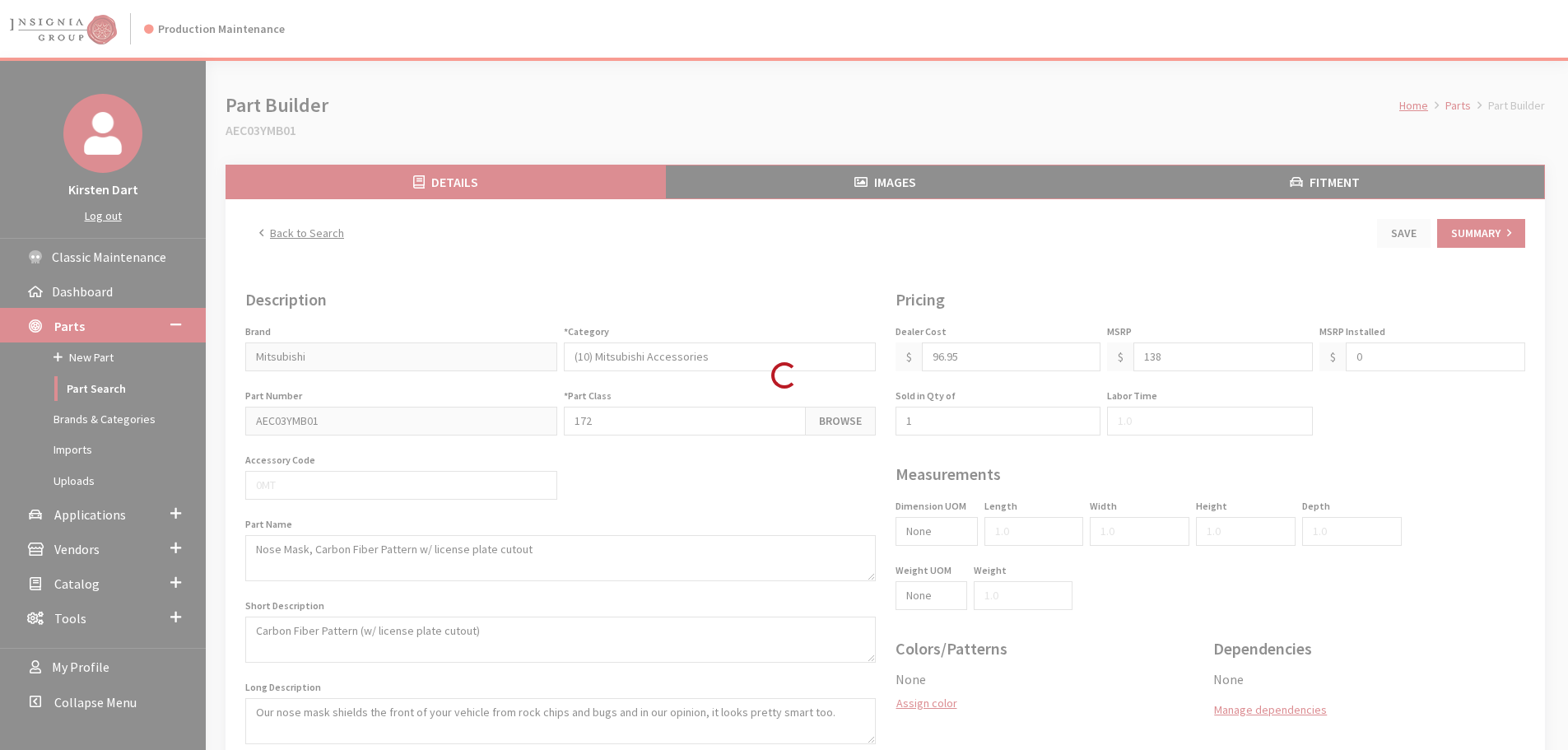 scroll, scrollTop: 0, scrollLeft: 0, axis: both 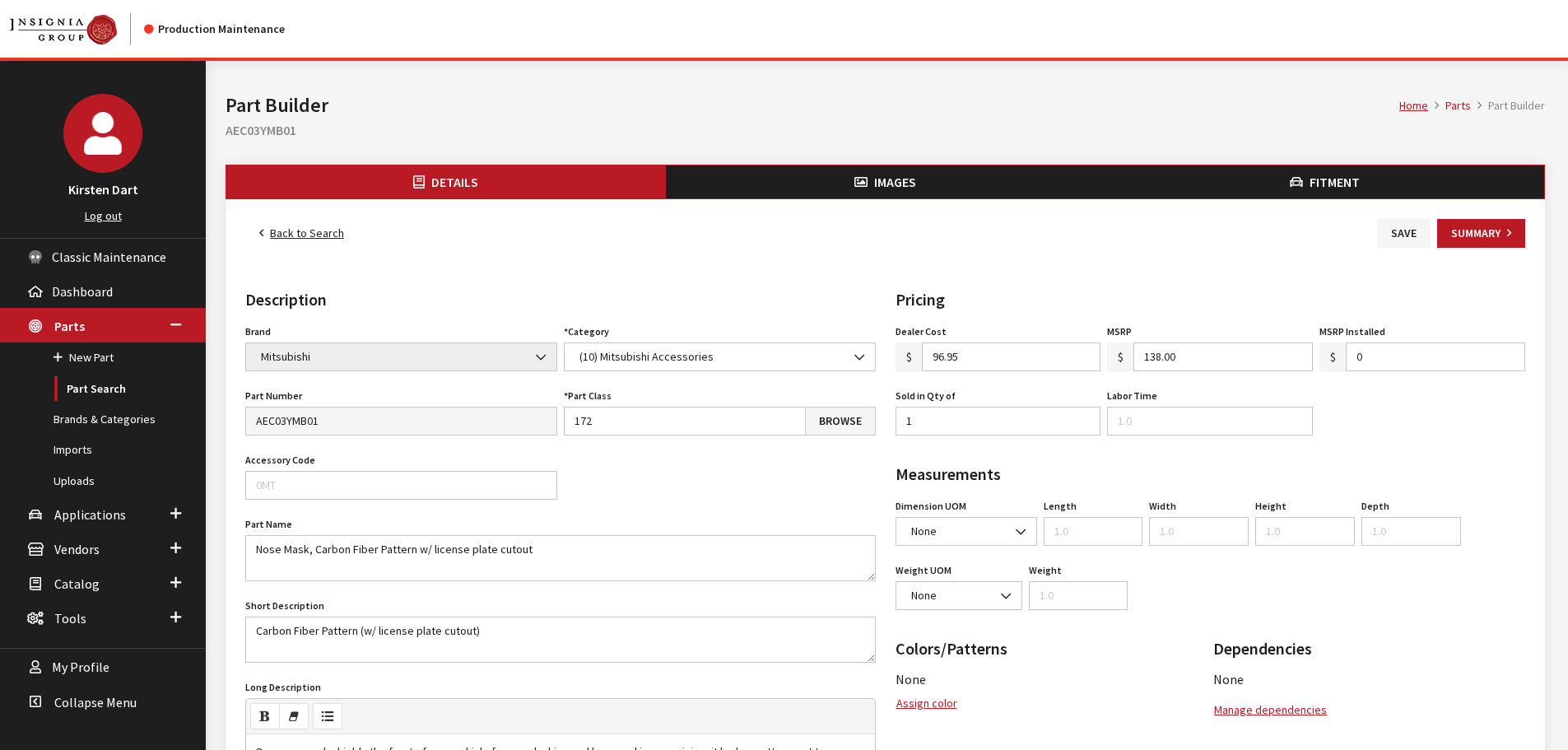 click on "138.00" at bounding box center [1223, 356] 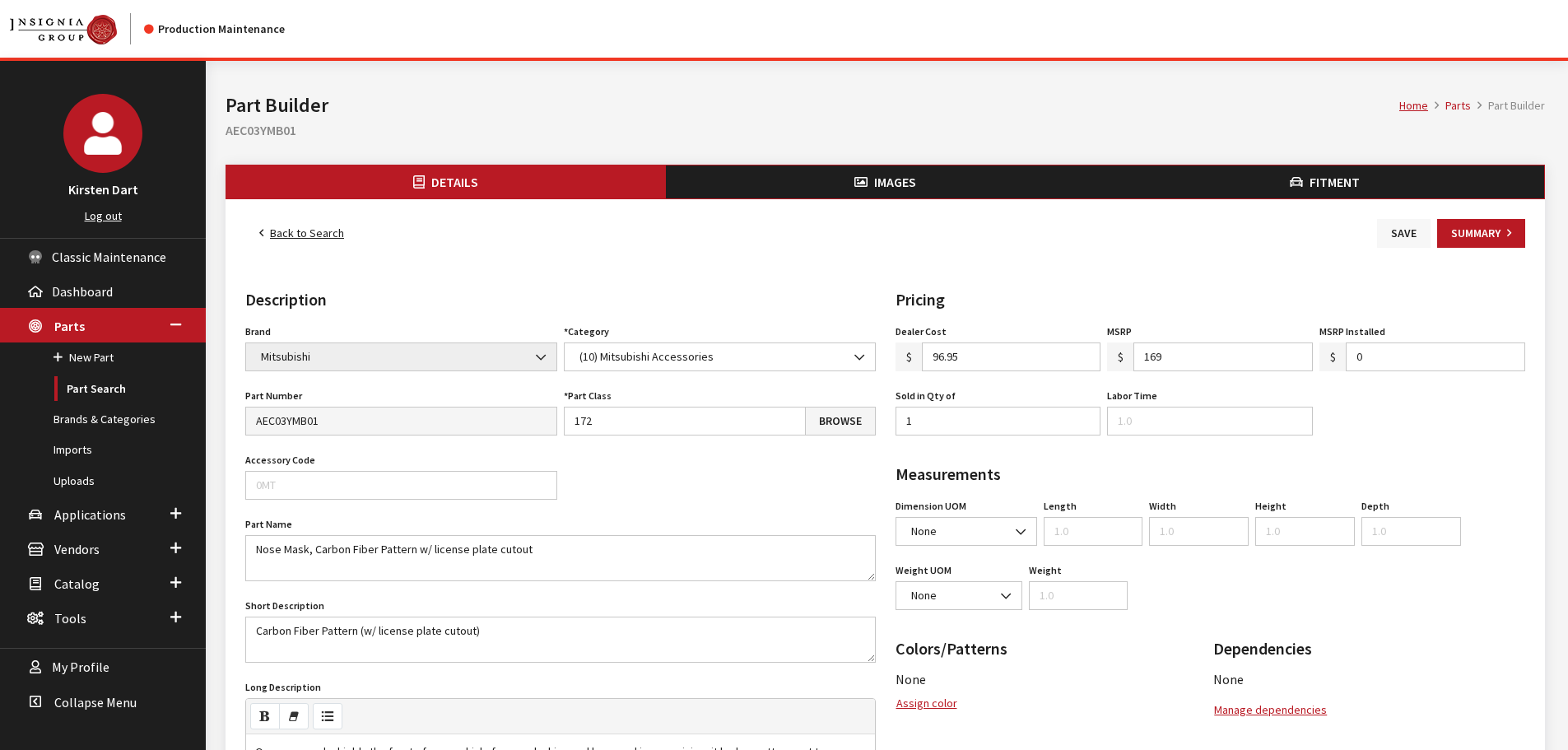type on "169.00" 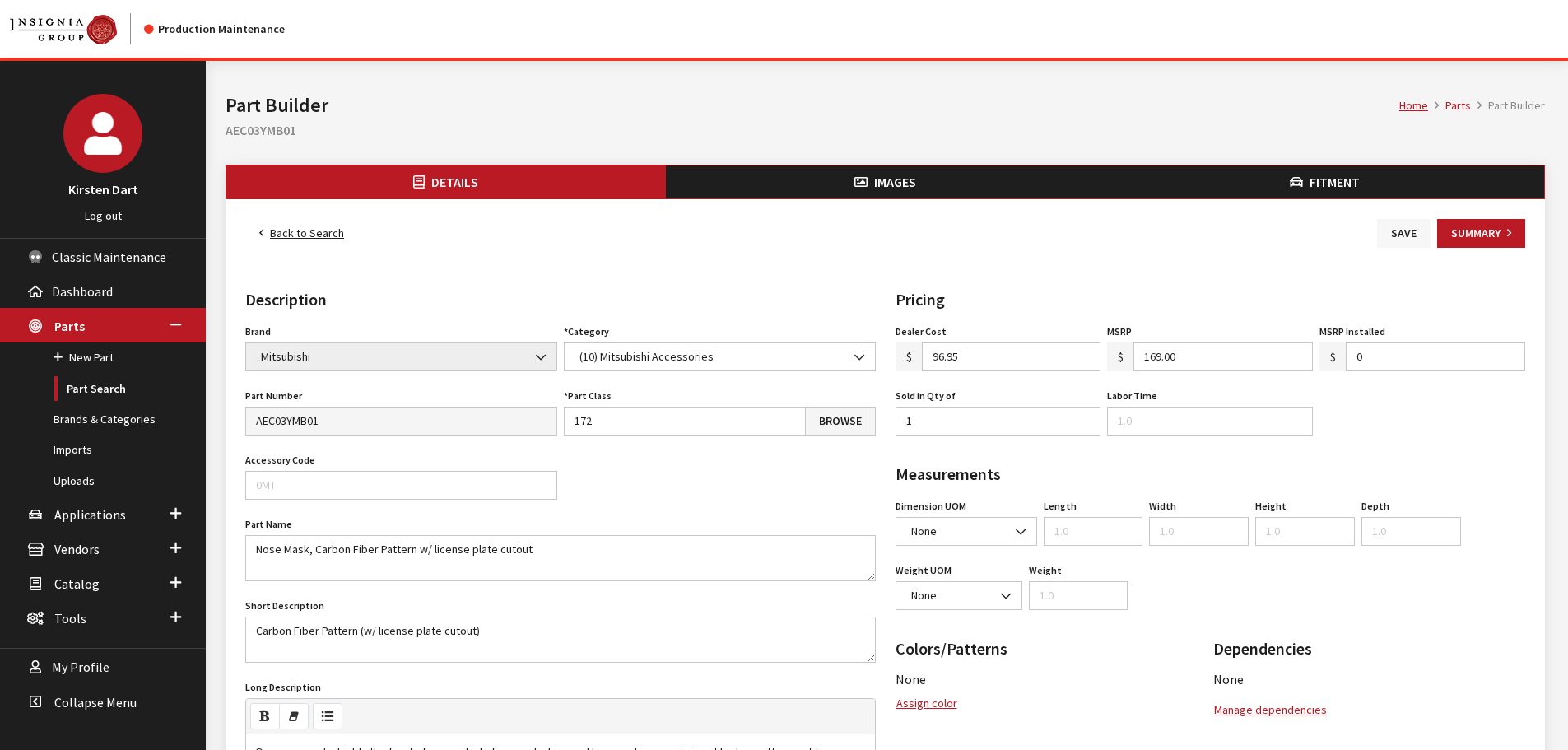 click on "Save" at bounding box center (1403, 233) 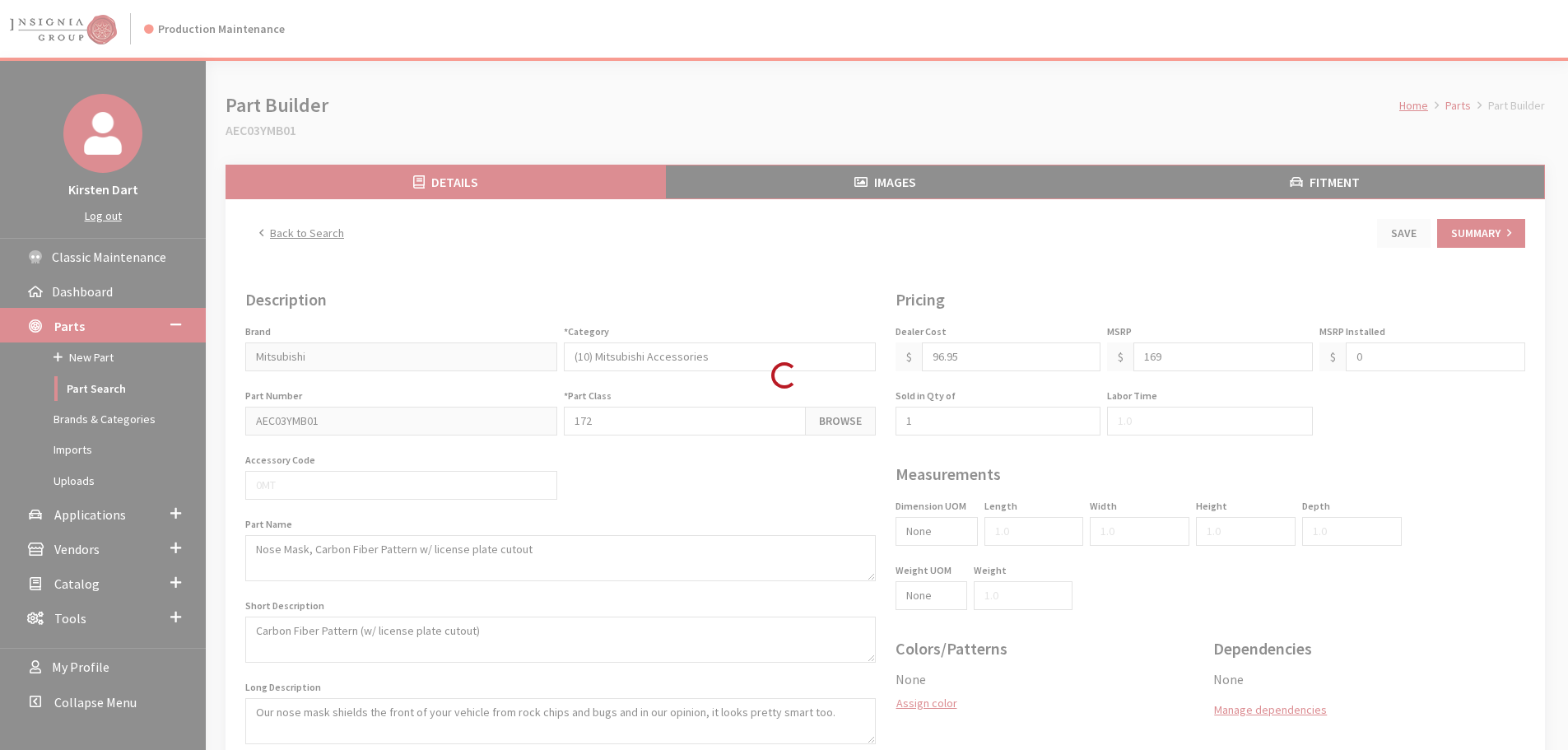 scroll, scrollTop: 0, scrollLeft: 0, axis: both 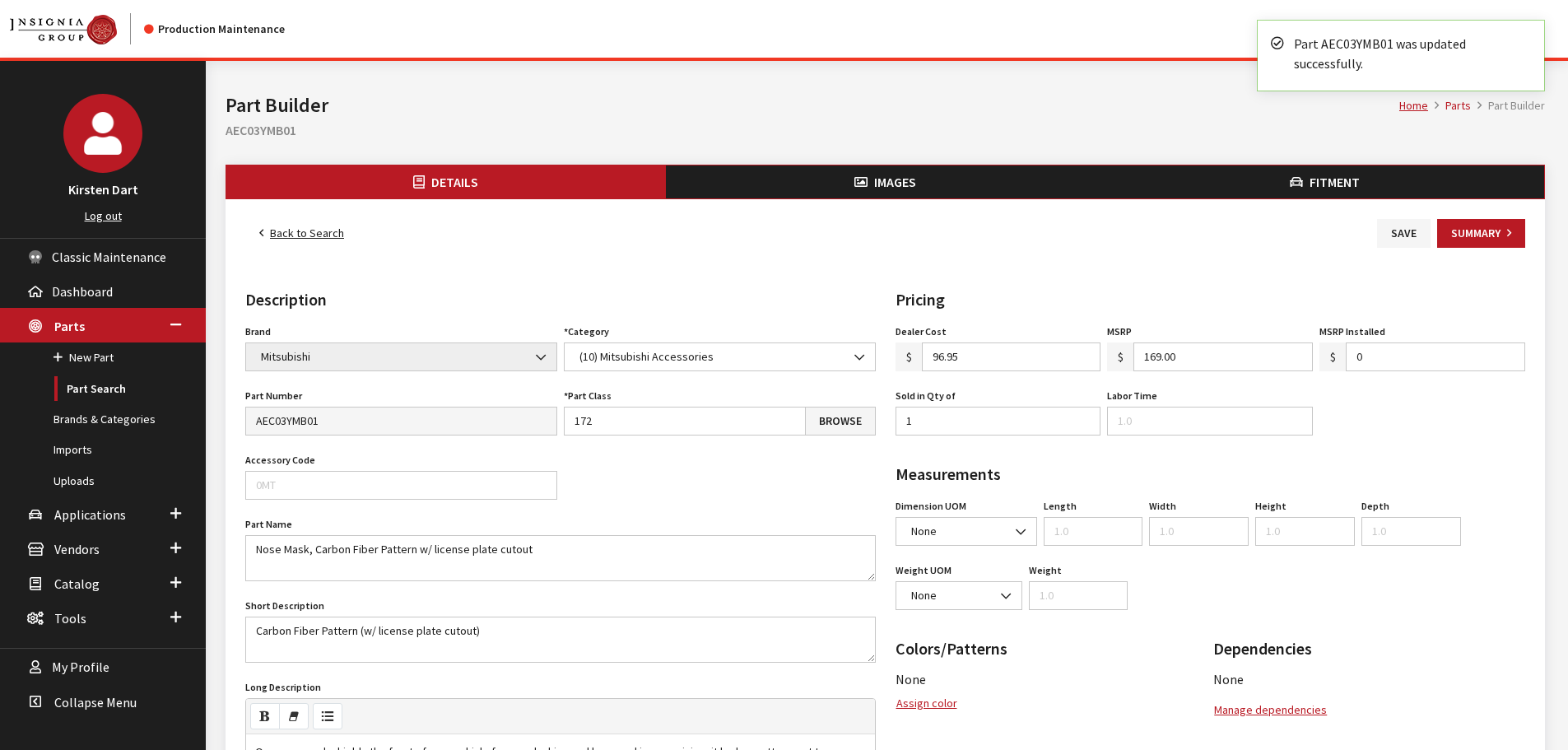 click on "Back to Search" at bounding box center (301, 233) 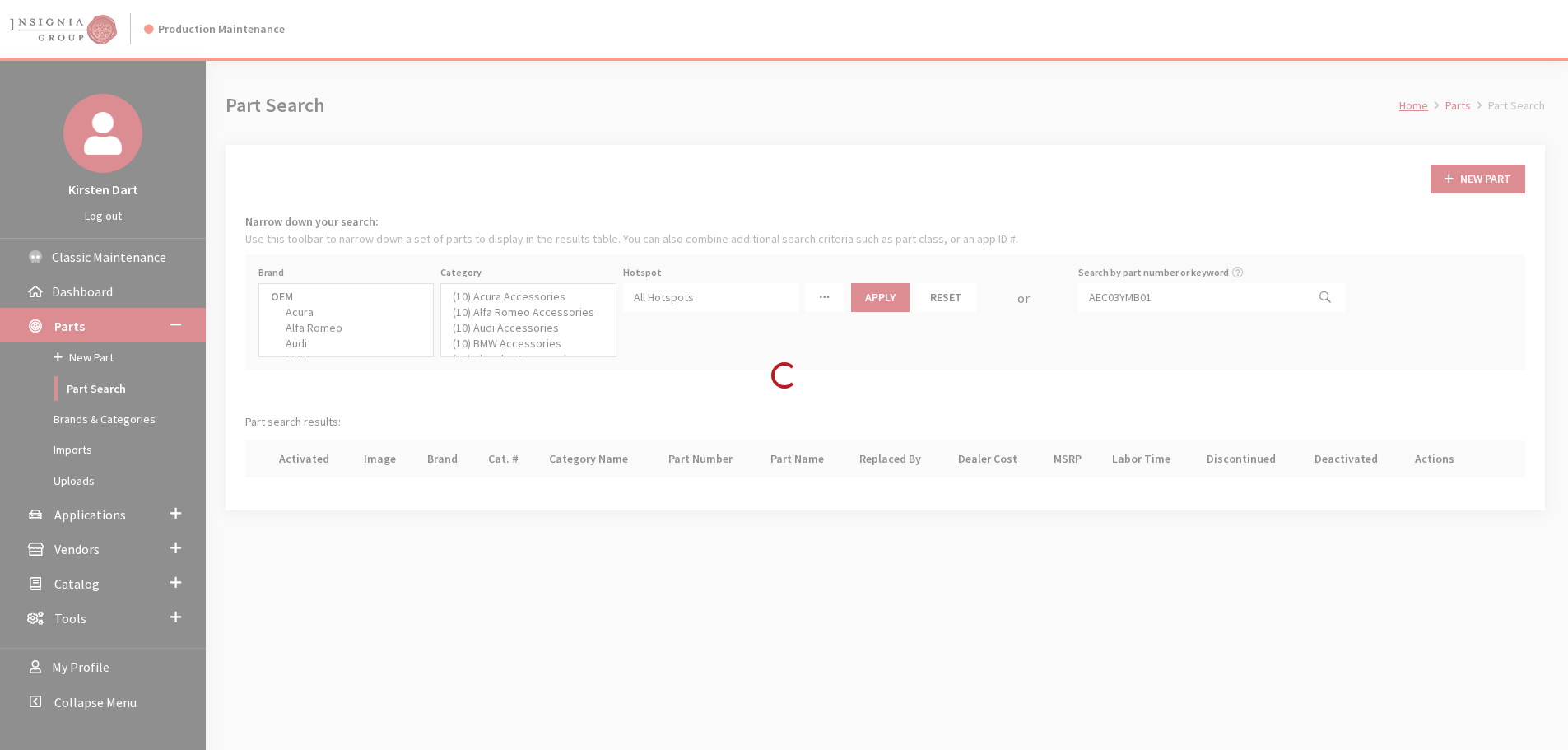 select 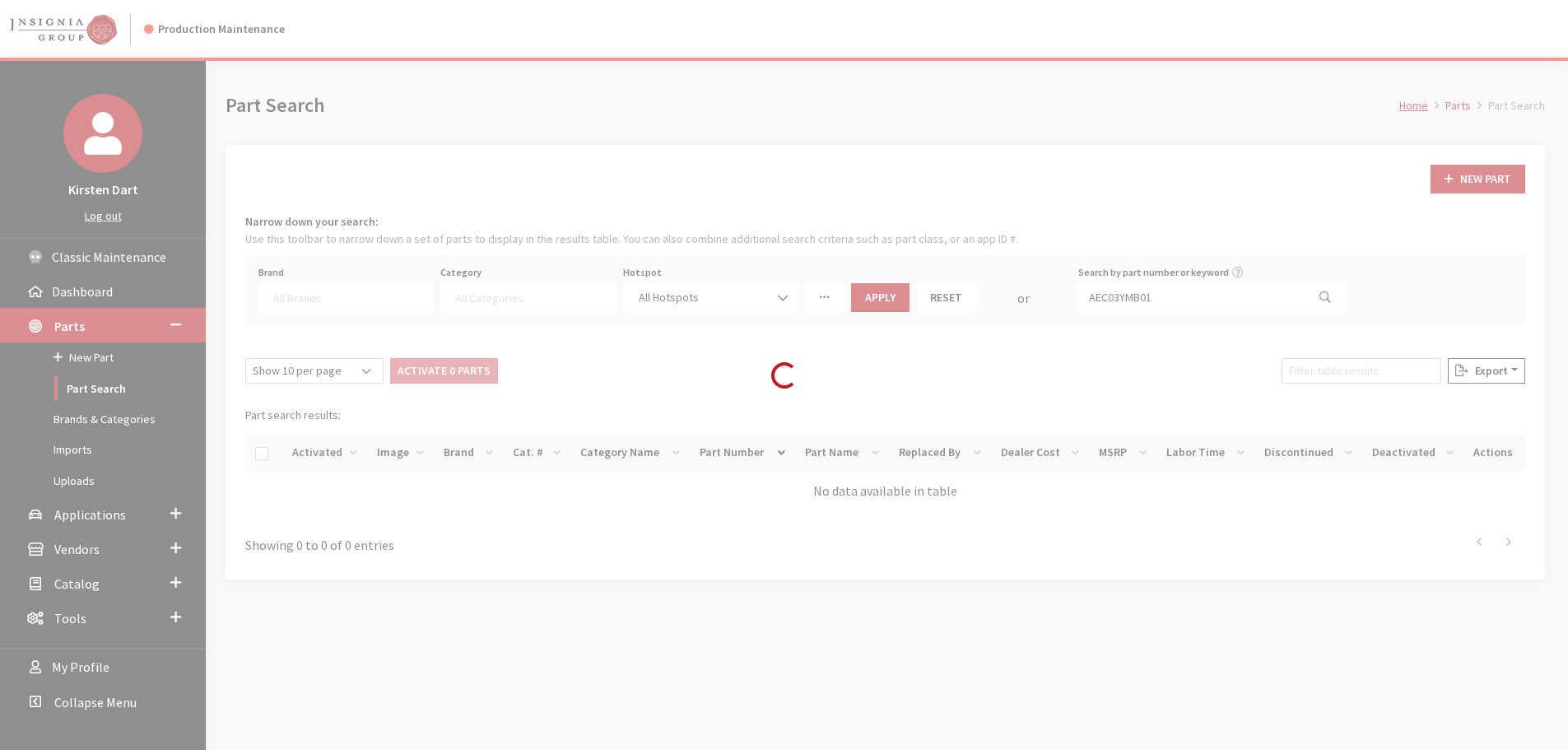 click on "Loading..." at bounding box center [784, 375] 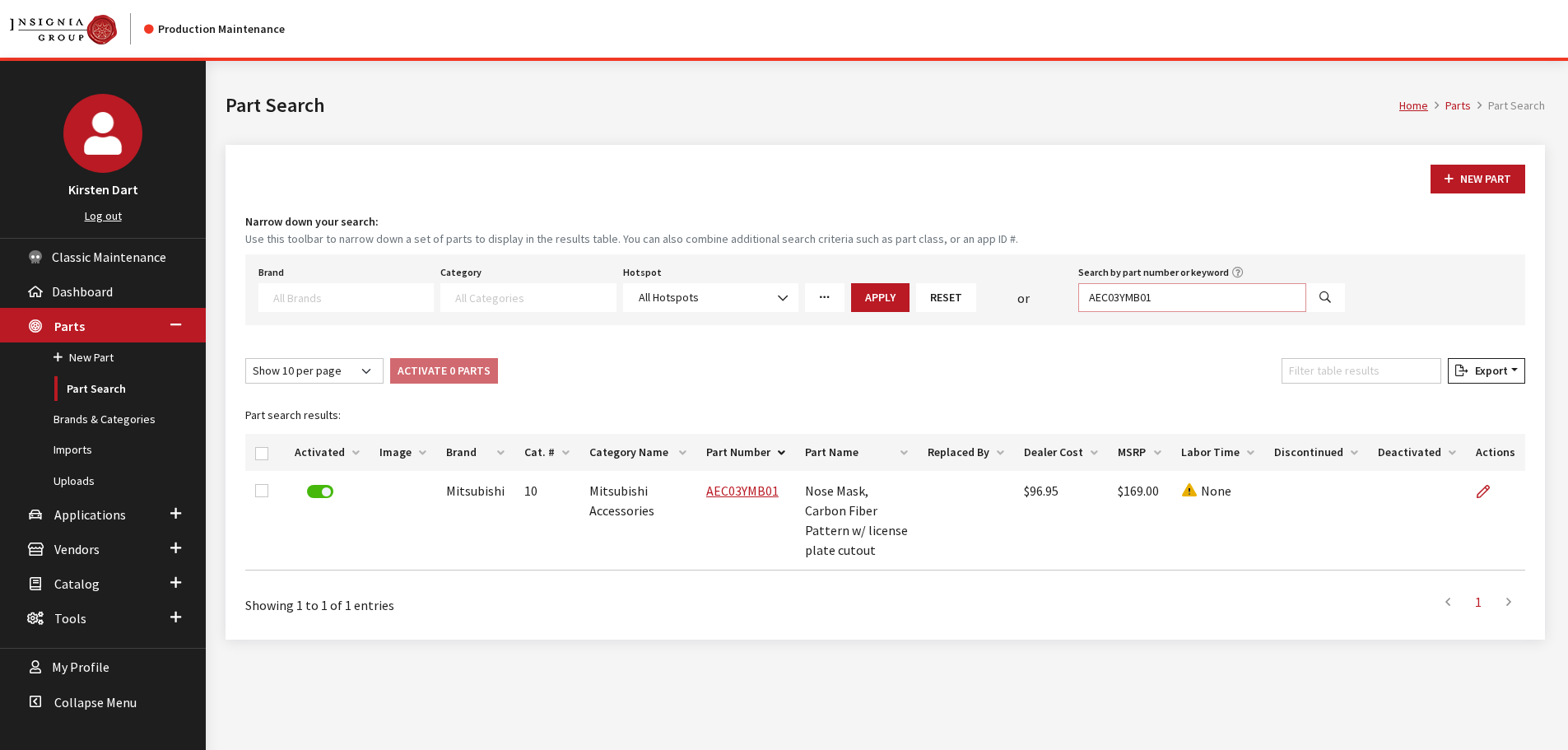 click on "AEC03YMB01" at bounding box center [1192, 297] 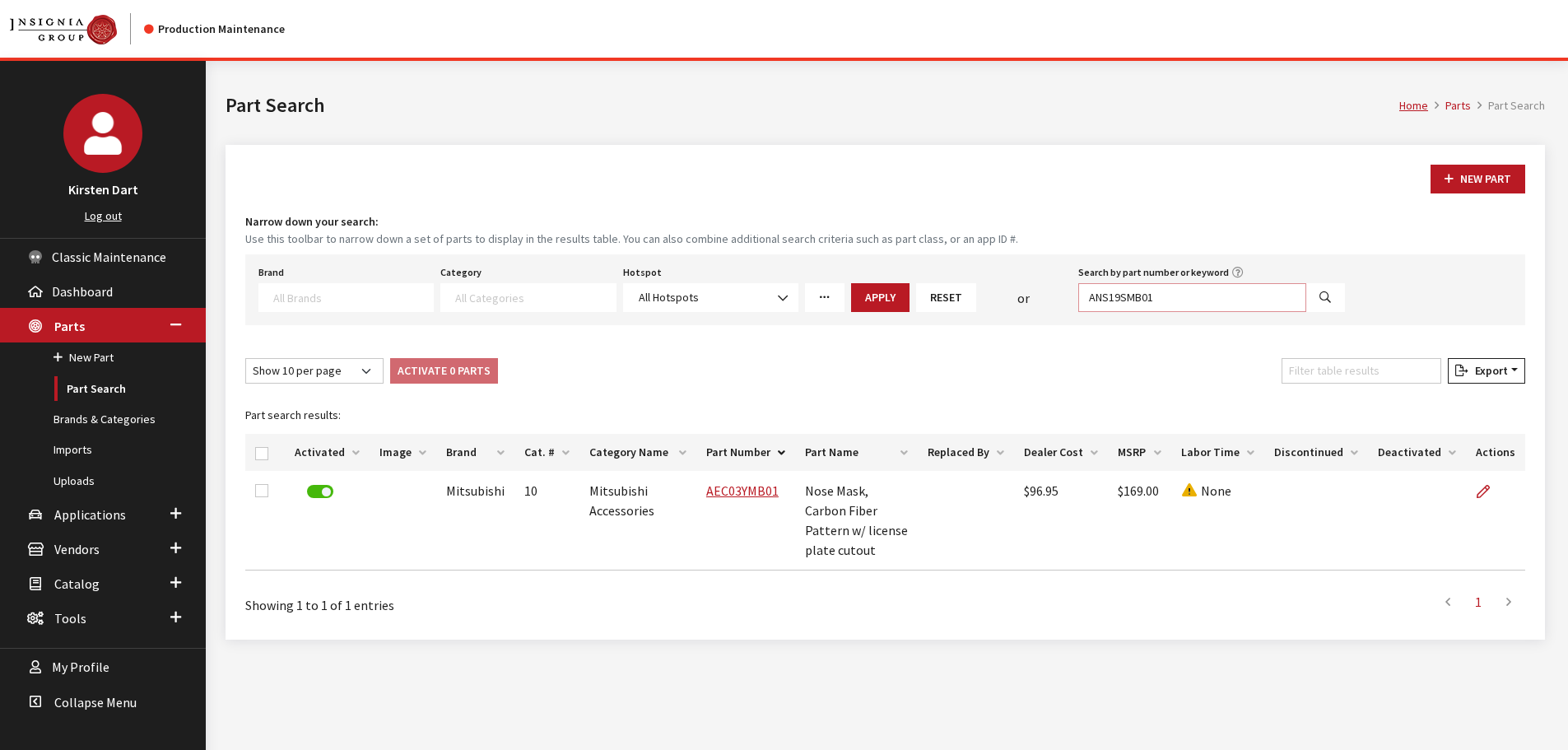 type on "ANS19SMB01" 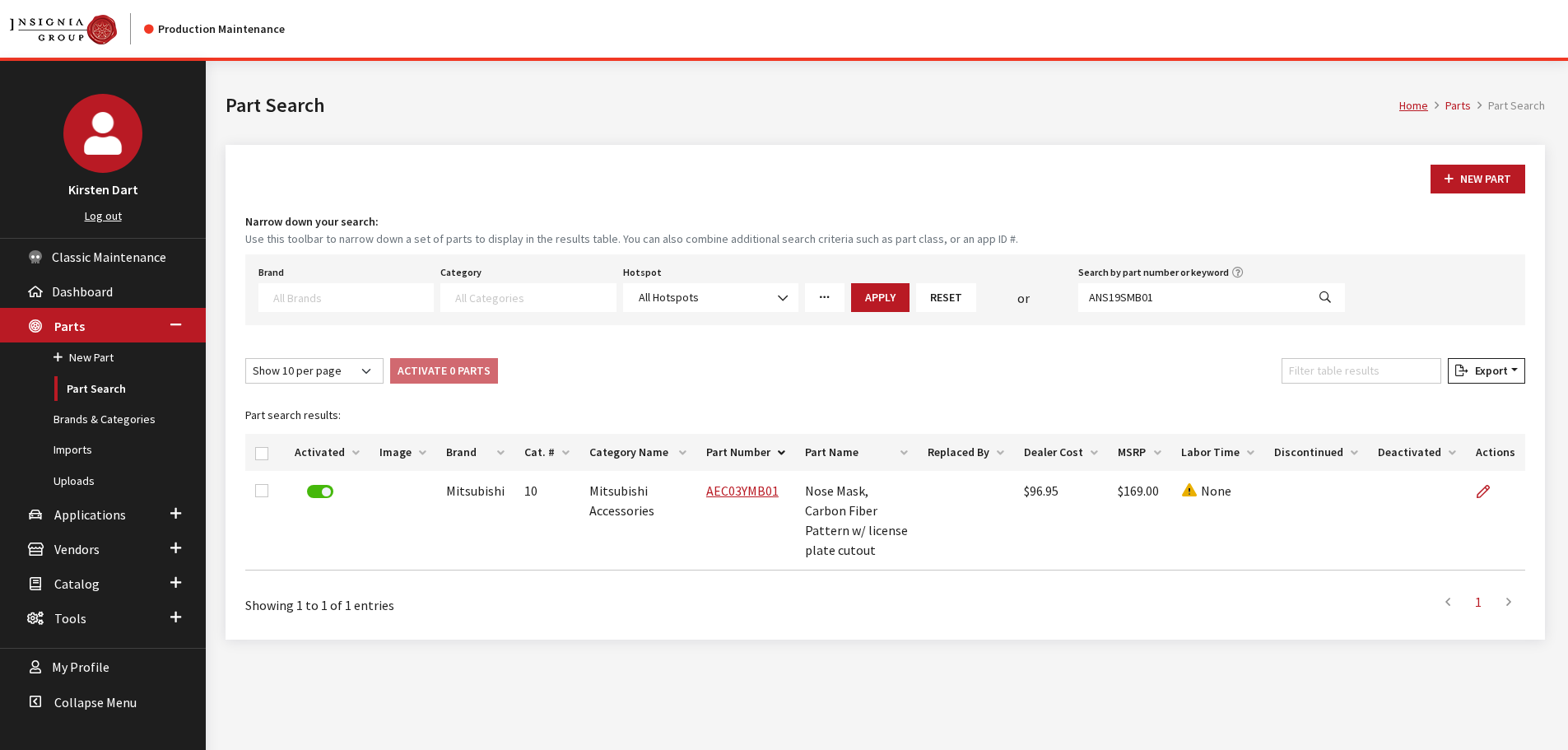 select 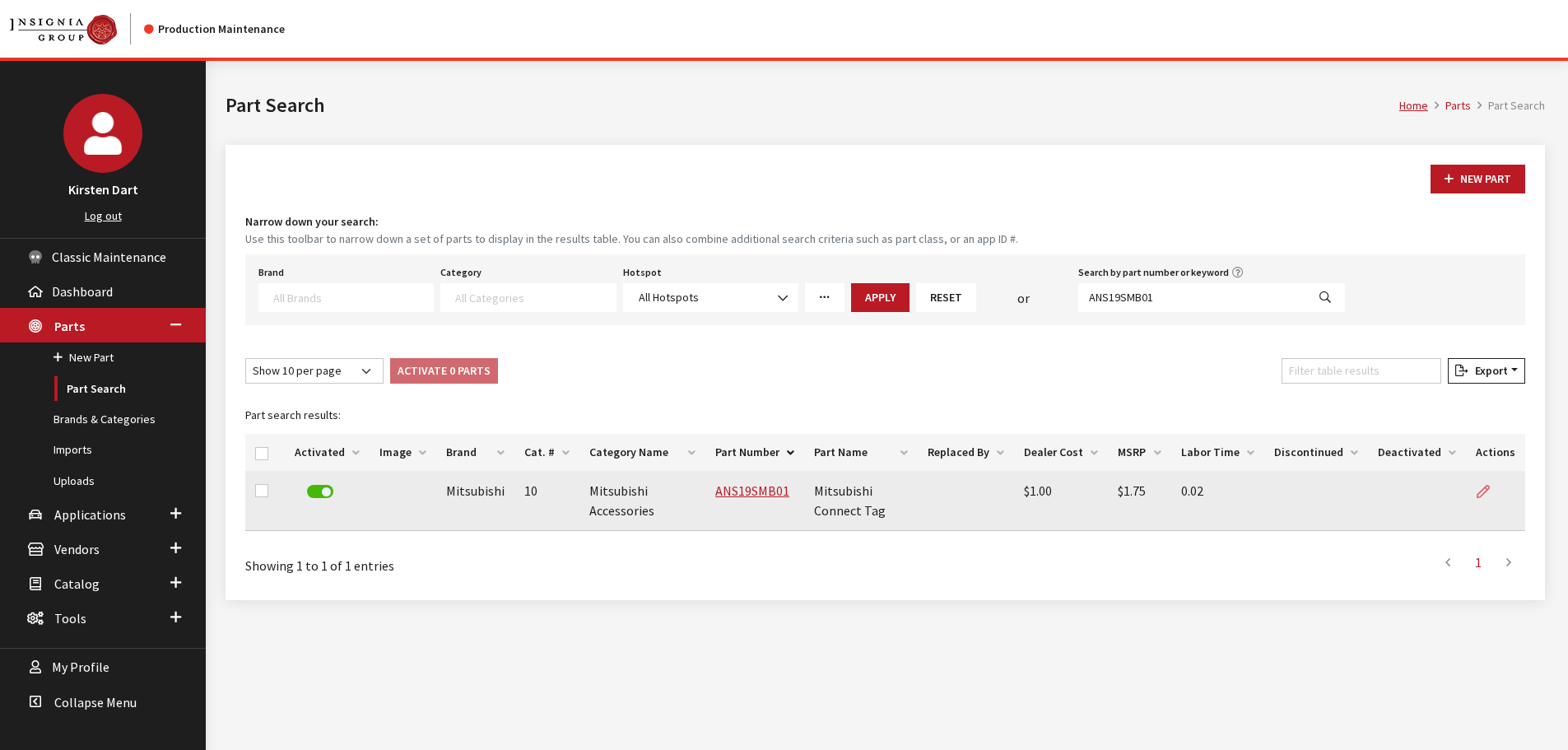 click at bounding box center (1490, 491) 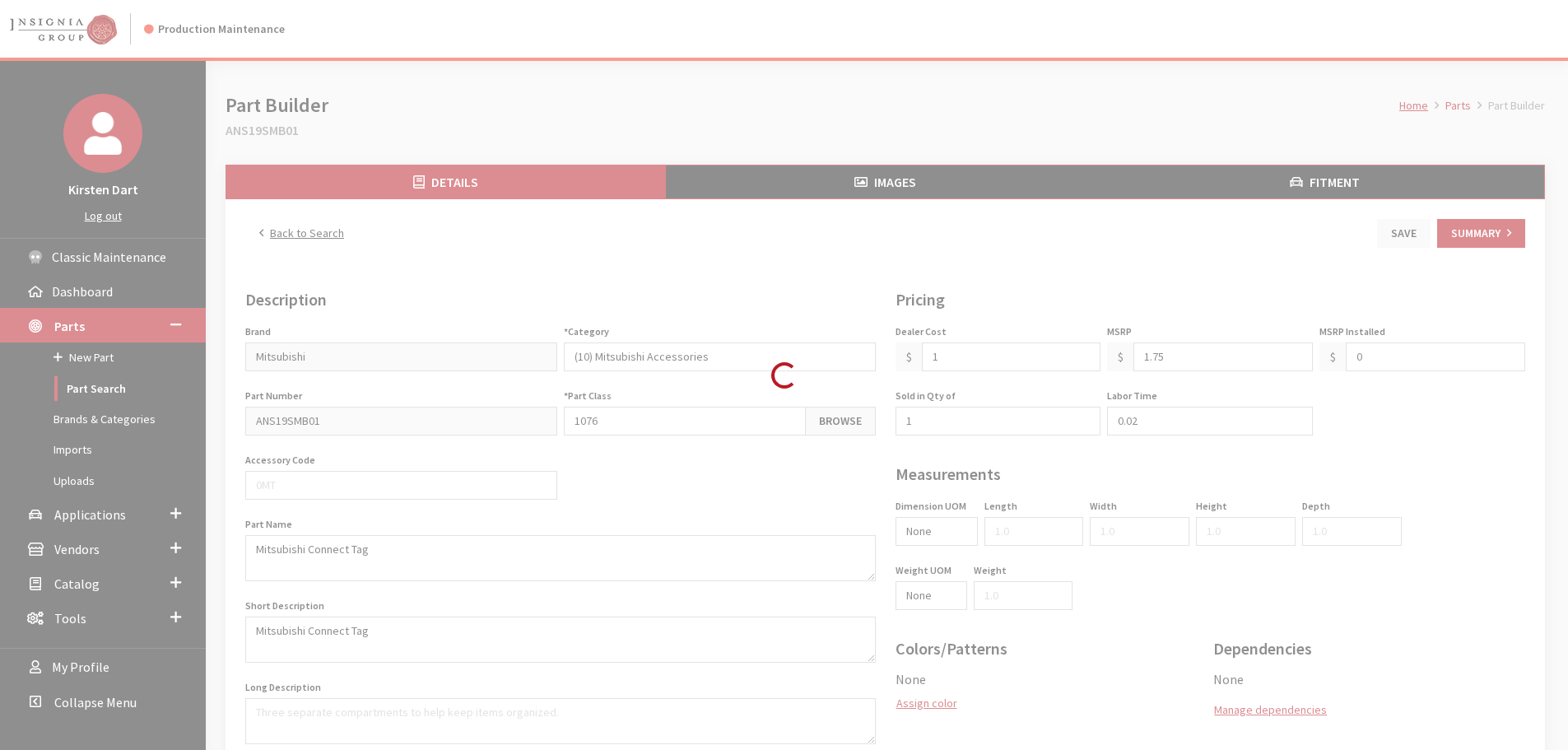 scroll, scrollTop: 0, scrollLeft: 0, axis: both 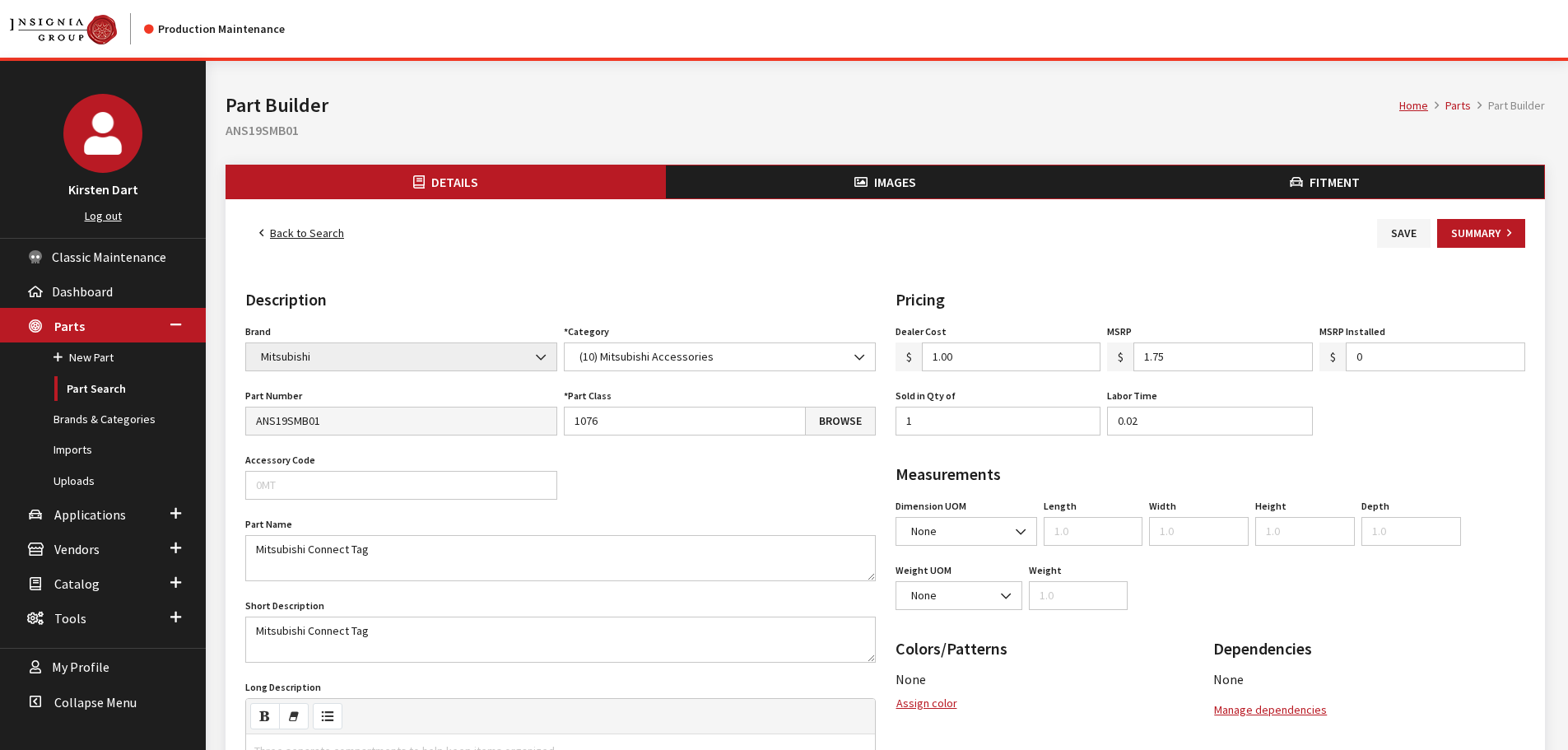 click on "1.75" at bounding box center (1223, 356) 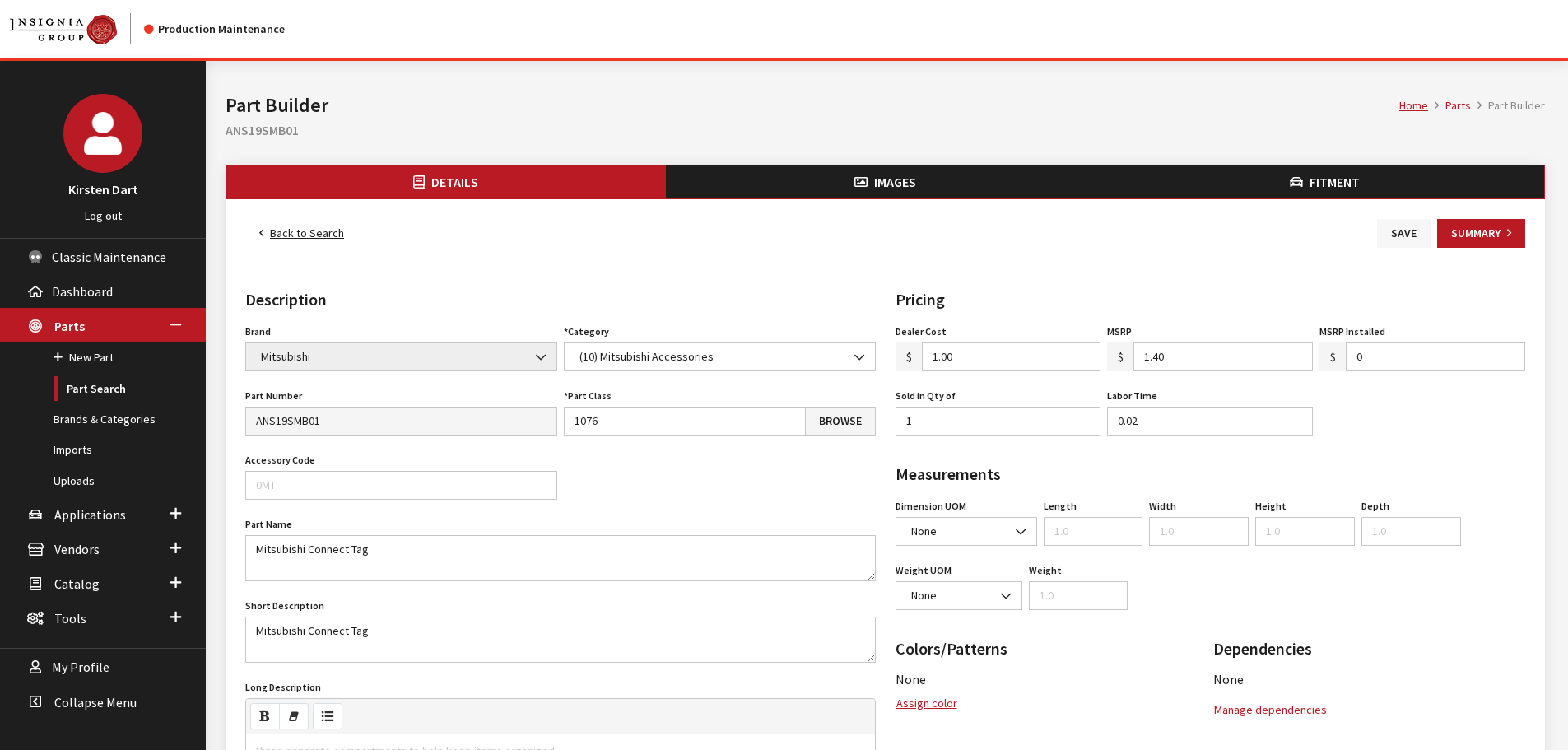 type on "1.40" 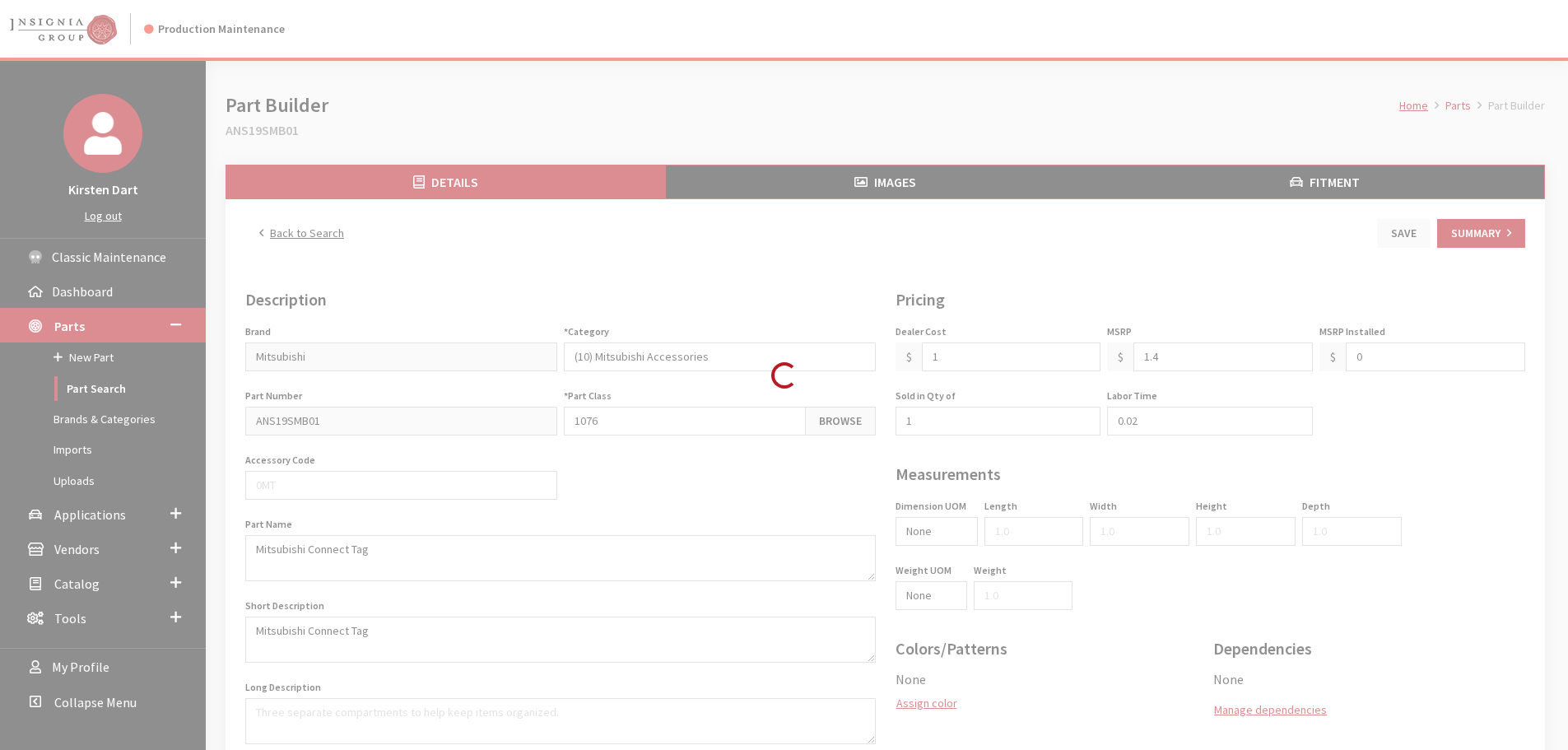 scroll, scrollTop: 0, scrollLeft: 0, axis: both 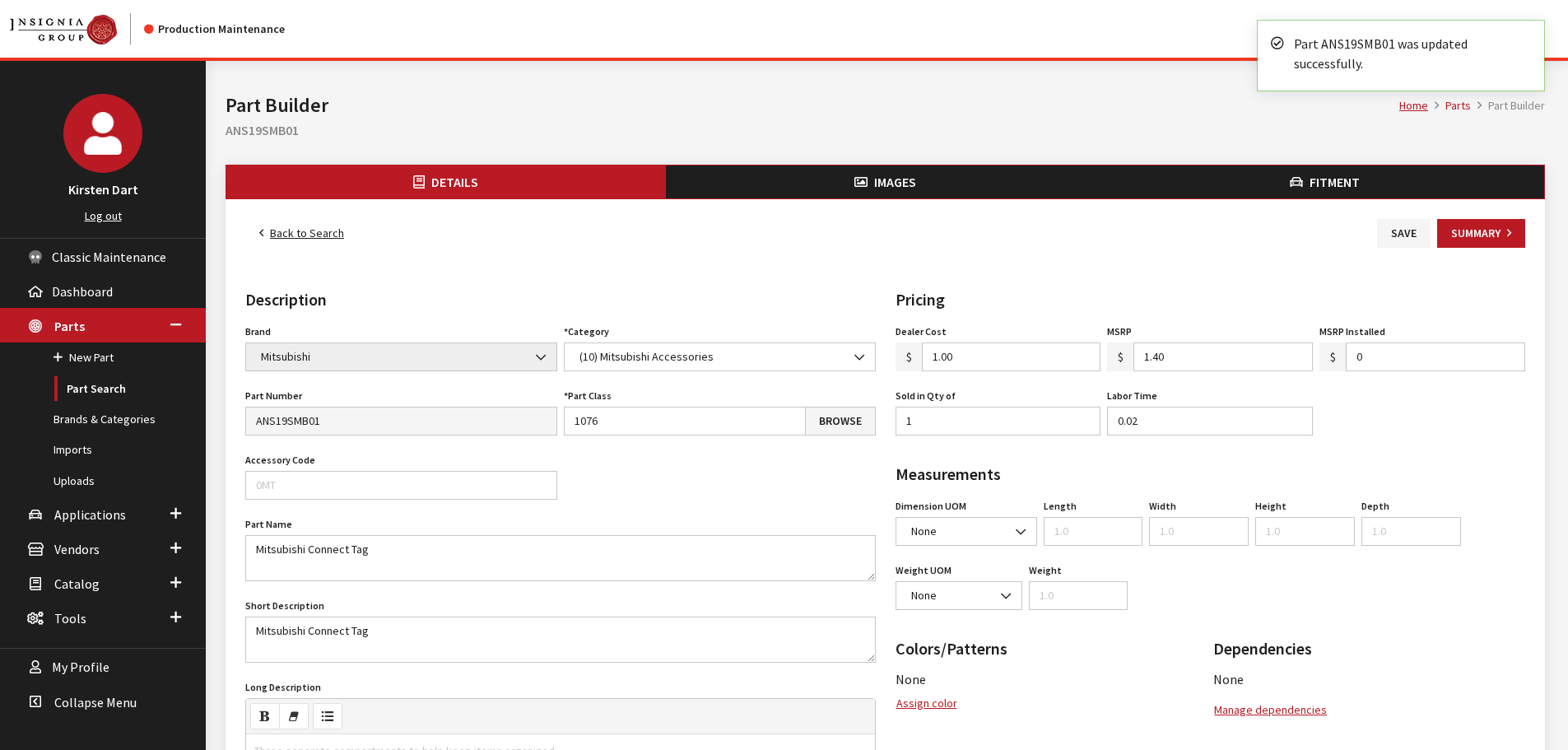 click at bounding box center [261, 234] 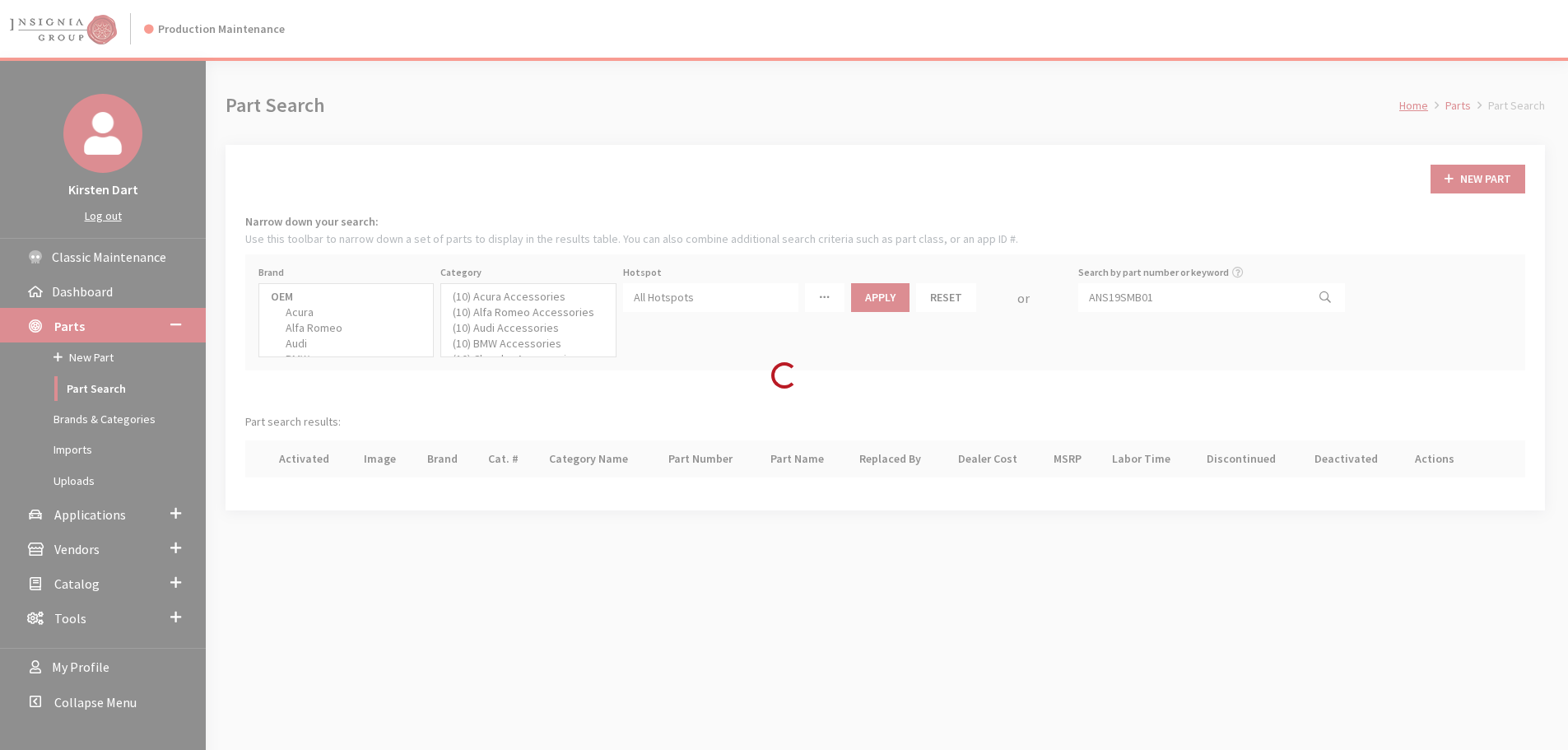 select 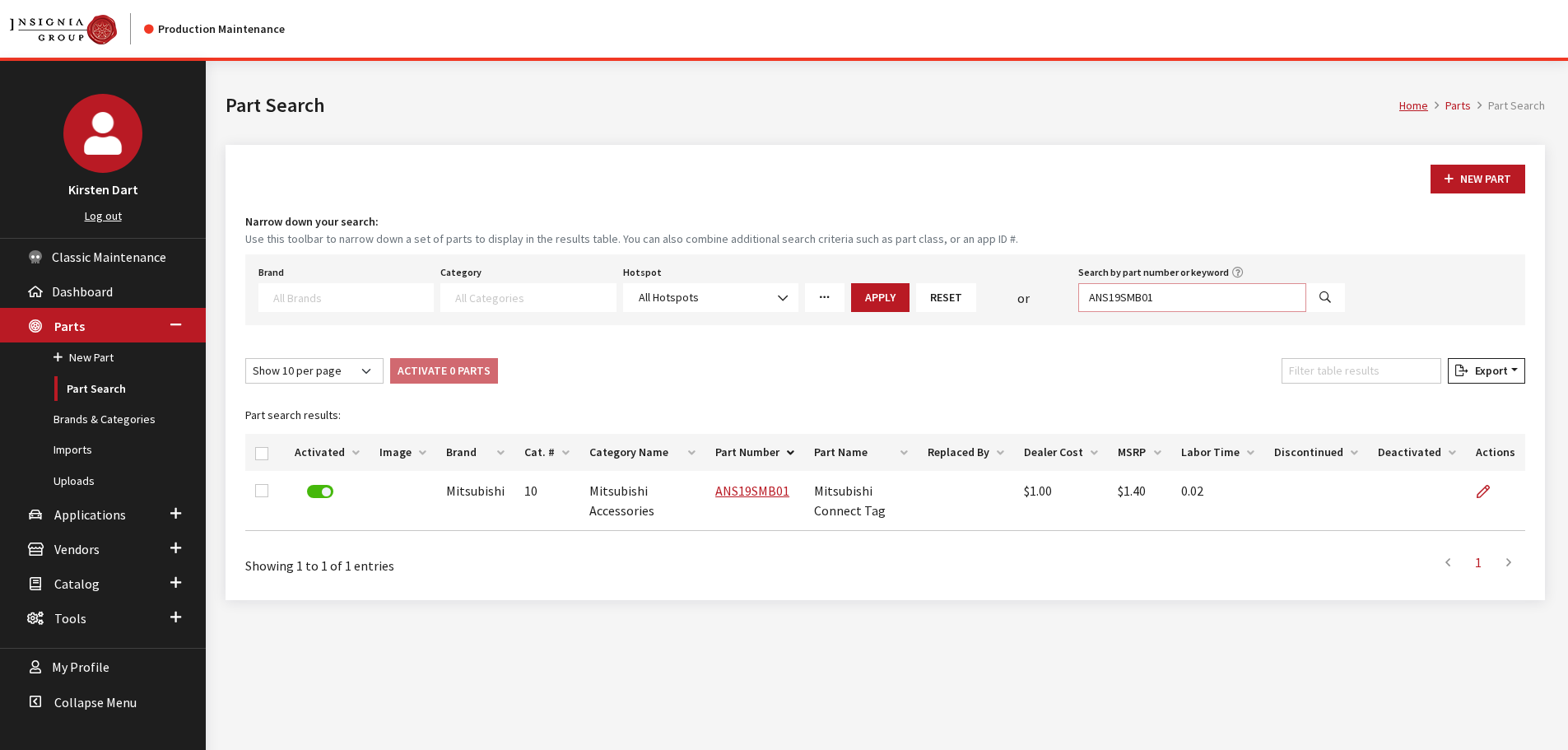 click on "ANS19SMB01" at bounding box center [1192, 297] 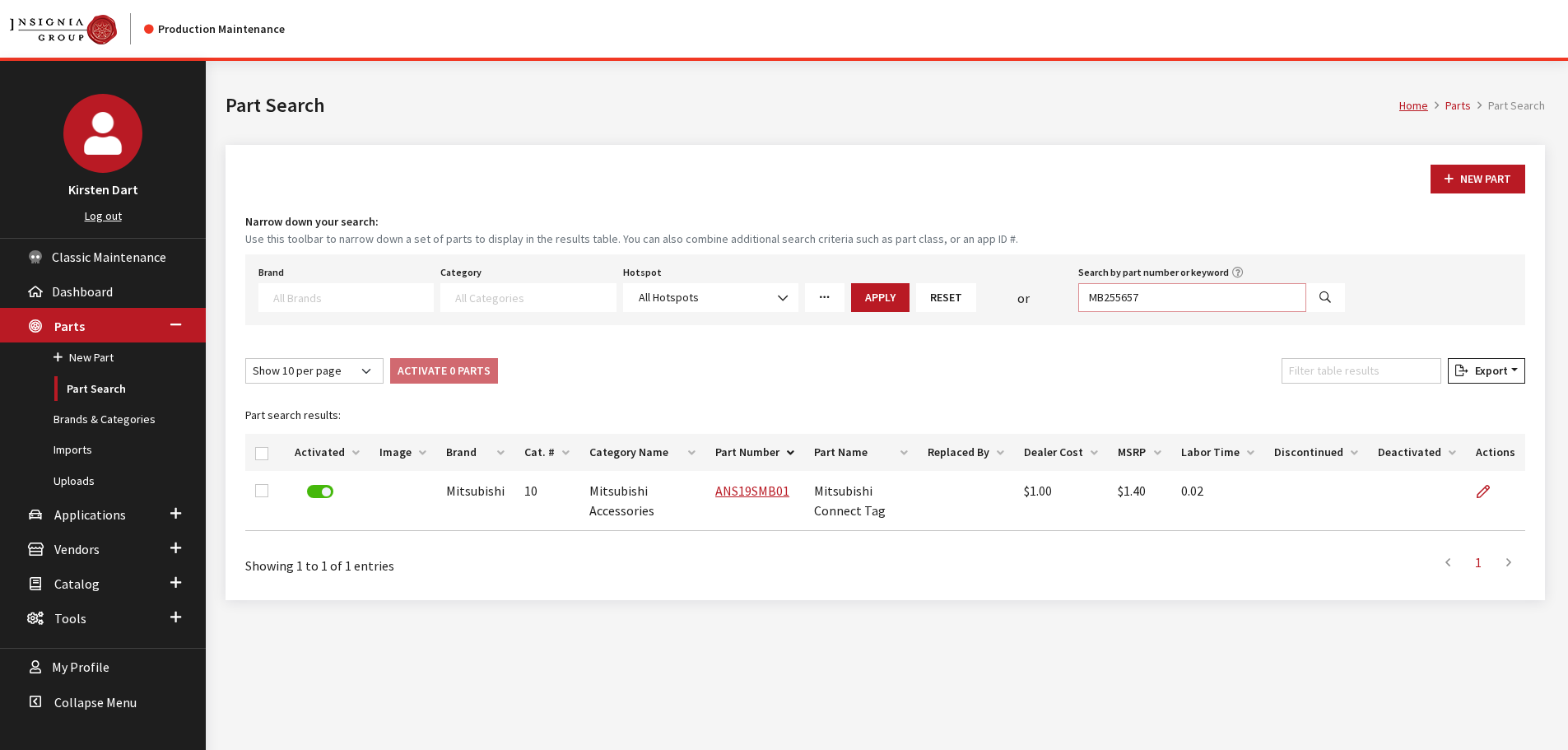type on "MB255657" 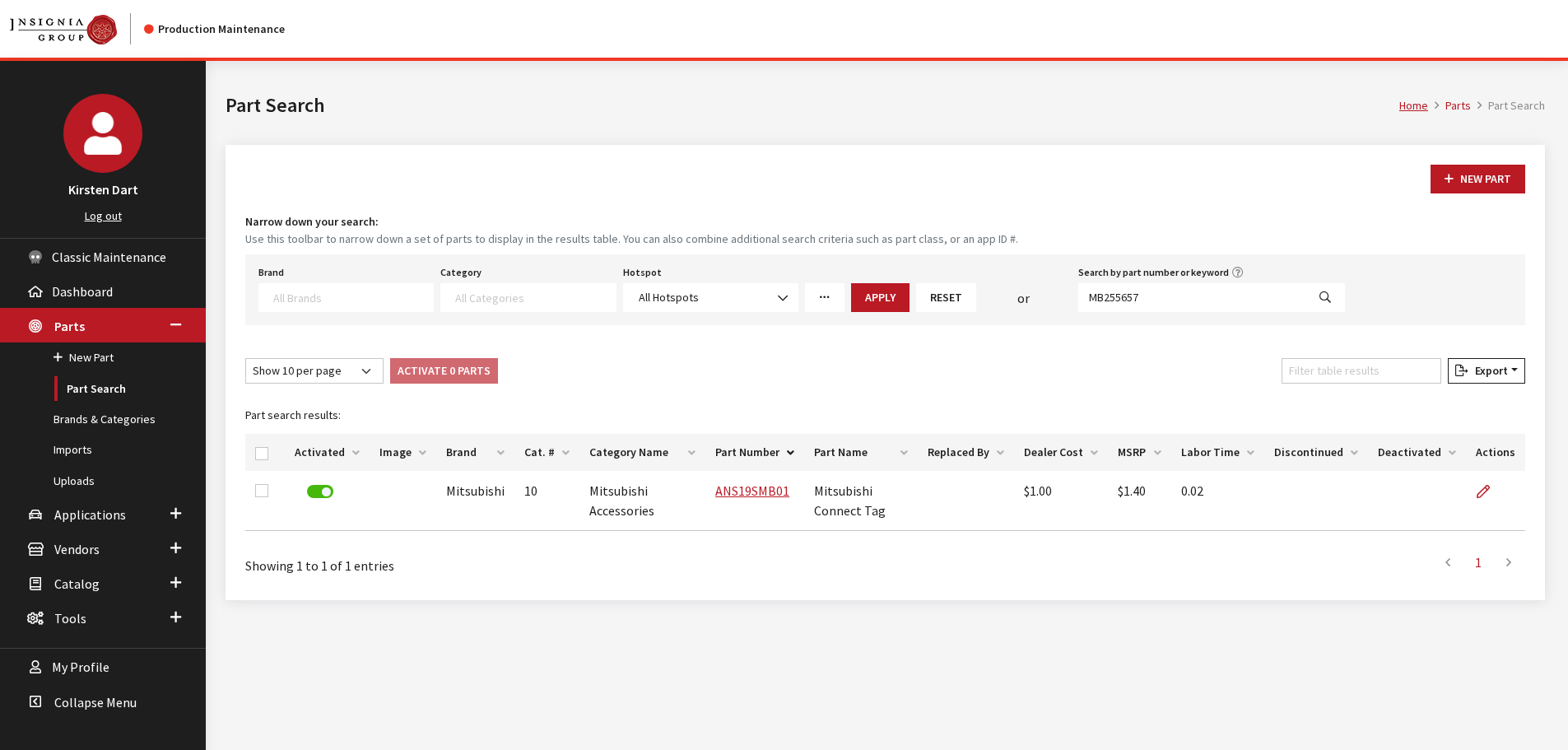 select 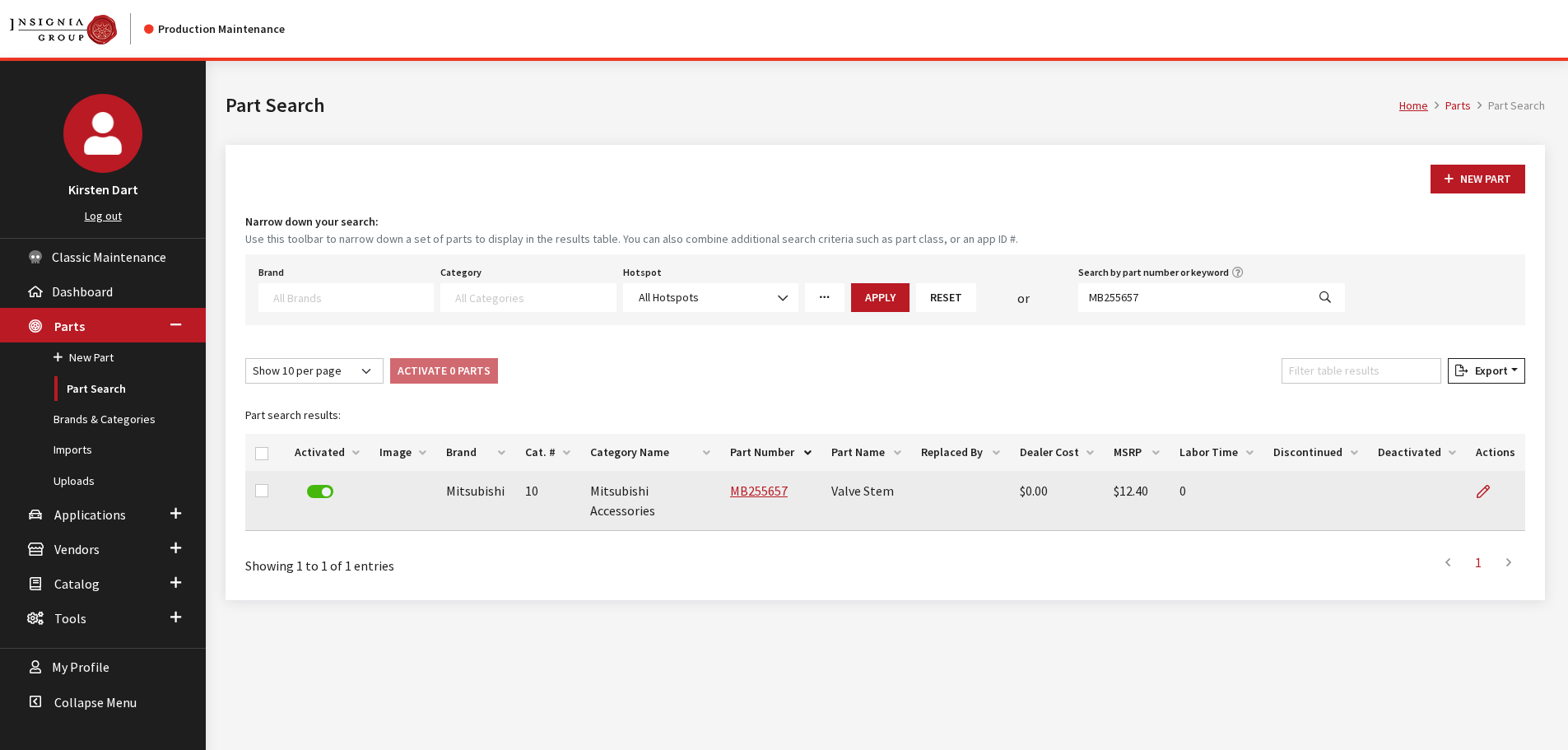 click at bounding box center [1496, 501] 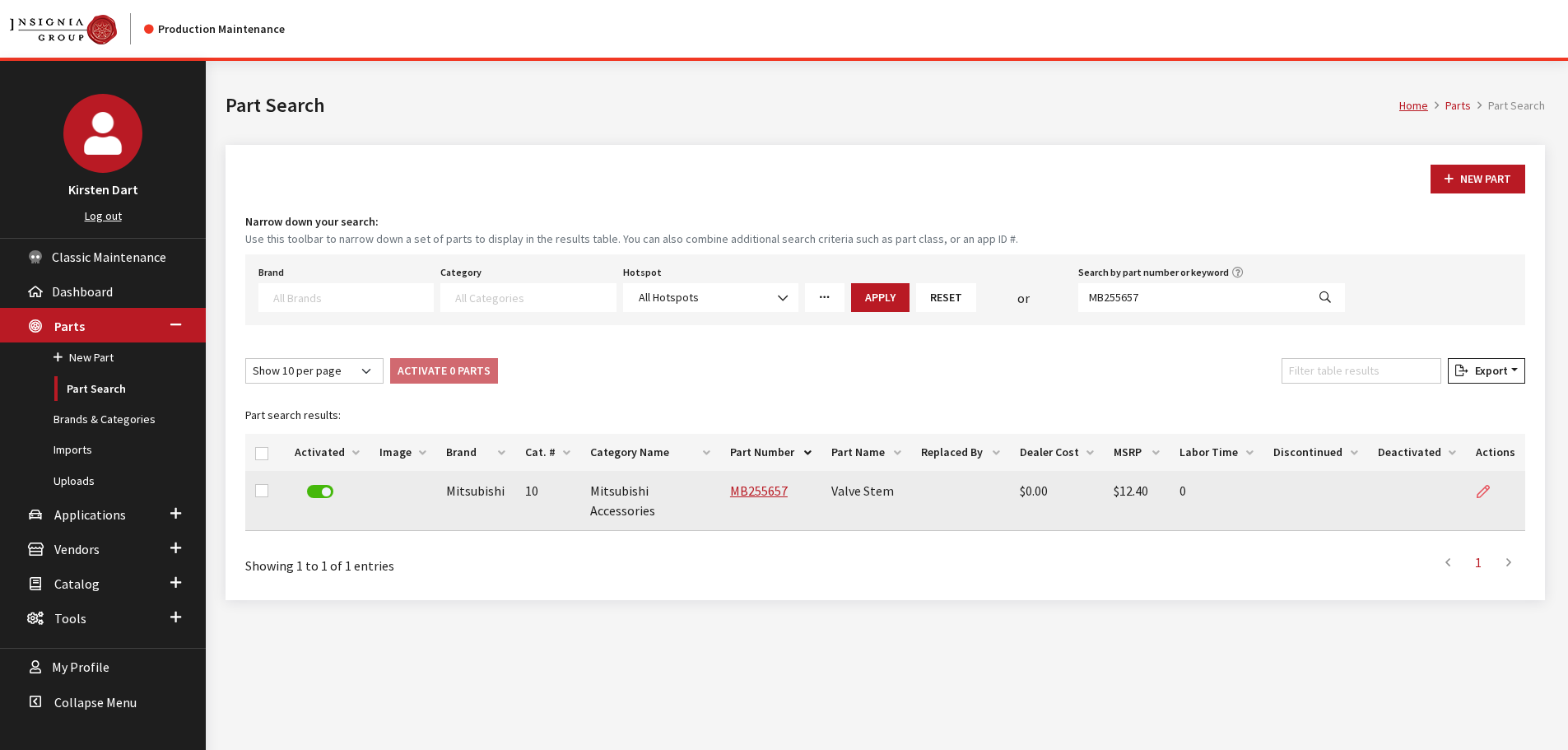 click at bounding box center (1483, 492) 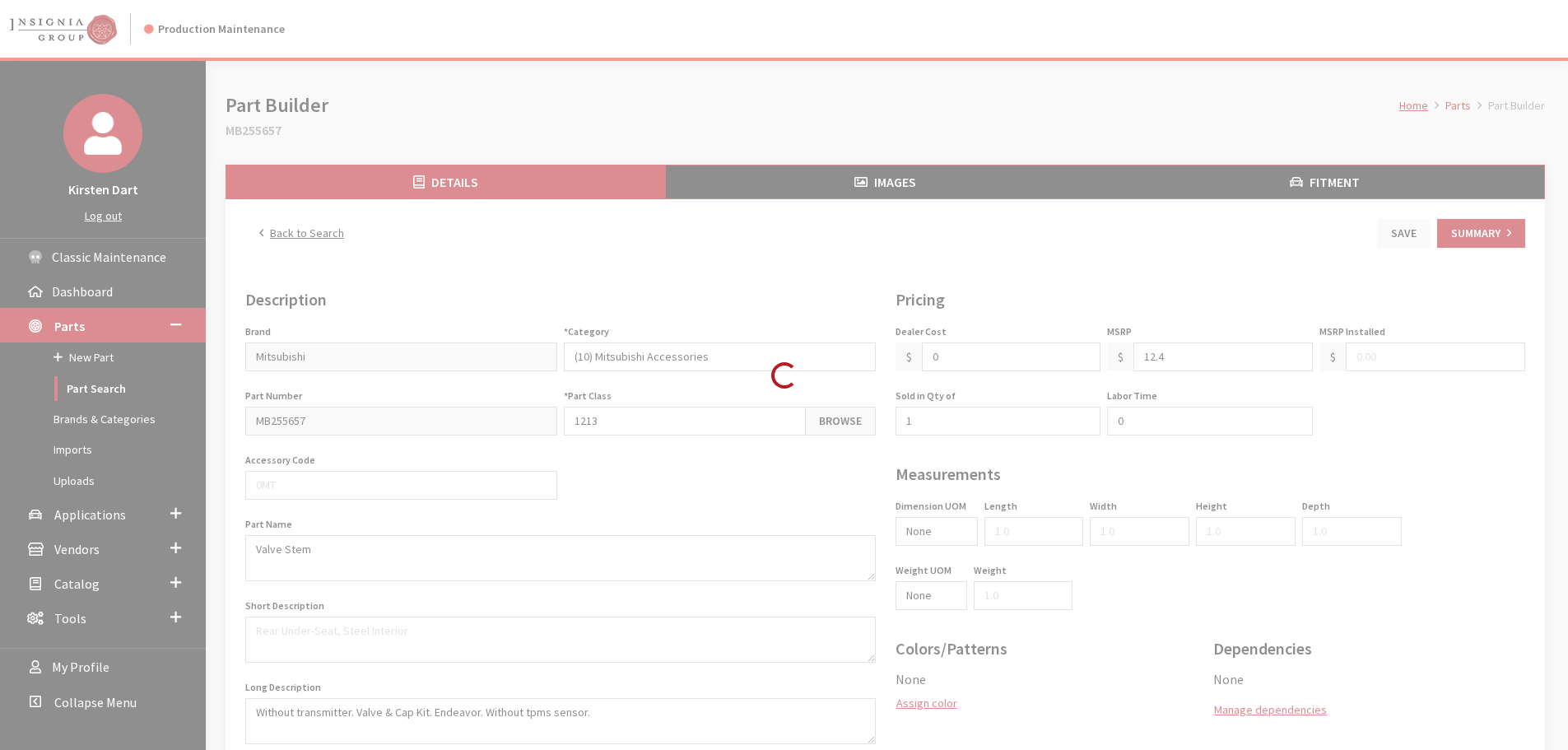 scroll, scrollTop: 0, scrollLeft: 0, axis: both 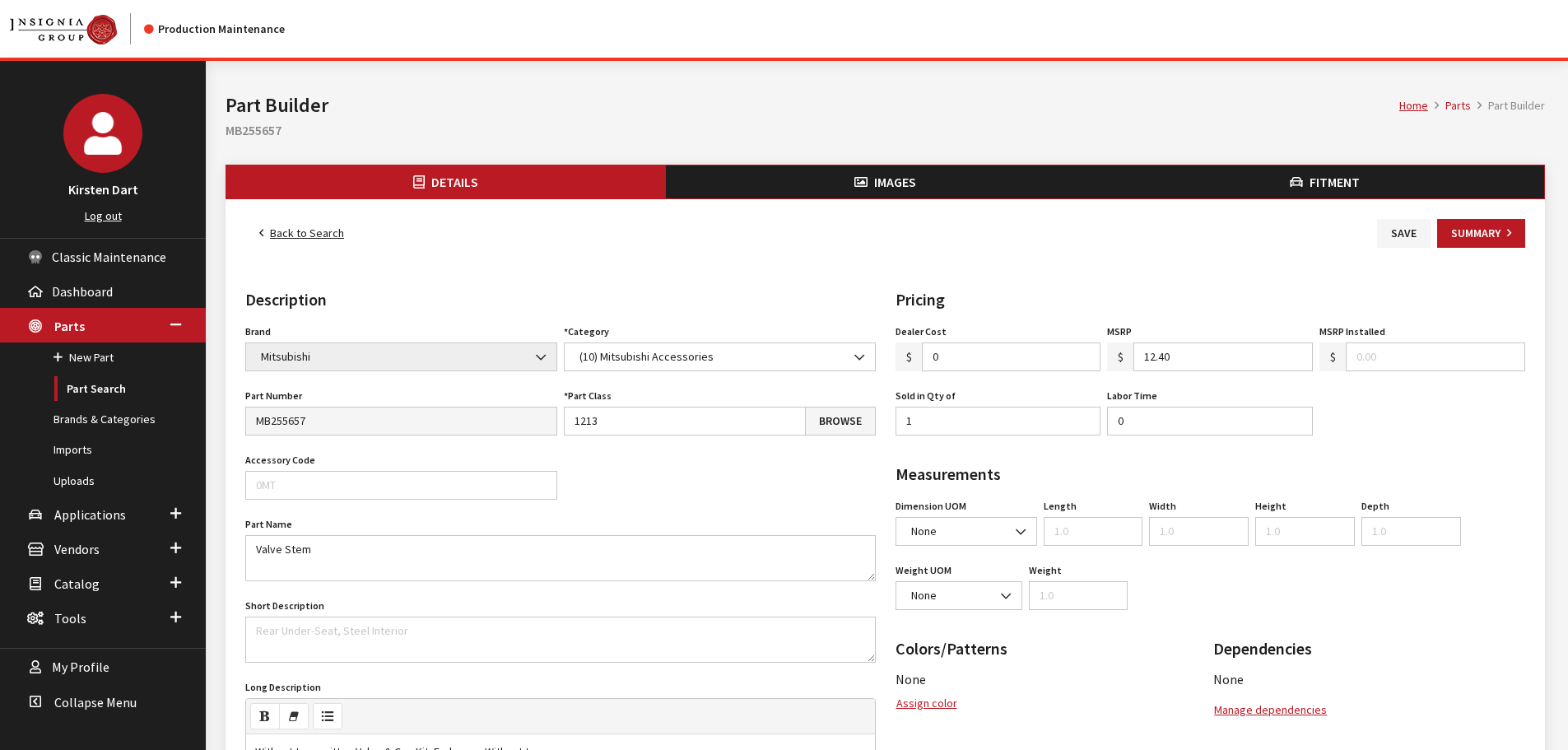 click on "12.40" at bounding box center (1223, 356) 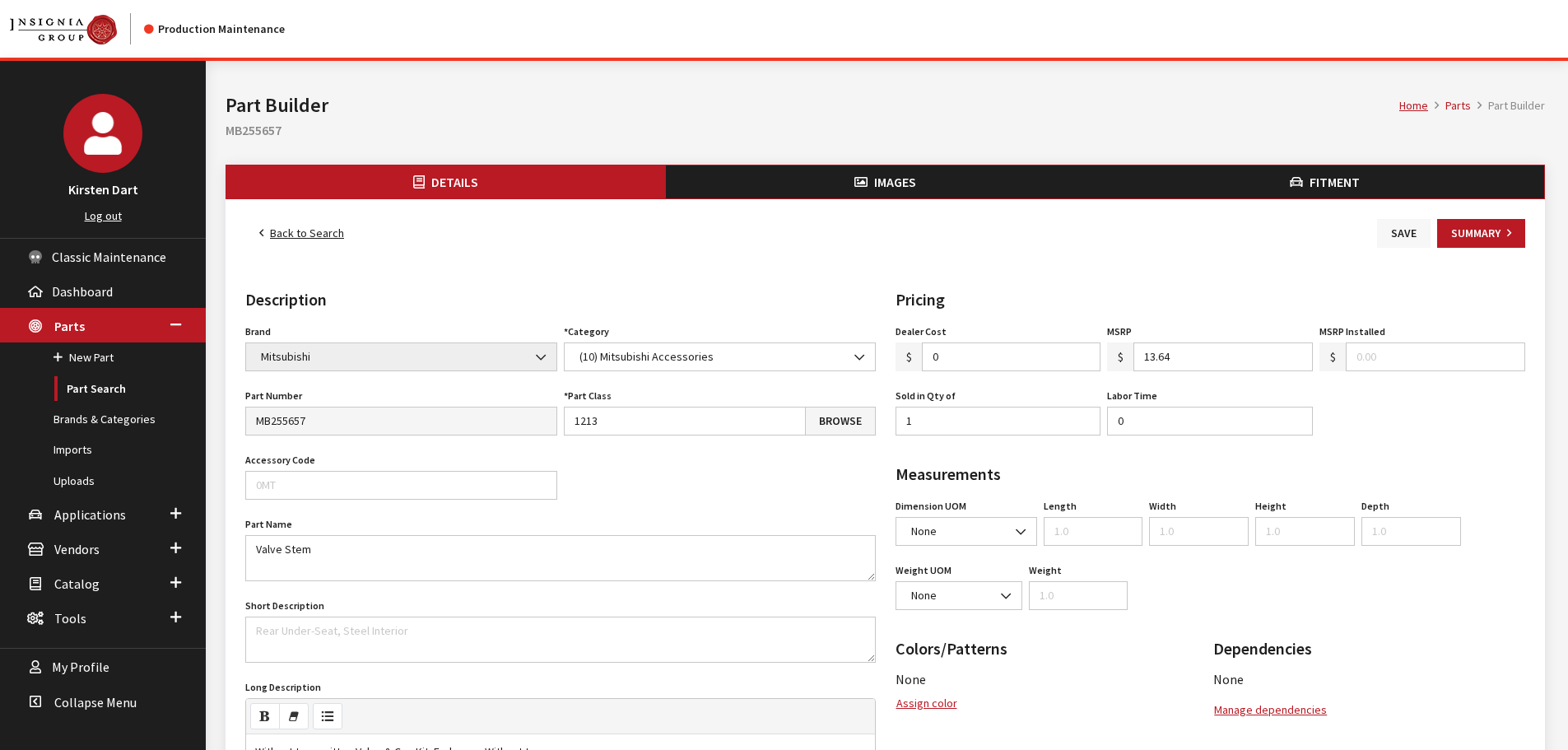 type on "13.64" 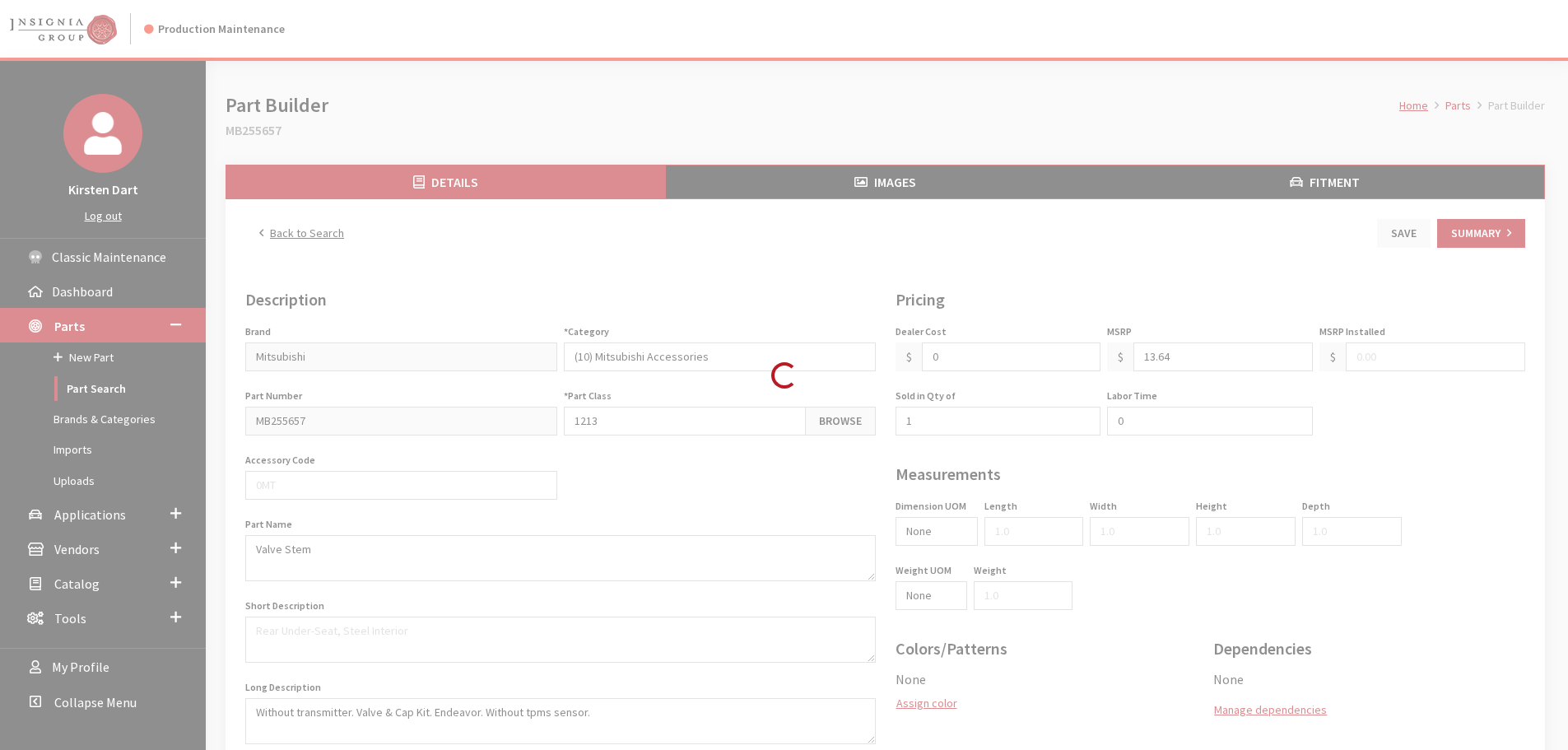 scroll, scrollTop: 0, scrollLeft: 0, axis: both 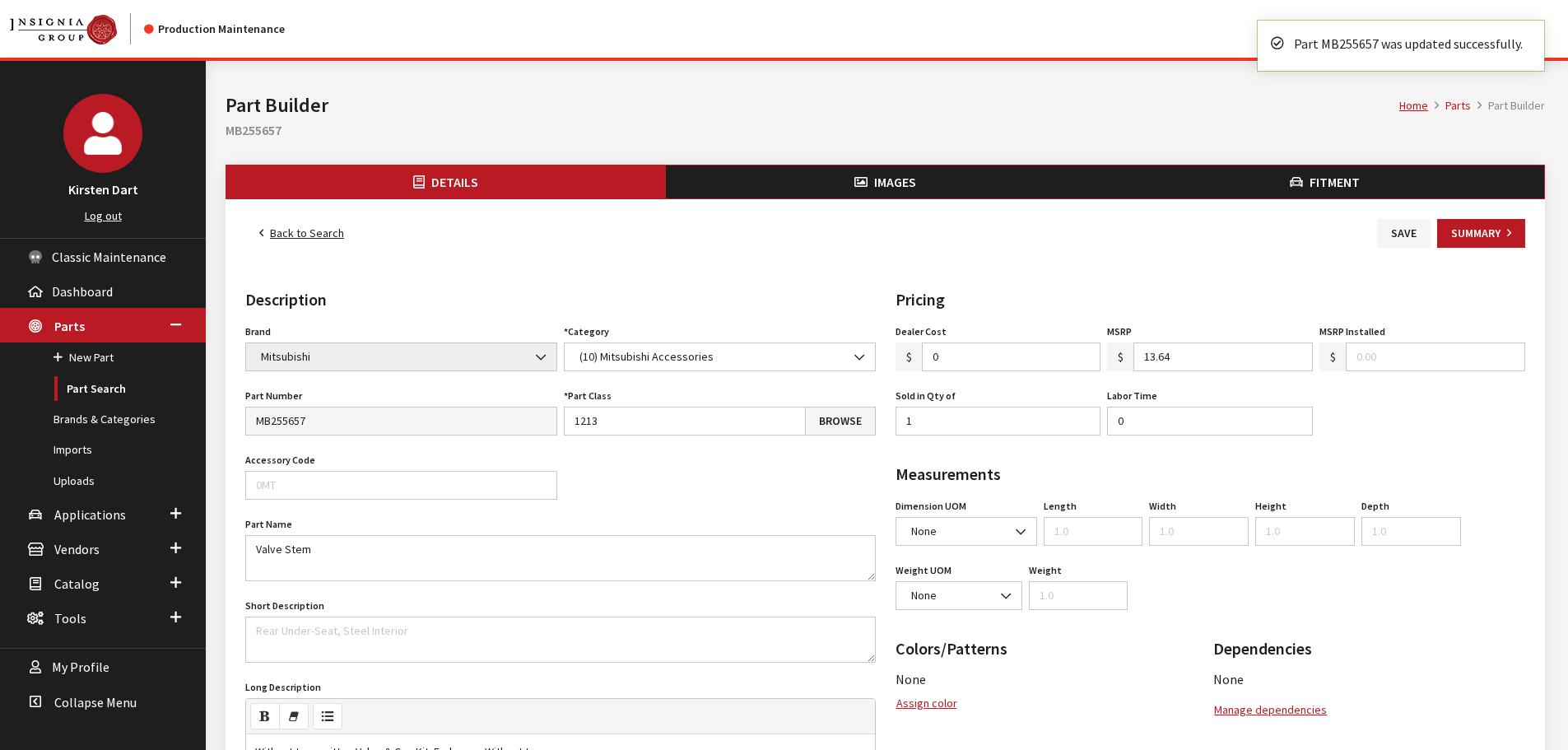 click on "Back to Search" at bounding box center [301, 233] 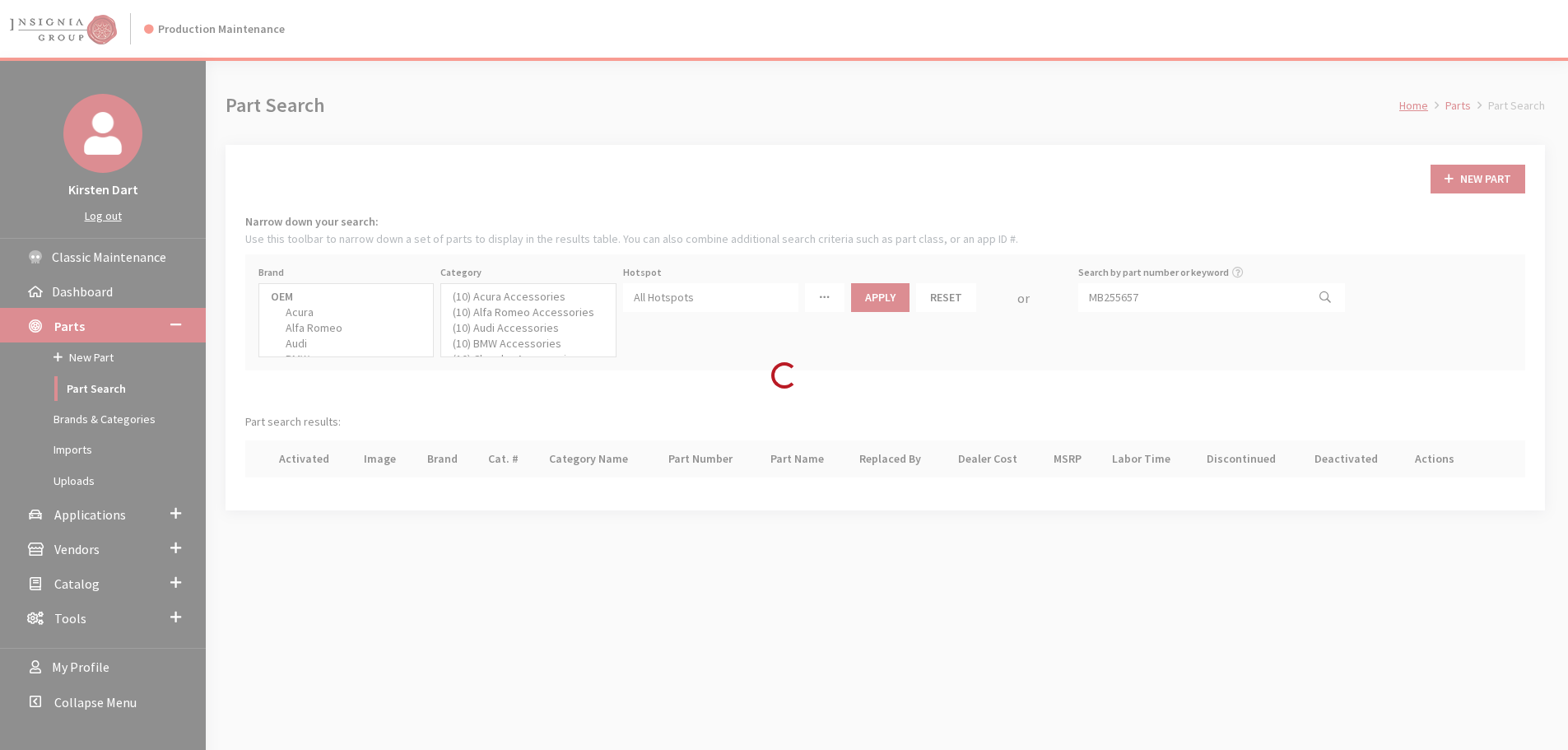 select 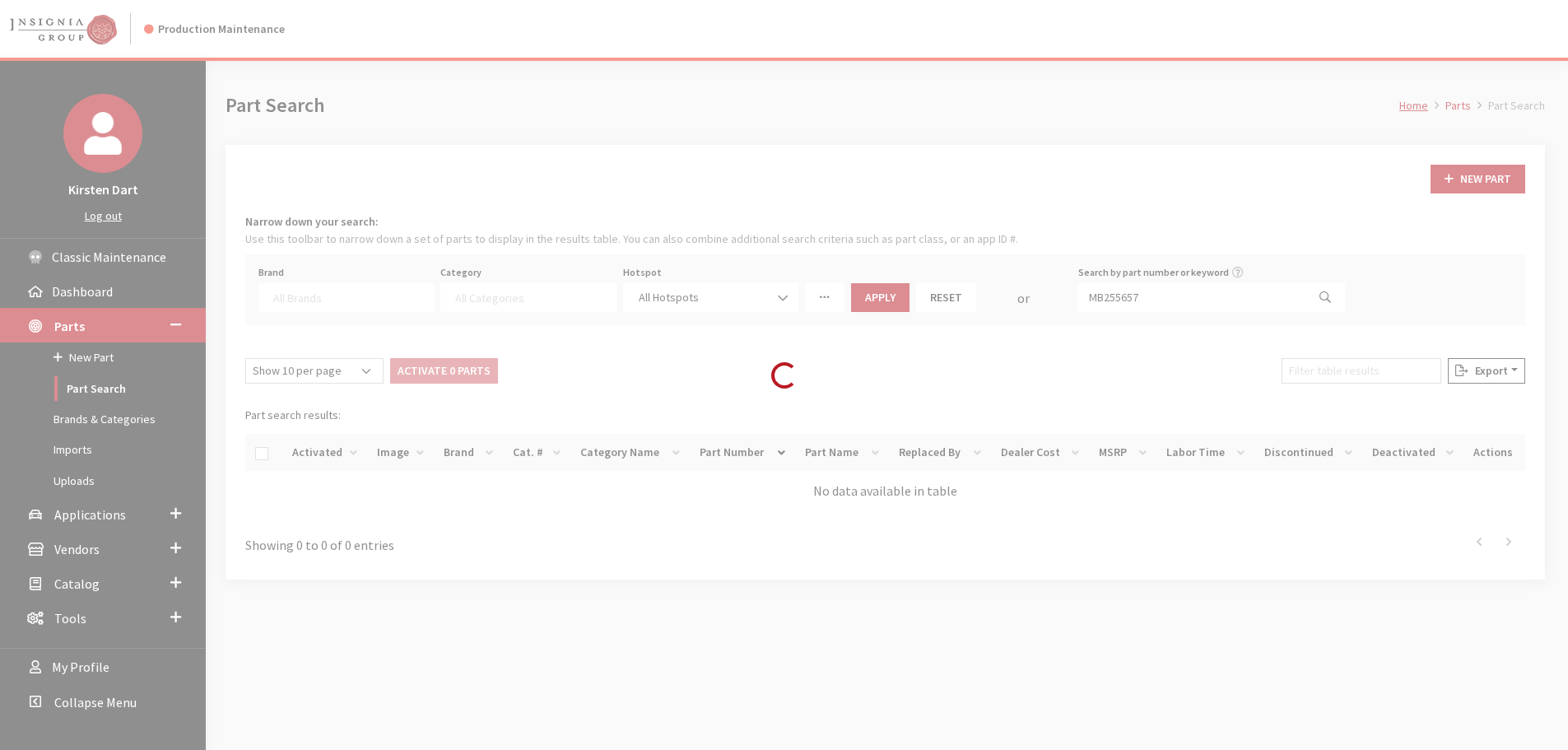 click on "Loading..." at bounding box center [784, 375] 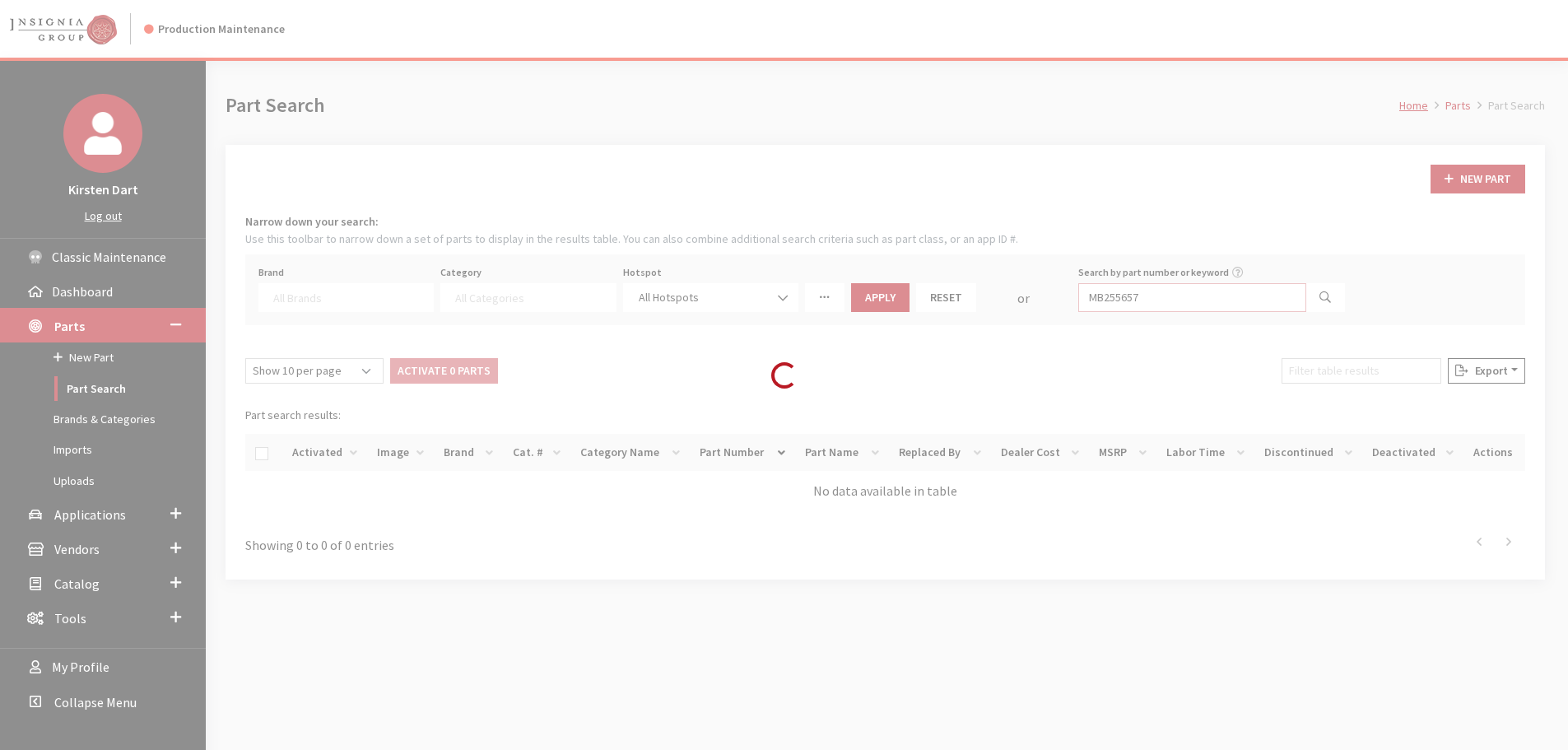 click on "Modal title
Cancel
Yes
OK
Modal title
OK
Modal title
Cancel
Apply
Home
Parts
Part Search
Part Search
New Part
Brand [BRAND]" at bounding box center [885, 436] 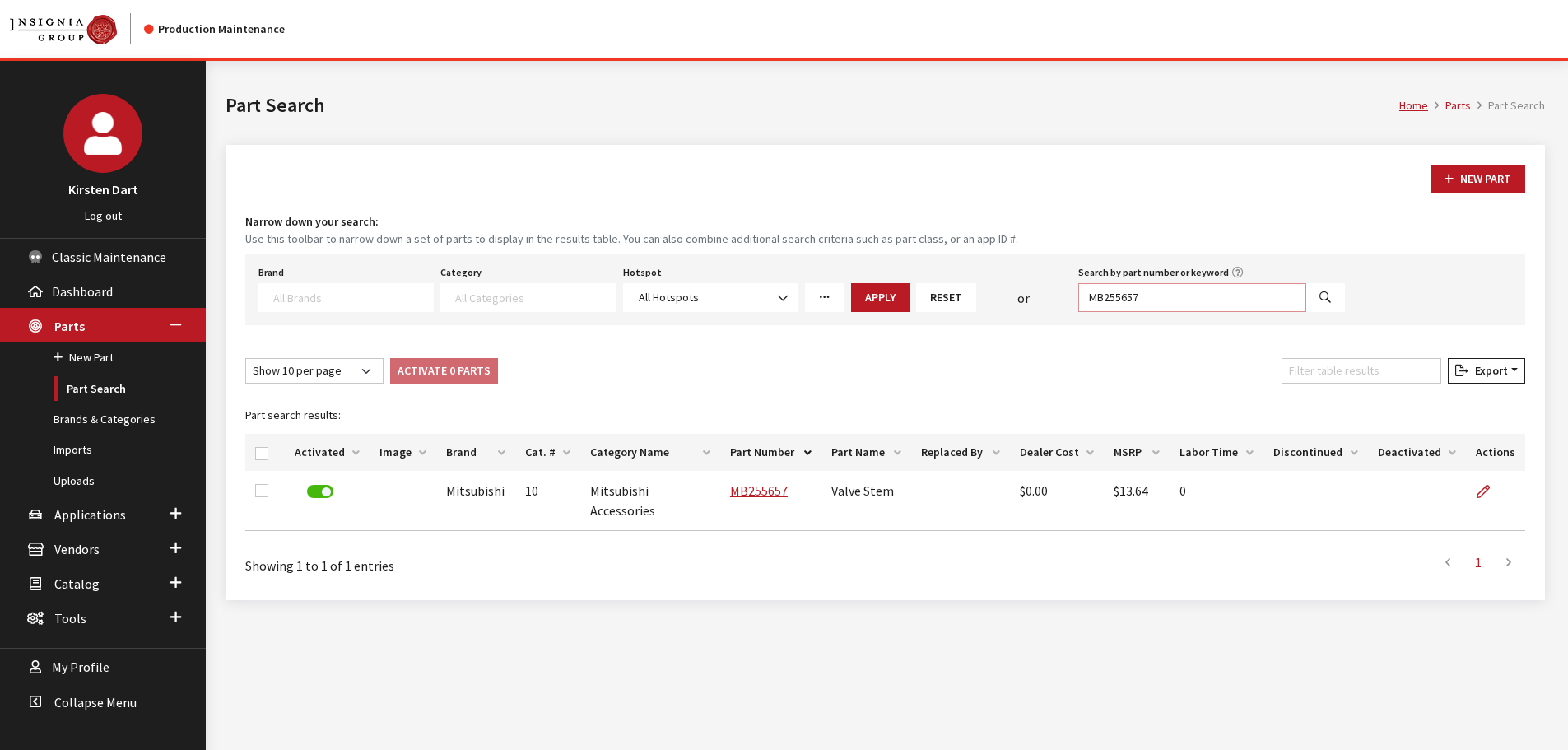 click on "MB255657" at bounding box center [1192, 297] 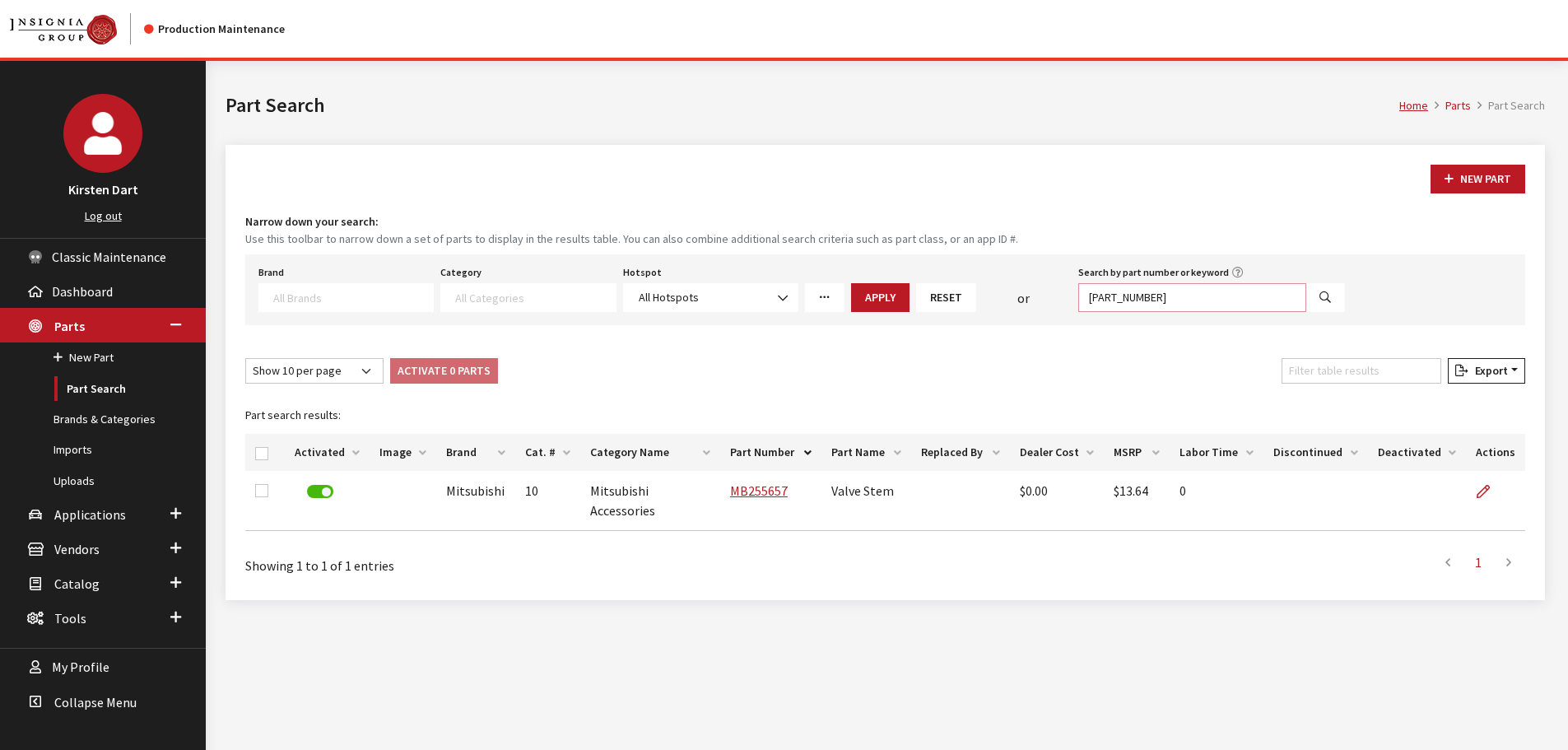 type on "MF915000" 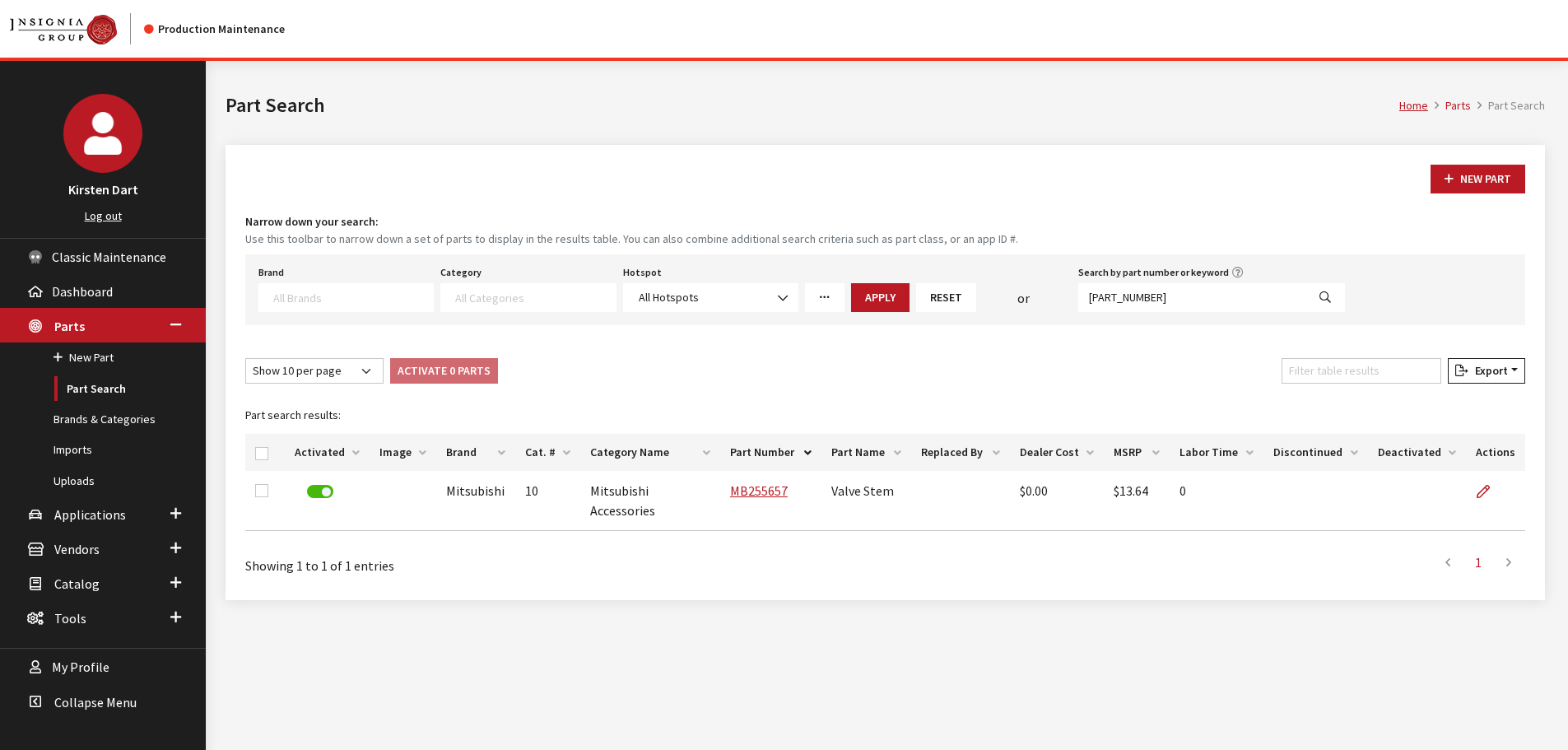 select 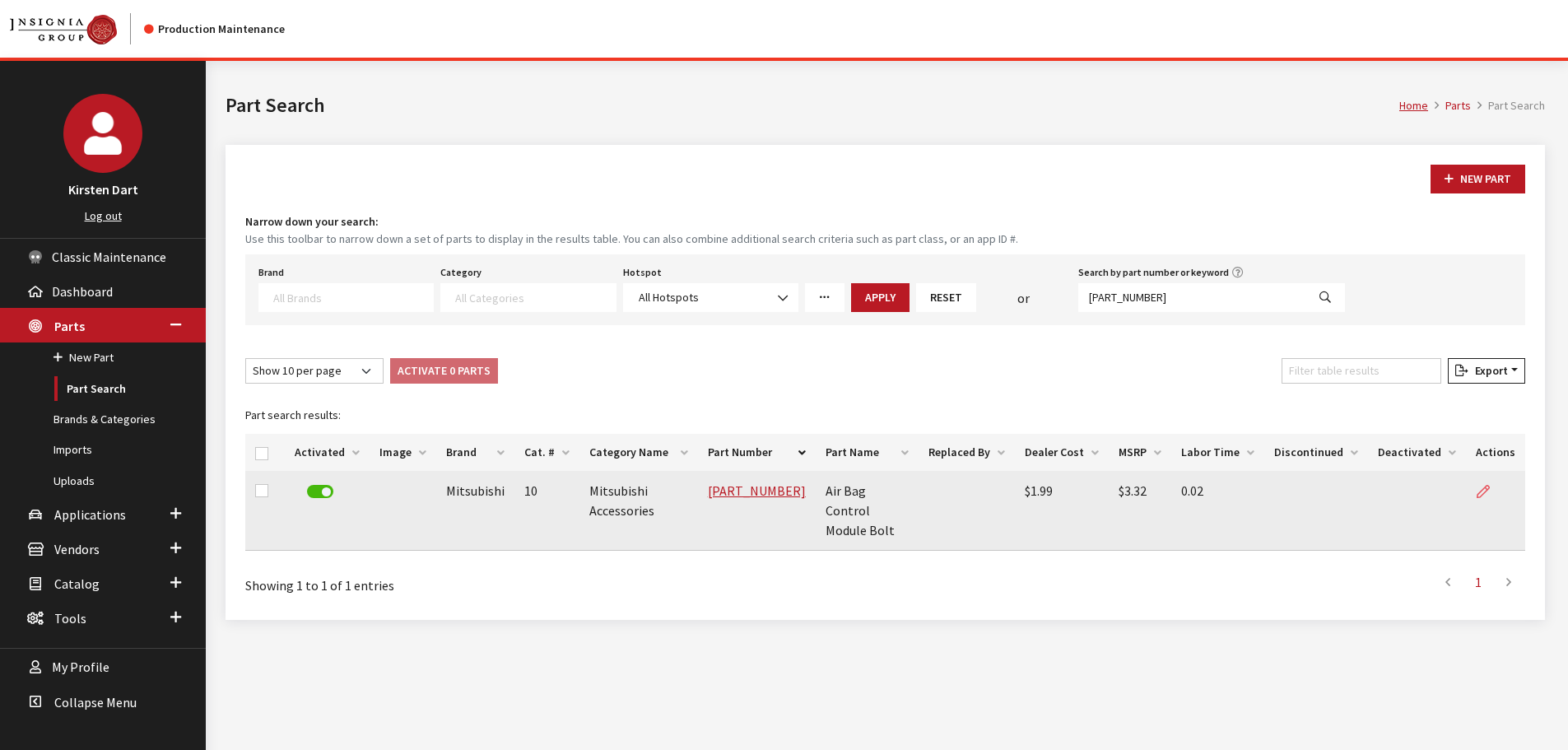 click at bounding box center (1483, 492) 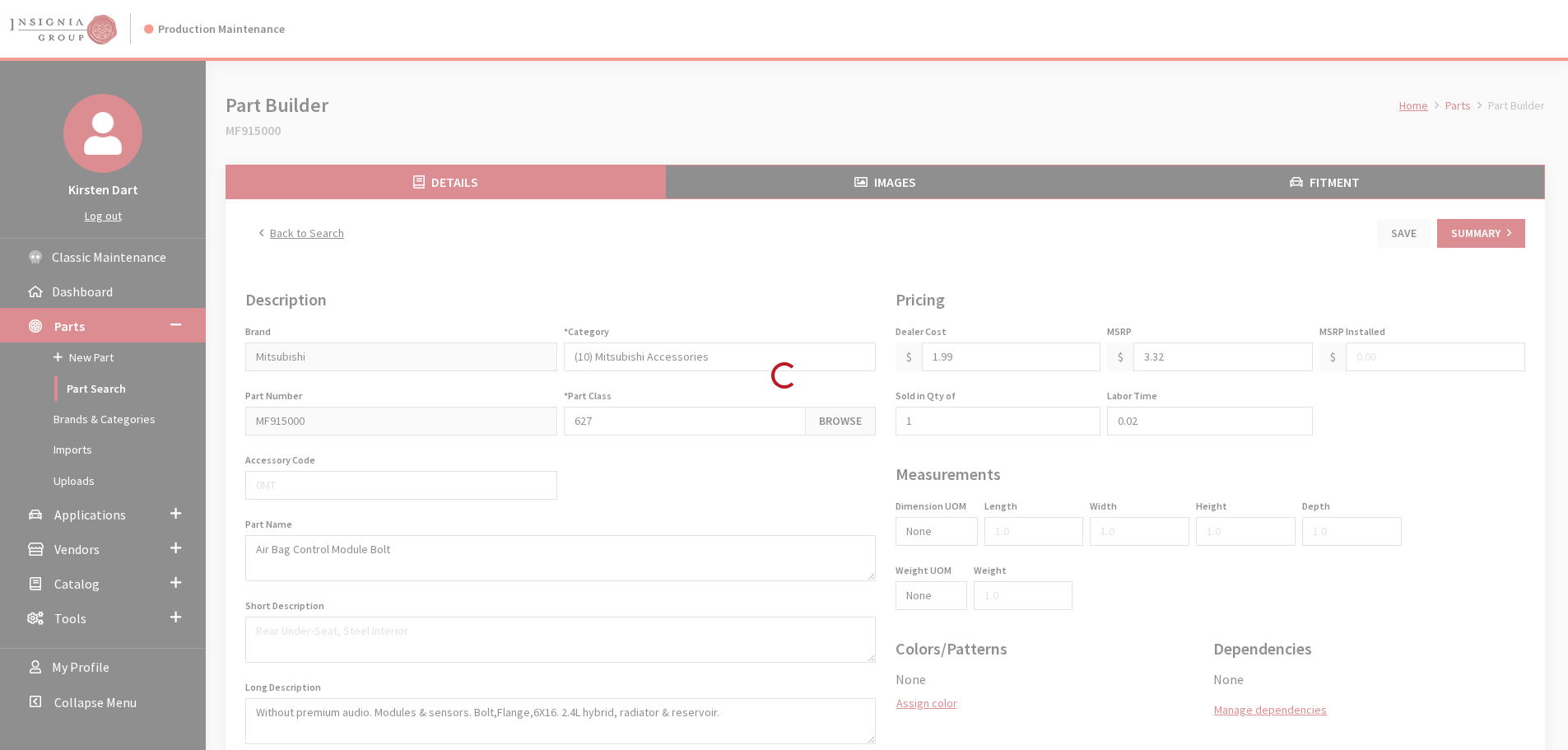 scroll, scrollTop: 0, scrollLeft: 0, axis: both 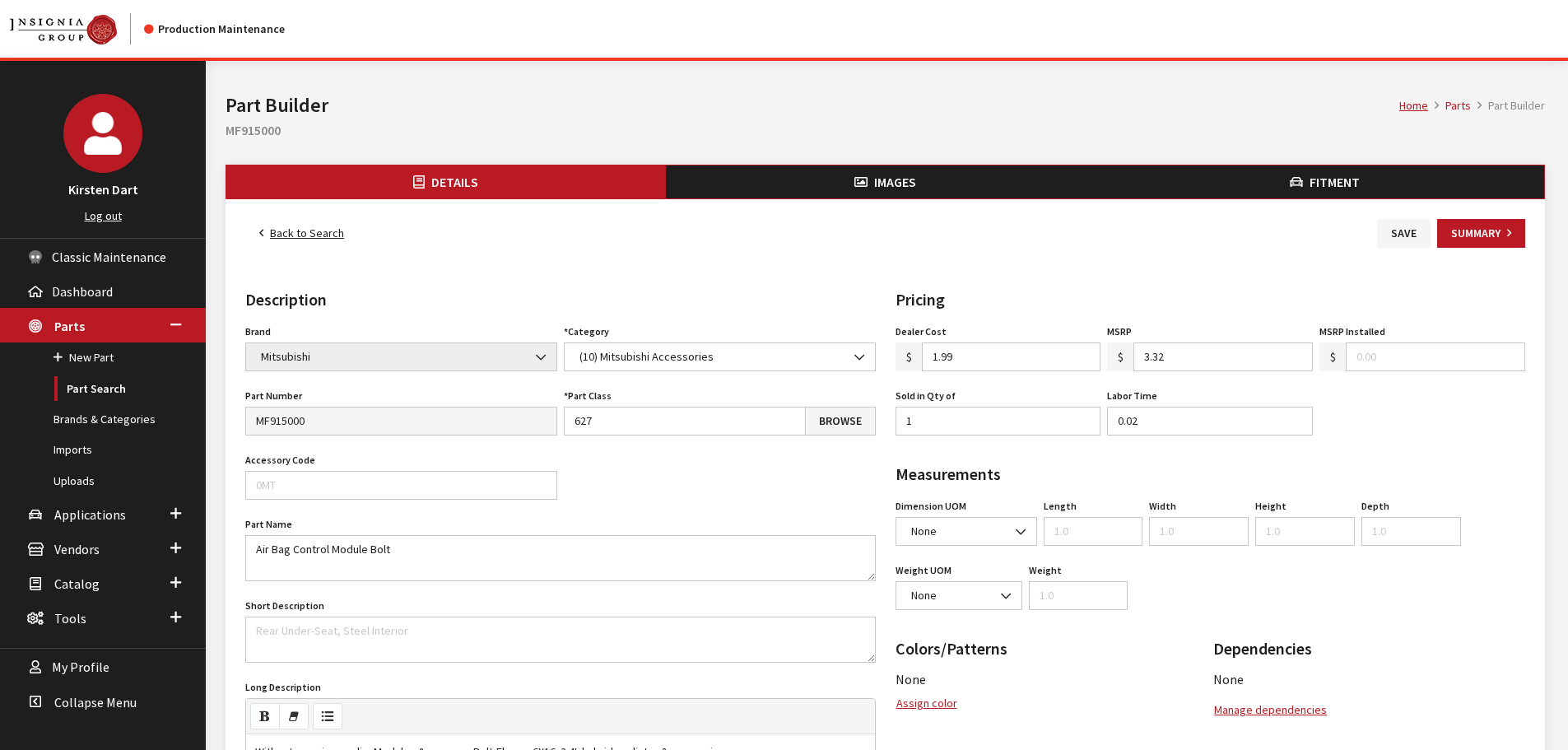click on "3.32" at bounding box center (1223, 356) 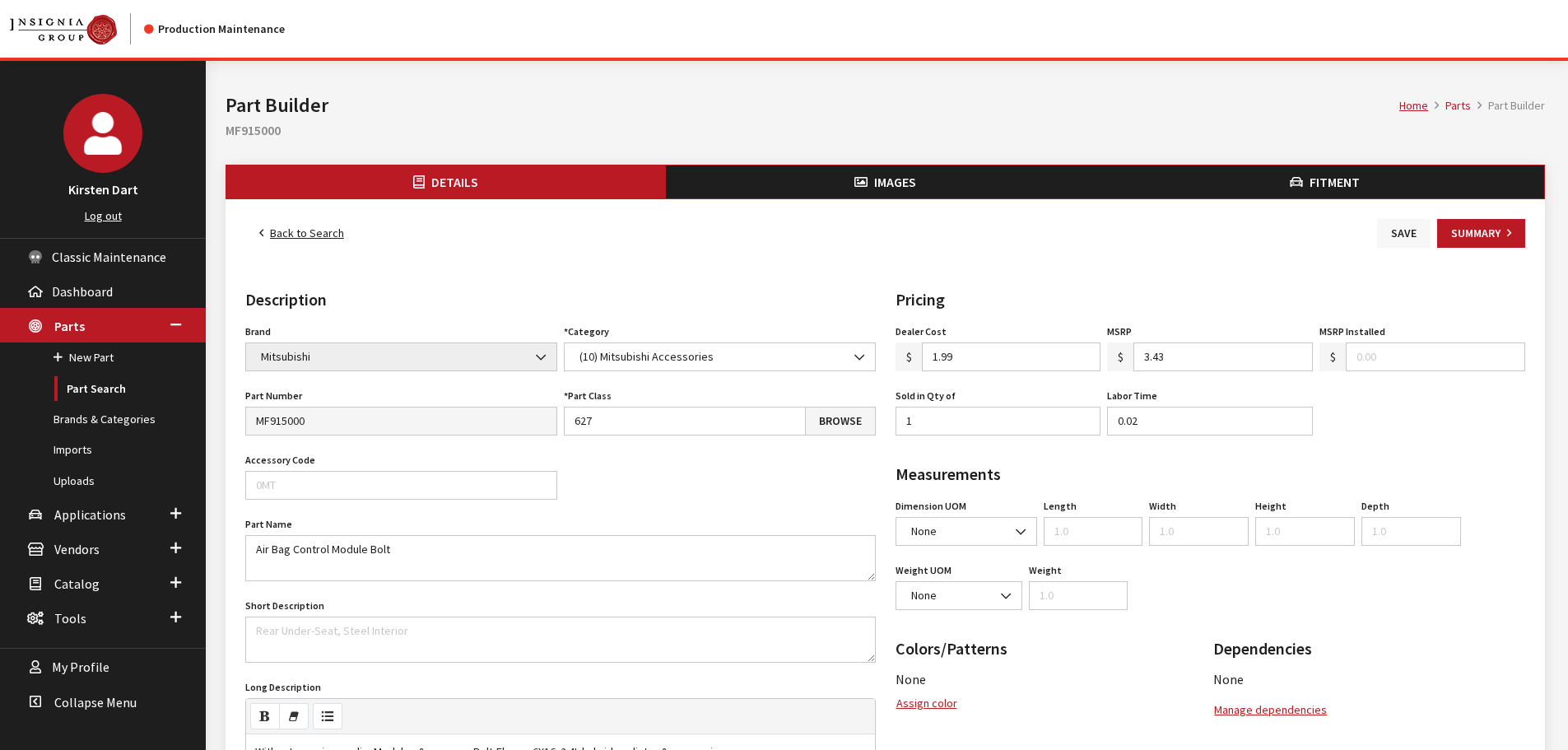 type on "3.43" 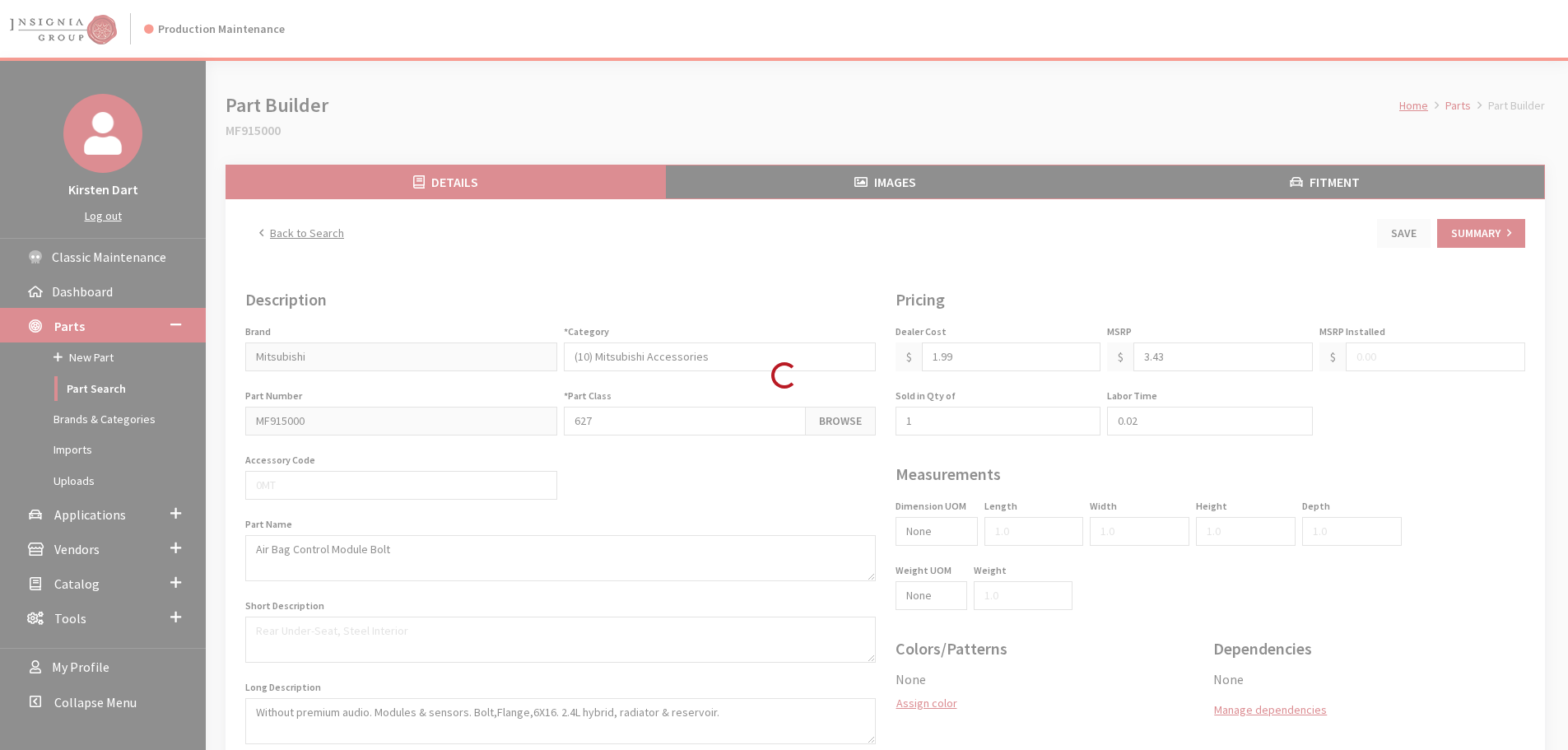 scroll, scrollTop: 0, scrollLeft: 0, axis: both 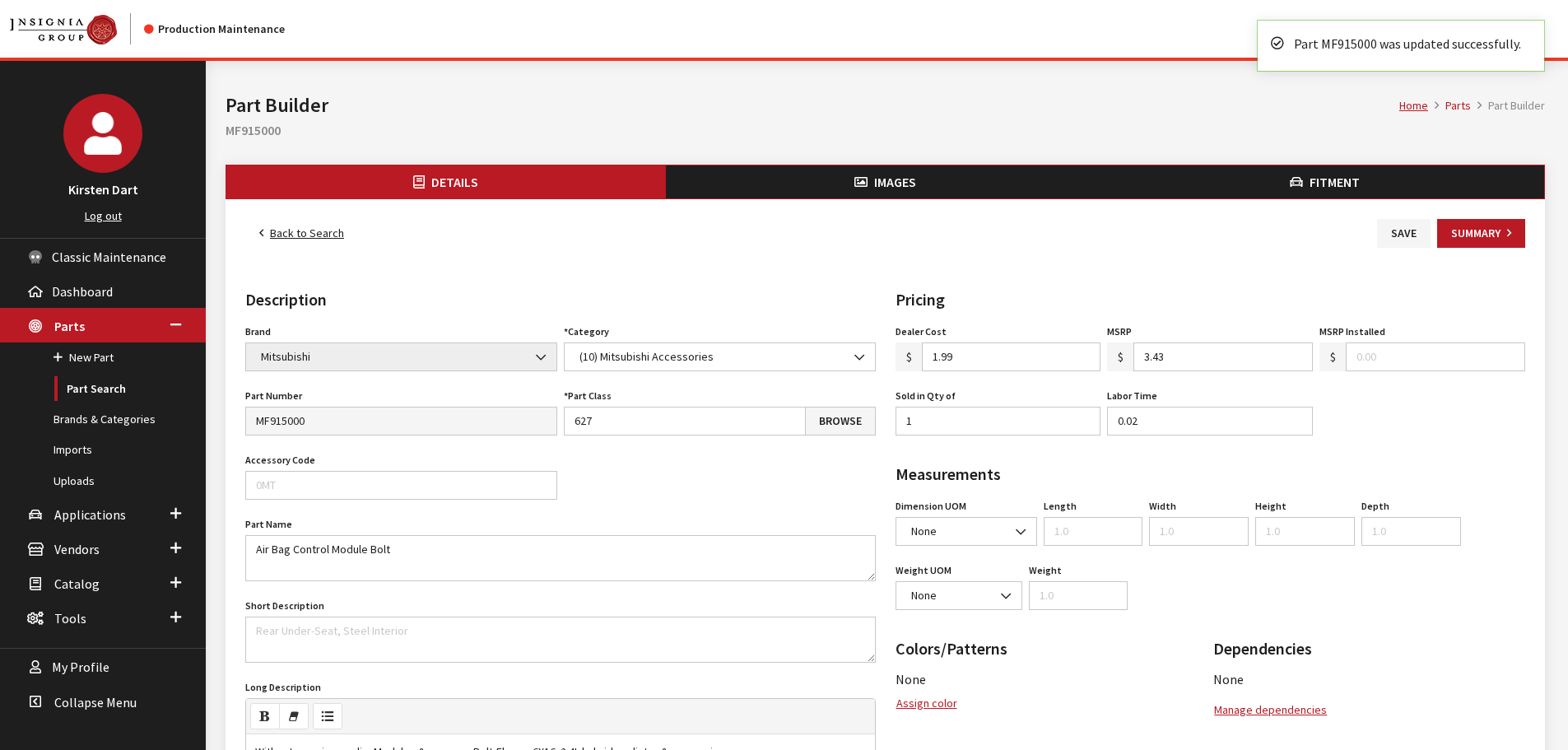 click on "Back to Search" at bounding box center (301, 233) 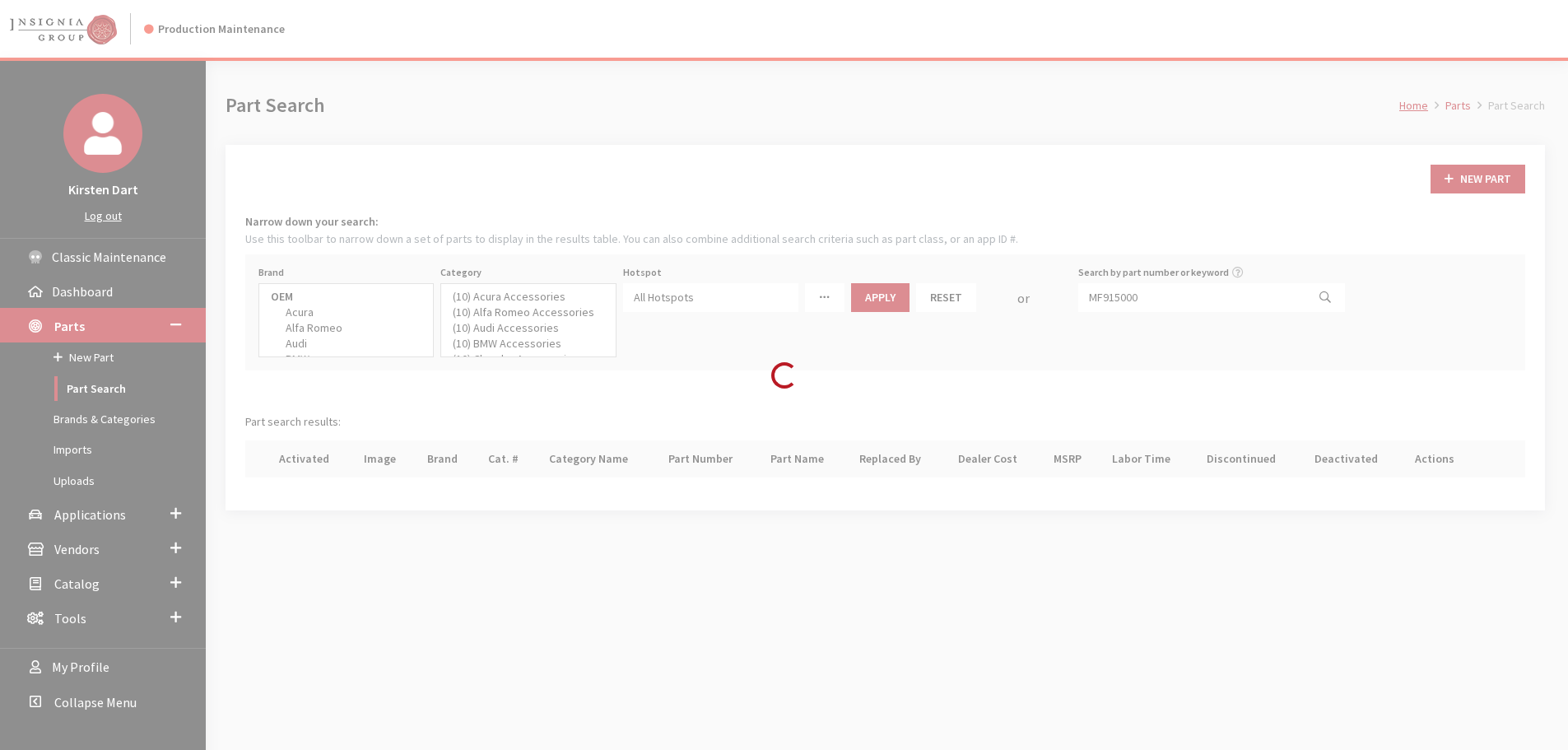 select 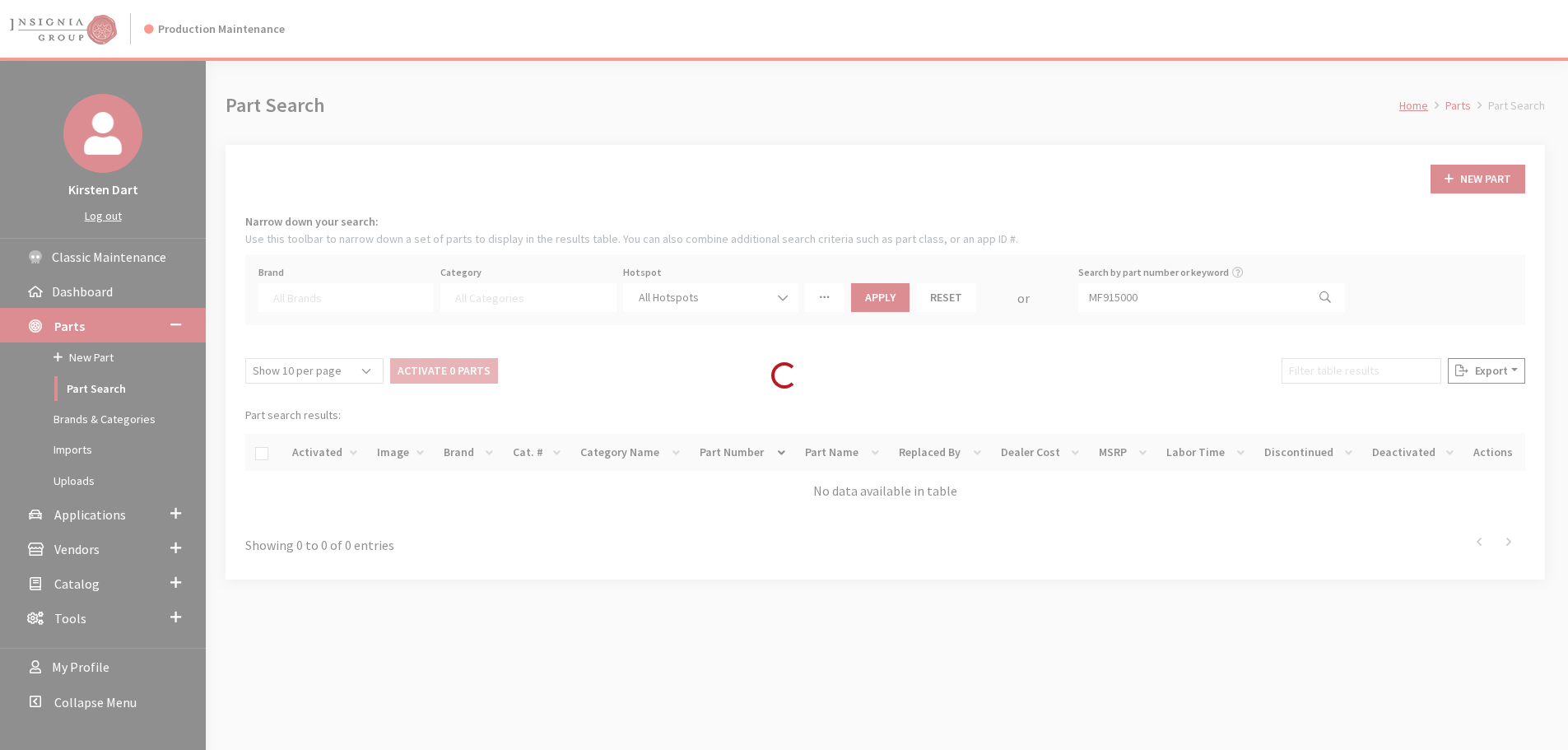 click on "Loading..." at bounding box center [784, 375] 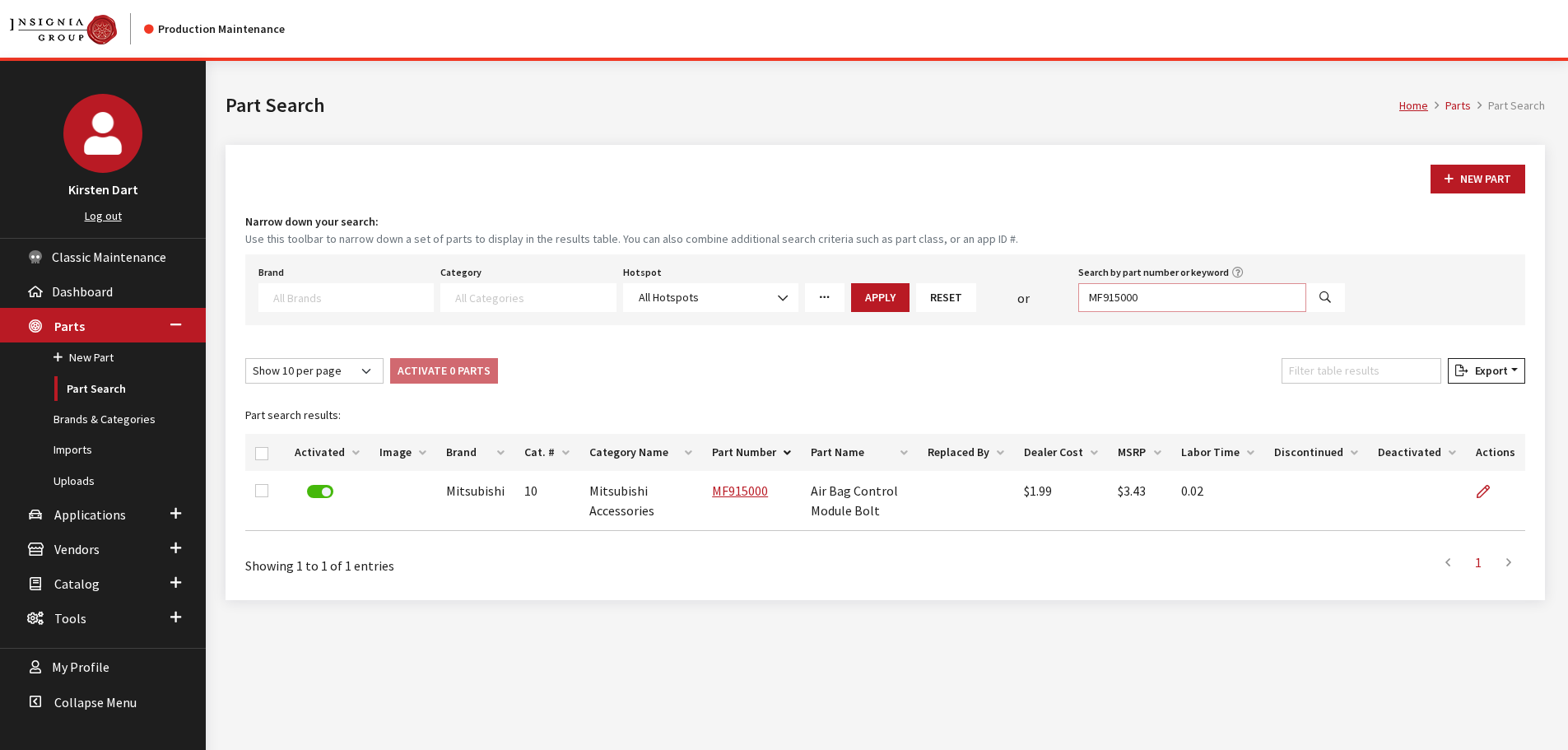 click on "MF915000" at bounding box center (1192, 297) 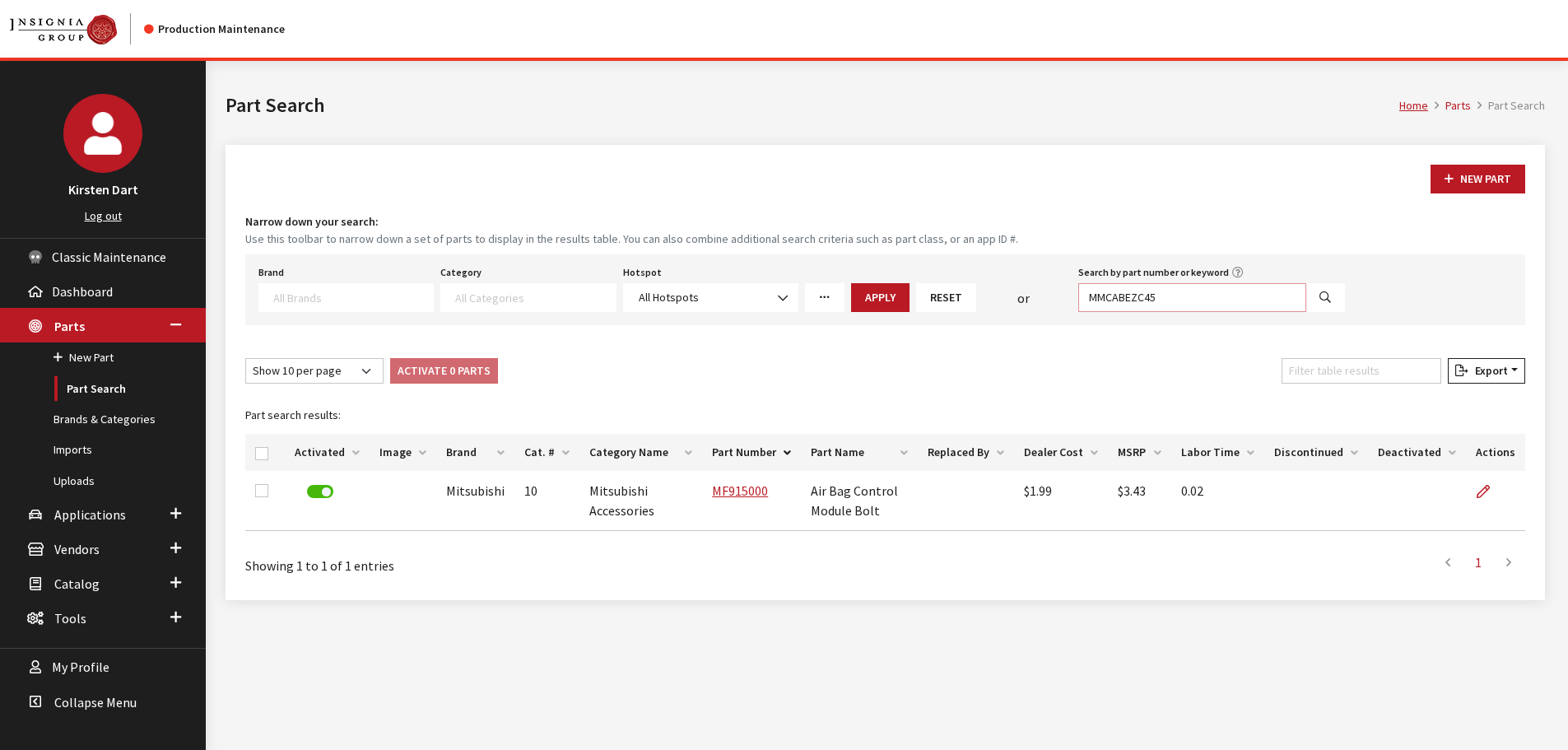 type on "MMCABEZC45" 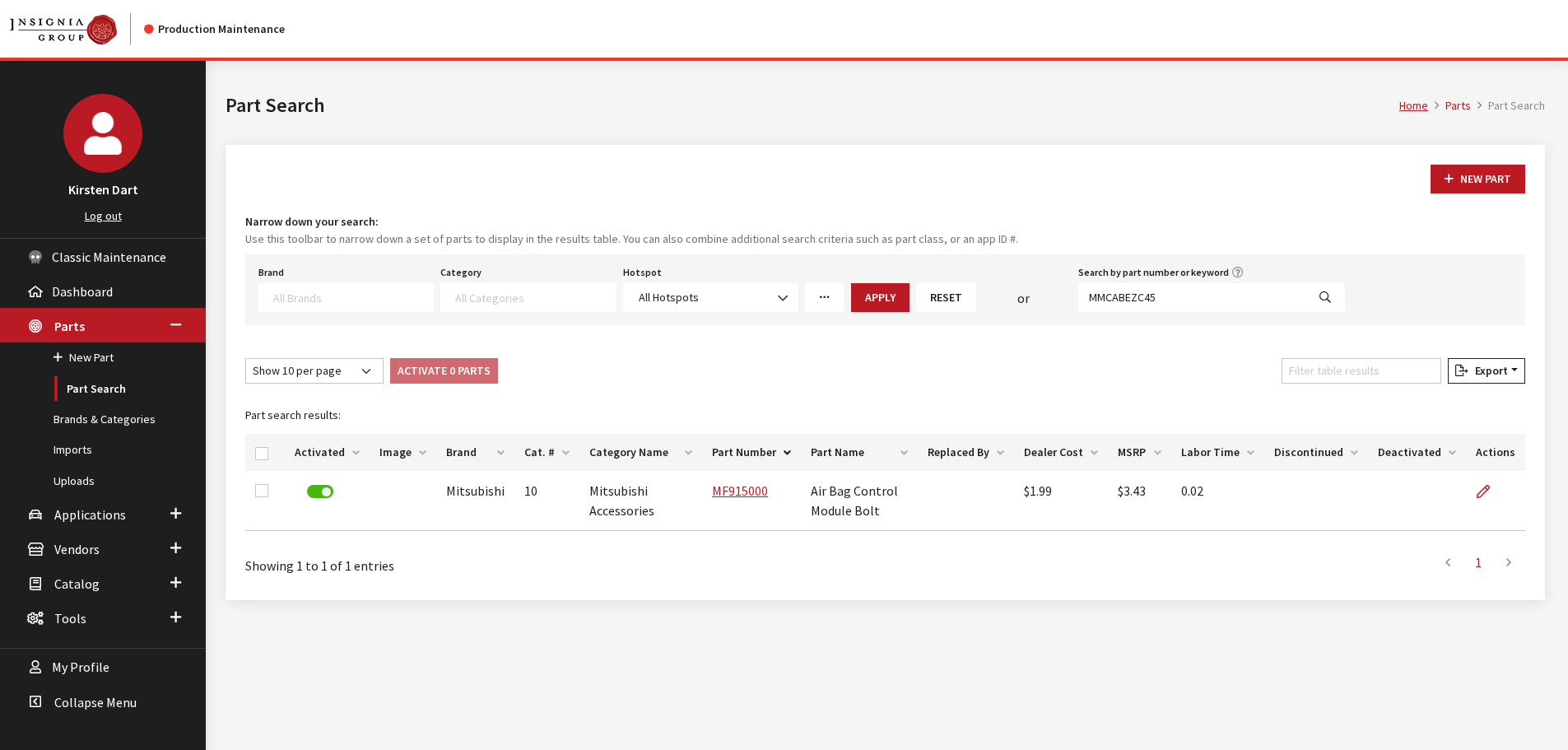 select 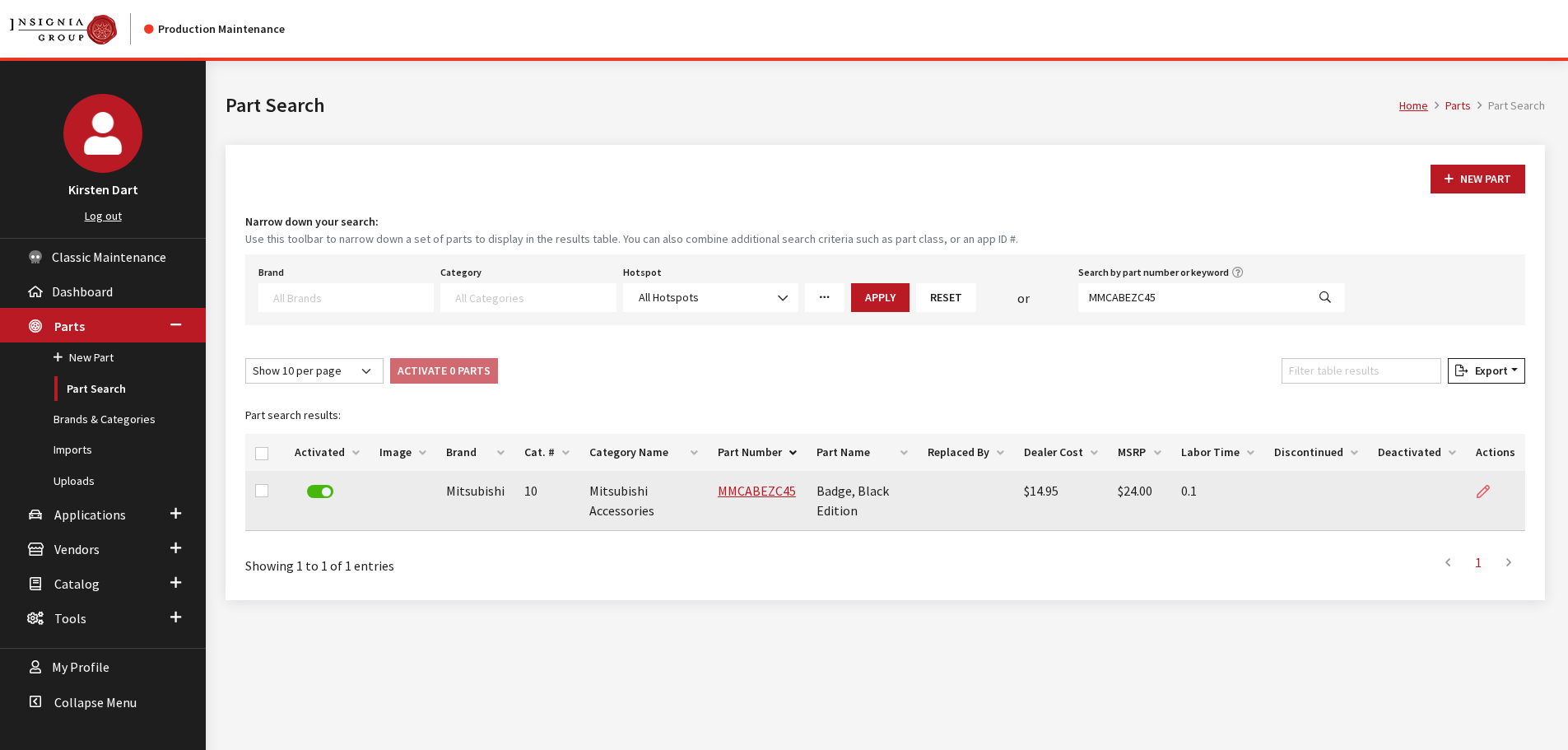 click at bounding box center (1490, 491) 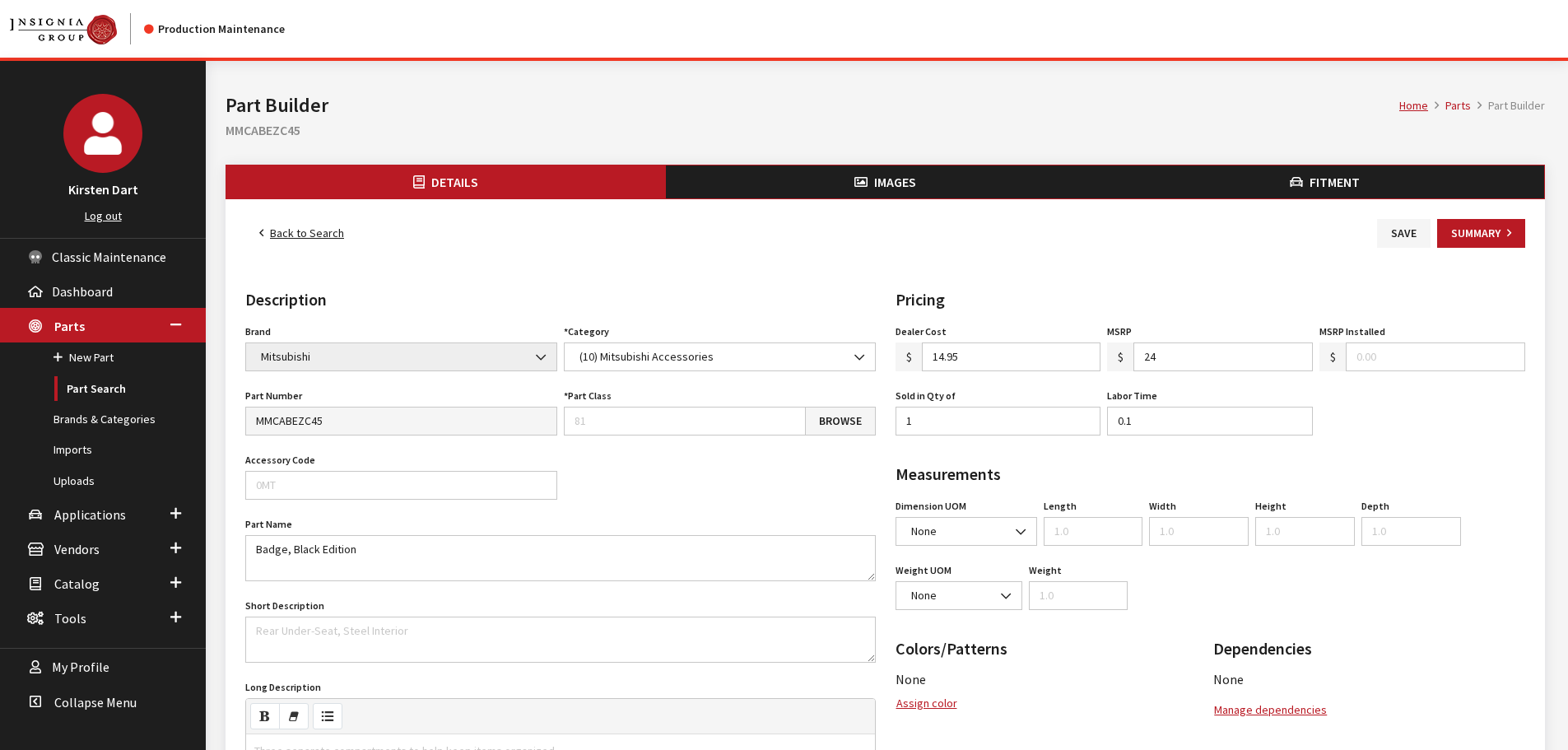 type on "24.00" 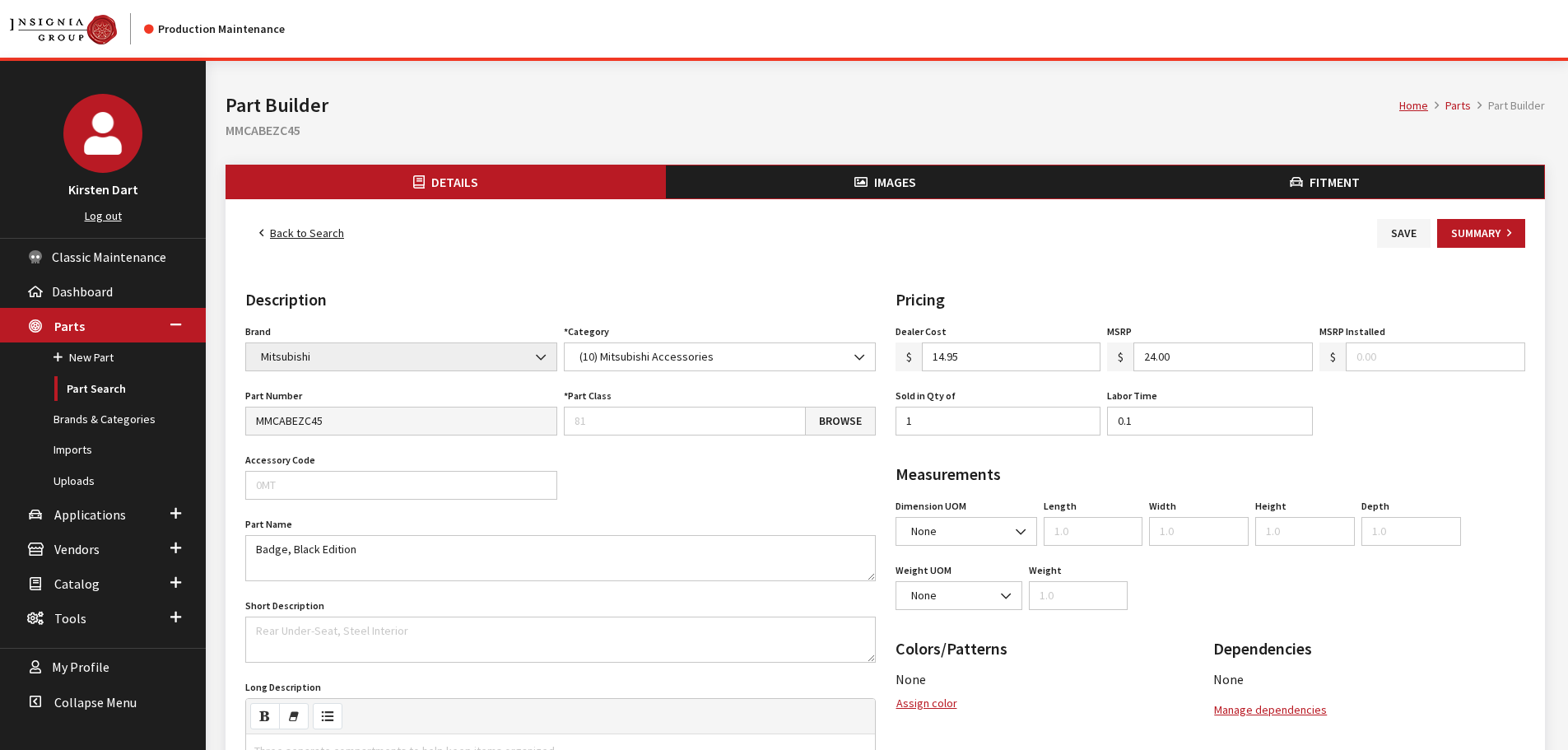 scroll, scrollTop: 0, scrollLeft: 0, axis: both 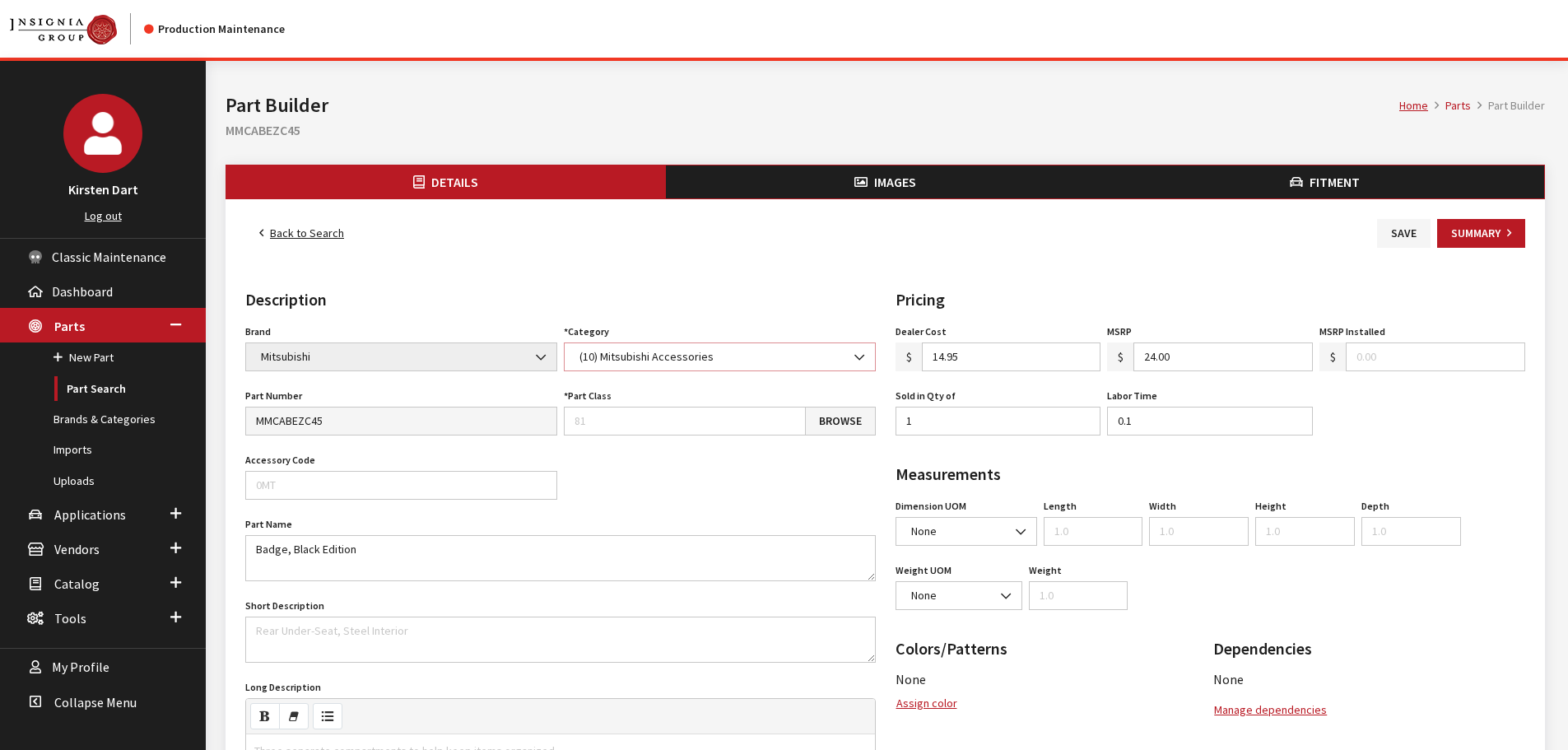 click on "(10) Mitsubishi Accessories" at bounding box center (719, 356) 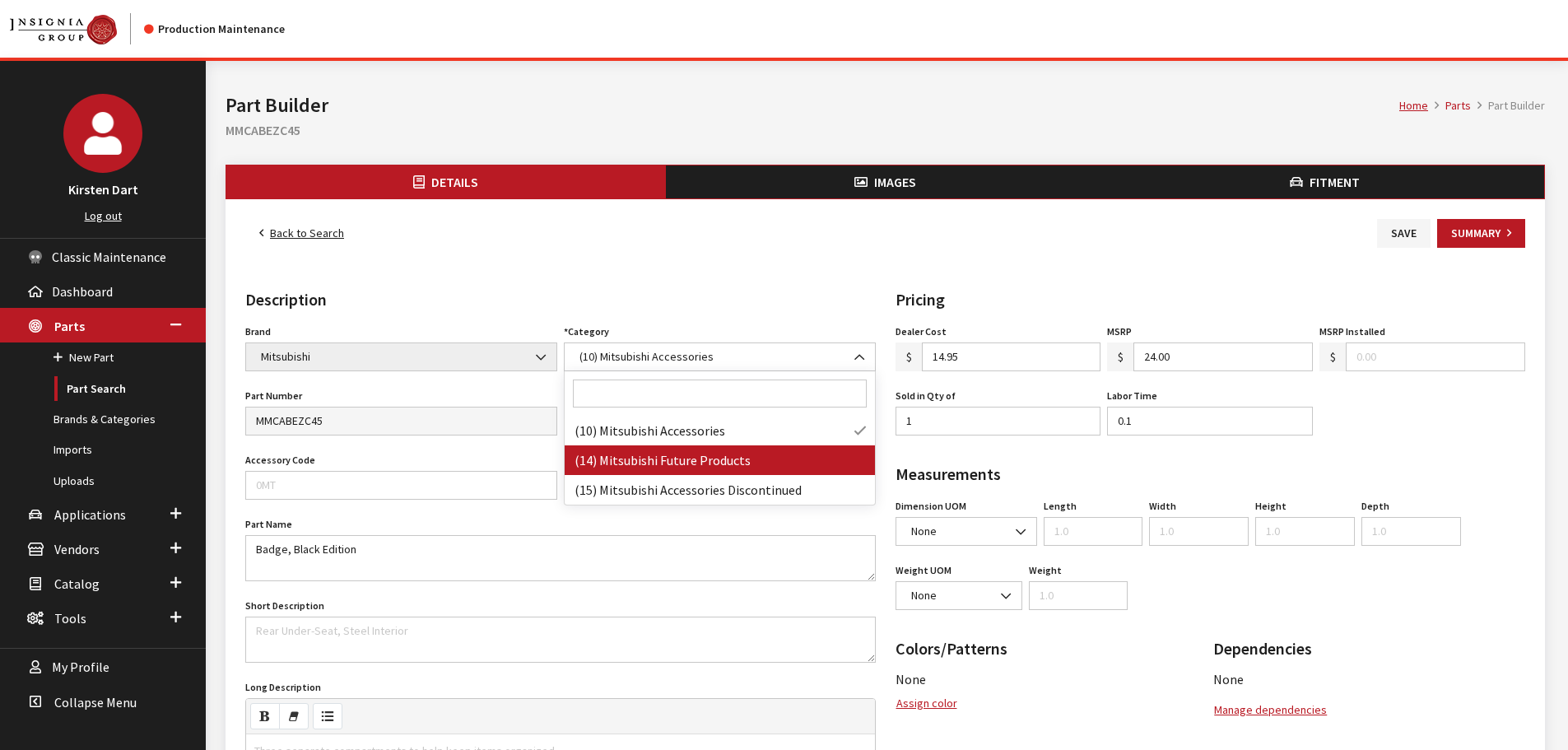 click on "Brand
Acura Alfa Romeo Audi BMW DoubleTake Ford Ford Racing GM GST Honda Hyundai Infiniti Jaguar Kia Land Rover Lexus Mazda META Mitsubishi Mopar Nissan Saturn Scion Service Plans SET Spitzer Protection Subaru Toyota VW We Owe / Due Bill Yamaha 3D Carbon 3M ACE Advent Agri-Cover AlloyGator Alpine Ameraguard American Radio AMG AMG-Hyundai AMG-Kia AMP ANZO Aries AstroStart Audiovox AUER Automotive Auto Action Automate Autostart Avital AVS Azentek BAK Bed Rug BEDSLIDE Belltech Bestop Boomerang Borla BrandMotion Bruno Bushwacker Cargo Solutions Cedar Electronics Check Corp Classic Soft Trim Clifford Complete Appearance Corsa Covercraft Crimestopper Curt Manufacturing Dawn Dealer Dealer Package Dee Zee Defenderworx Diamondback Diamon-Fusion Directed Draw-Tite DualLiner E&G EchoMaster Eclipse Empire Escort Extang Five AD Fold-A-Cover Ford Performance Go Rhino GuidePoint Husky Hypertech ICI Innovasia Intro-Tech K&N Katzkin Kenwood KICKER KW" at bounding box center [561, 637] 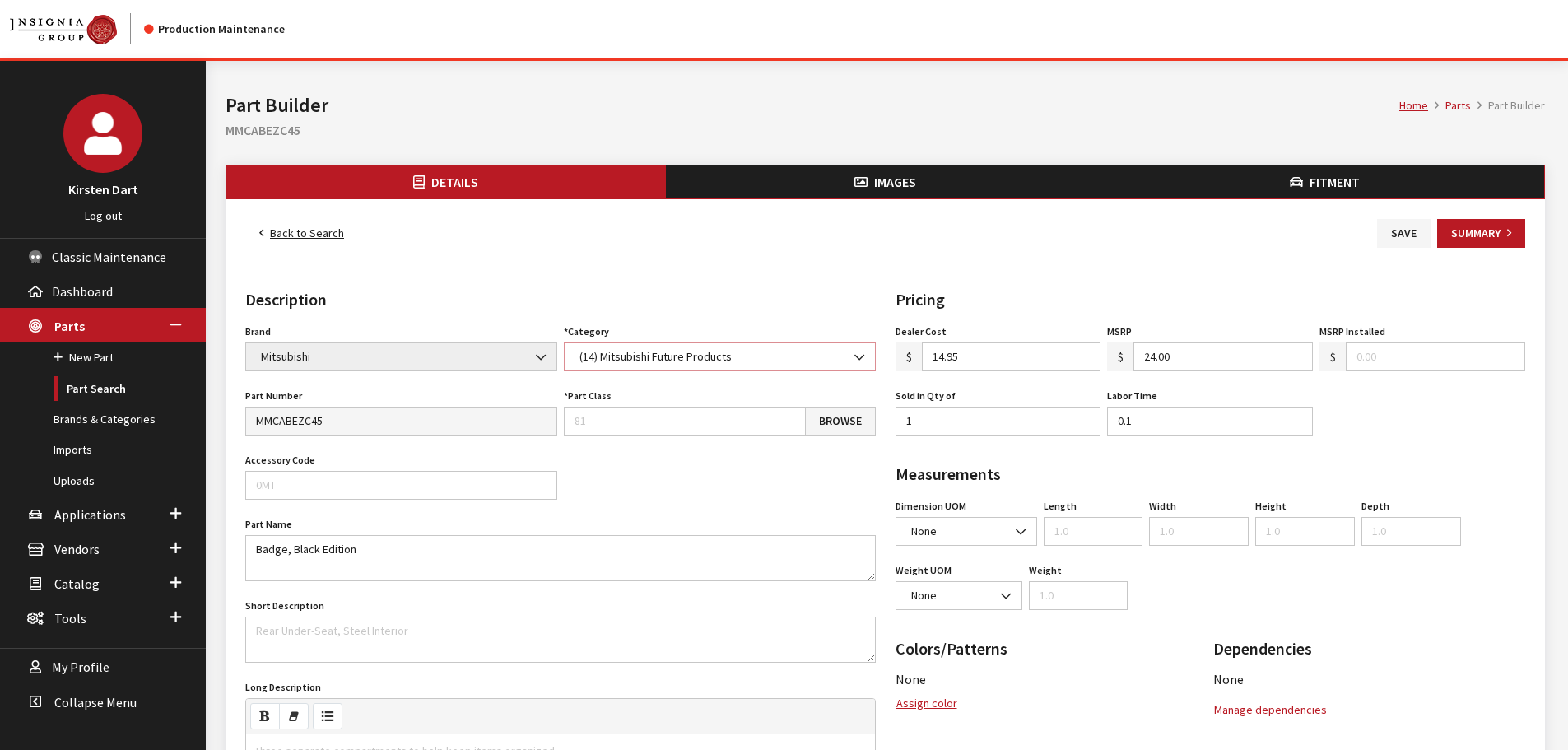 click on "(14) Mitsubishi Future Products" at bounding box center [719, 356] 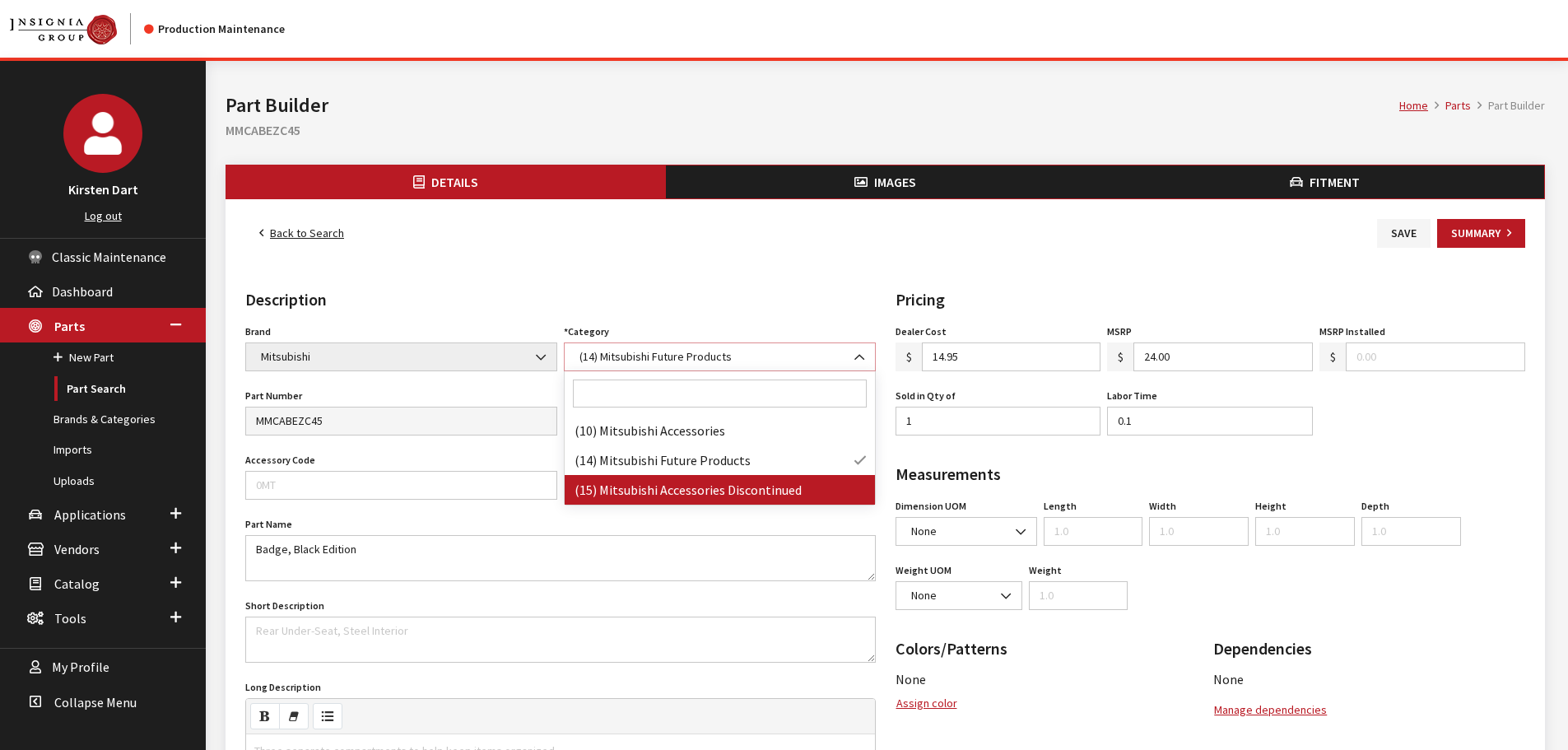 select on "139" 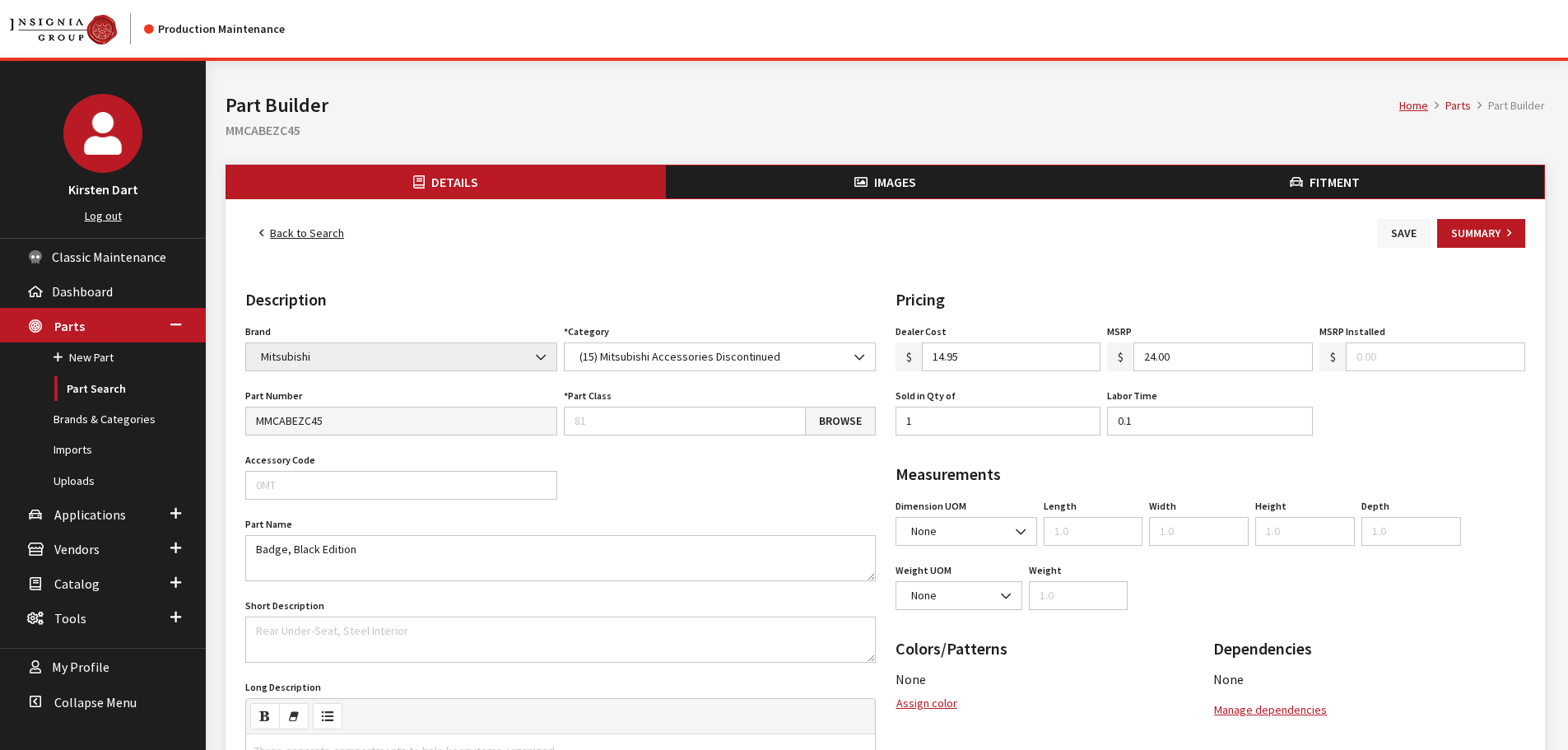 click on "Save" at bounding box center [1403, 233] 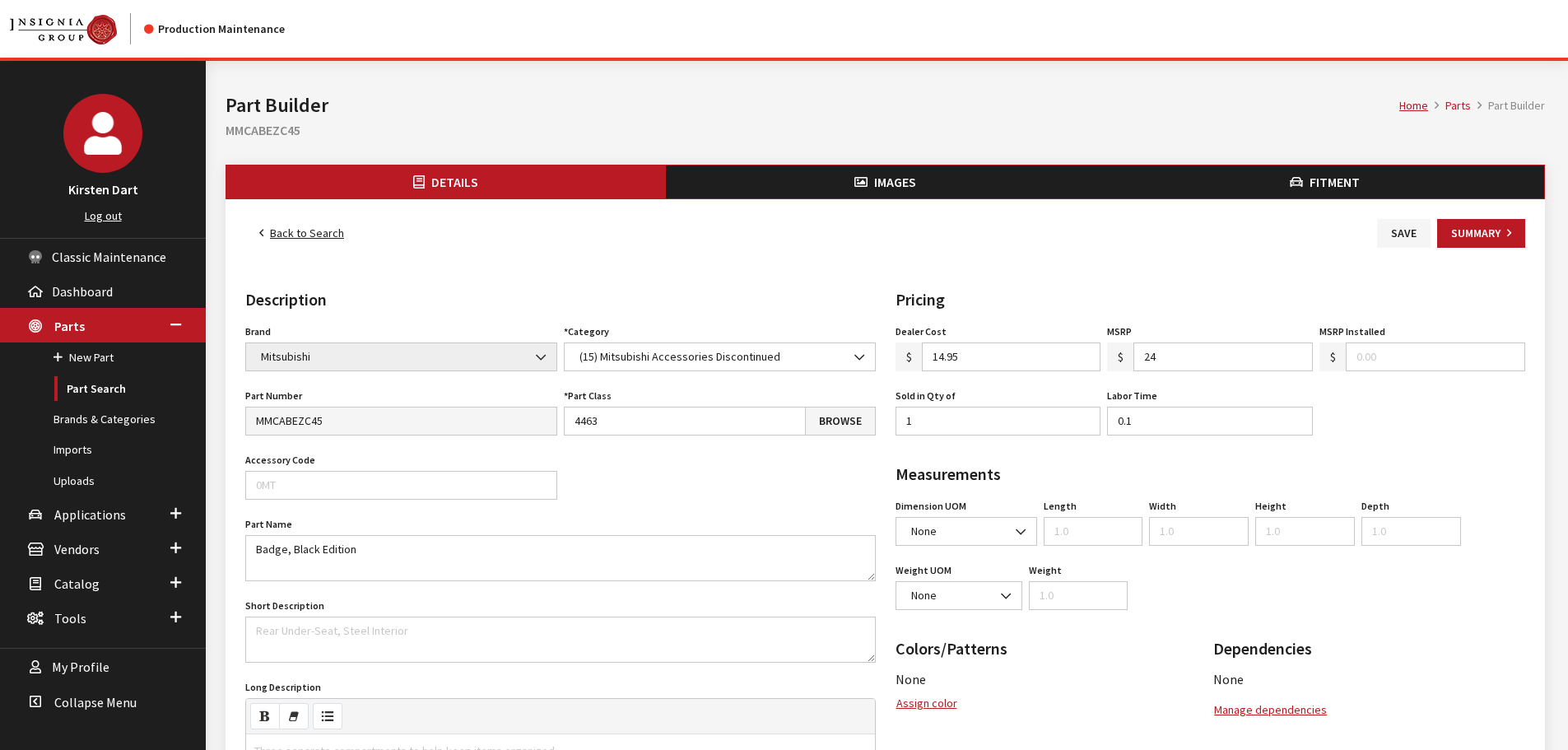 type on "24.00" 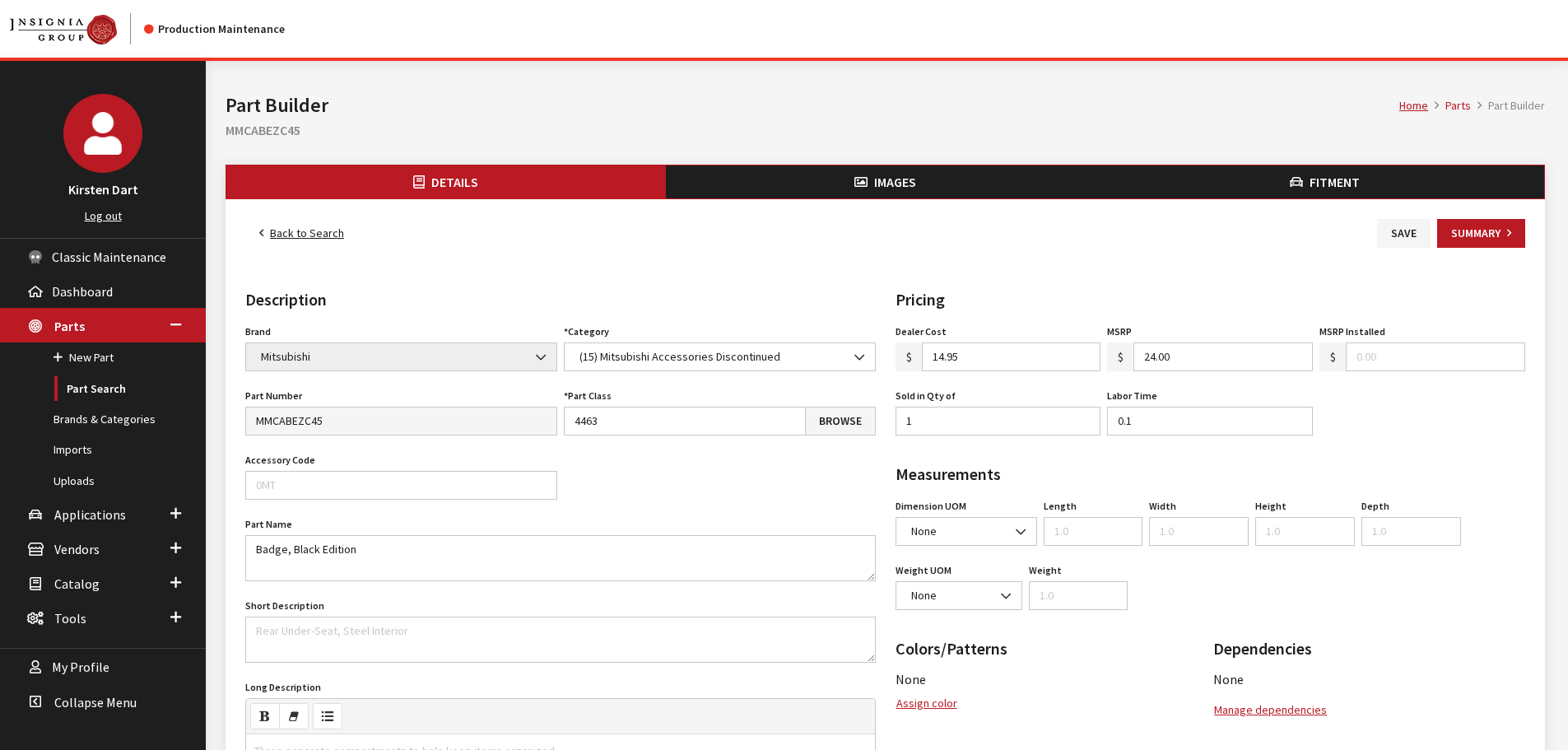 scroll, scrollTop: 0, scrollLeft: 0, axis: both 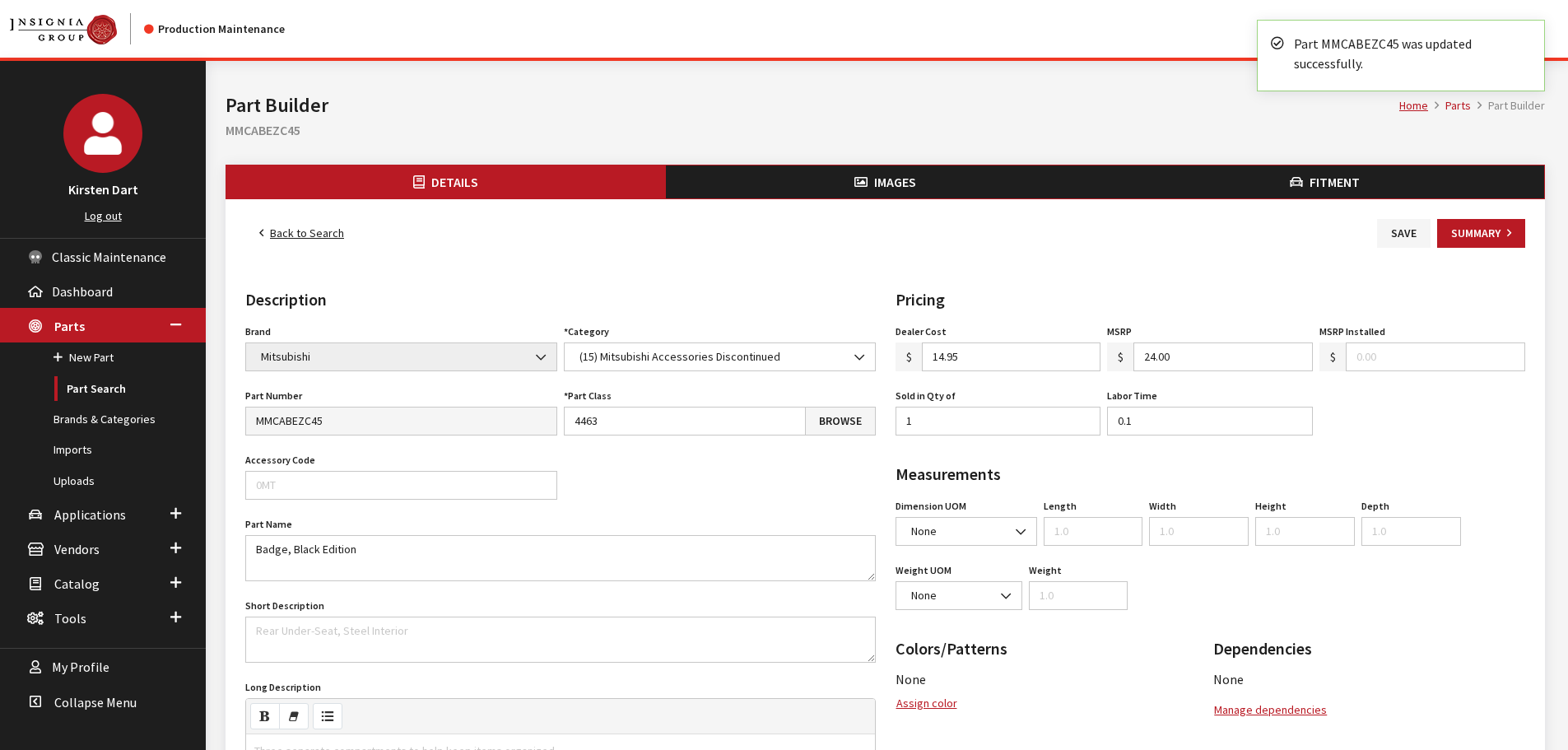 click on "Back to Search" at bounding box center [301, 233] 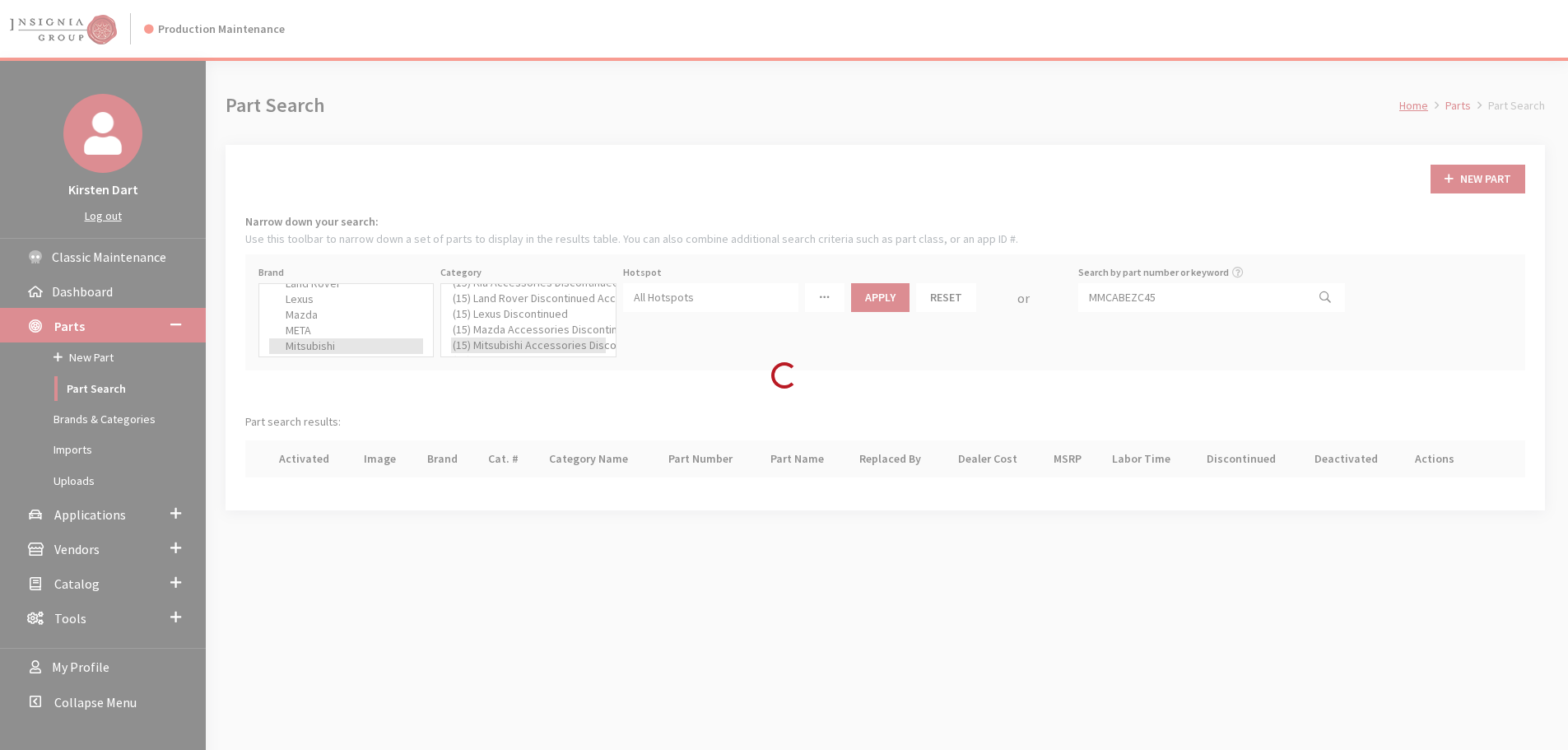 scroll, scrollTop: 0, scrollLeft: 0, axis: both 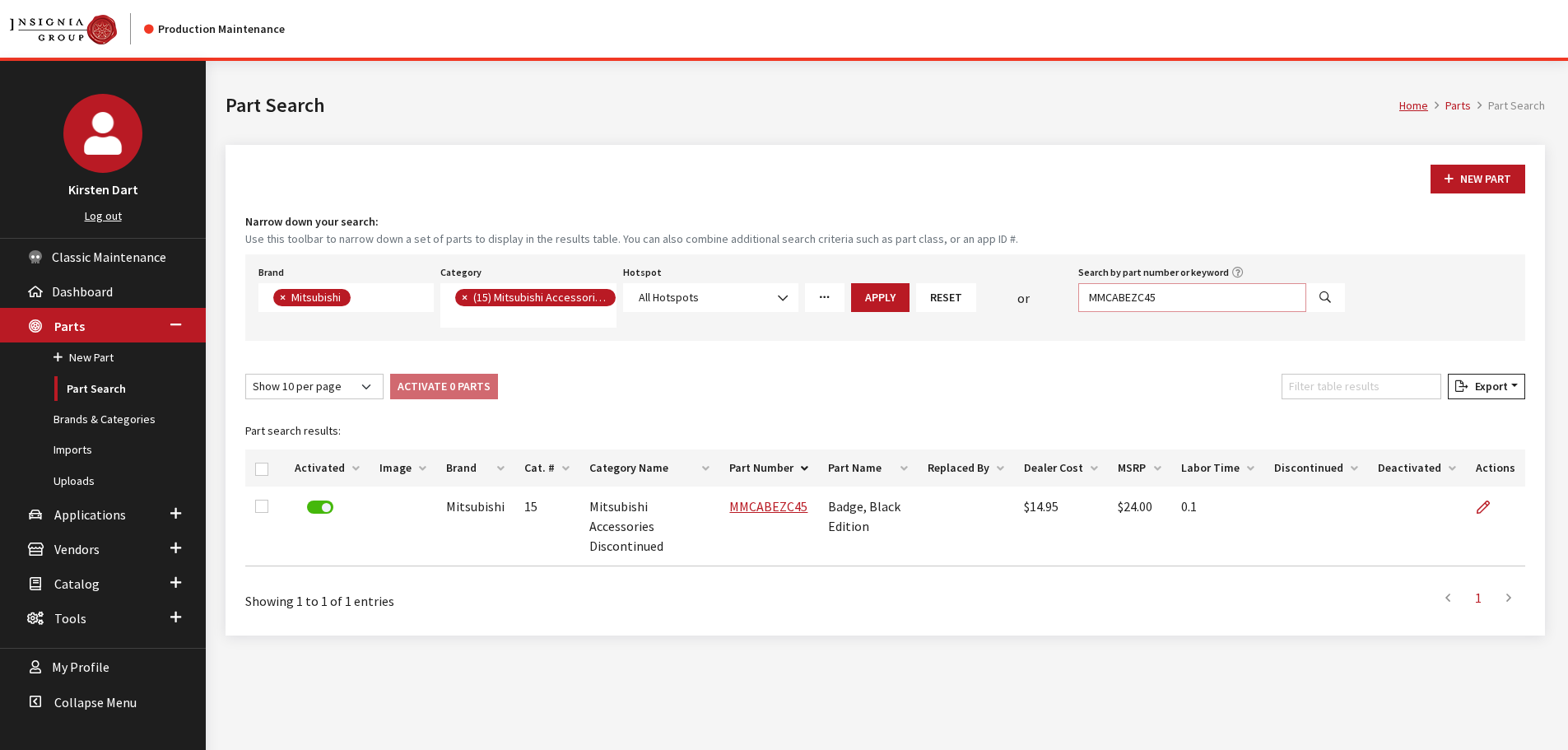 click on "MMCABEZC45" at bounding box center (1192, 297) 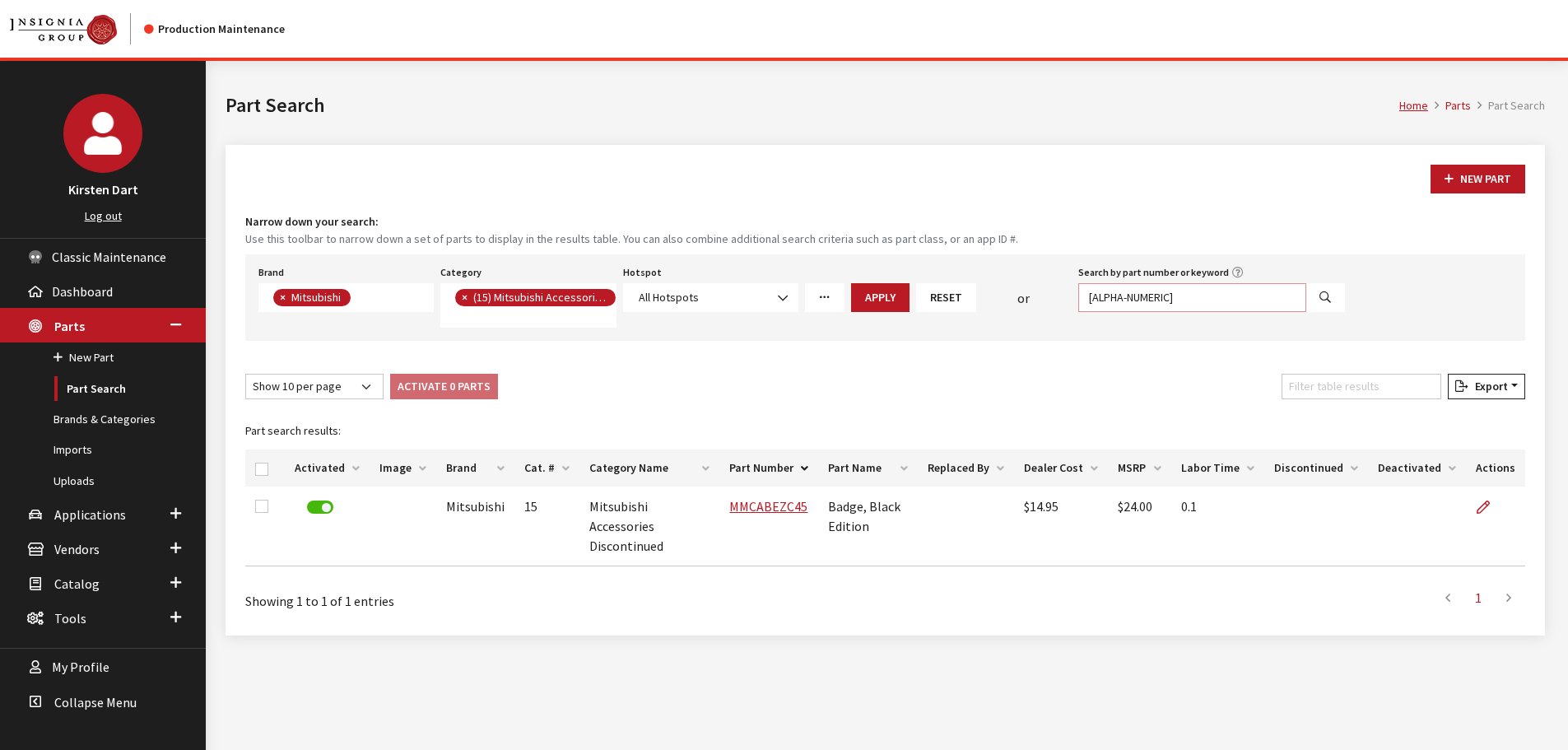 type on "MN107671XA" 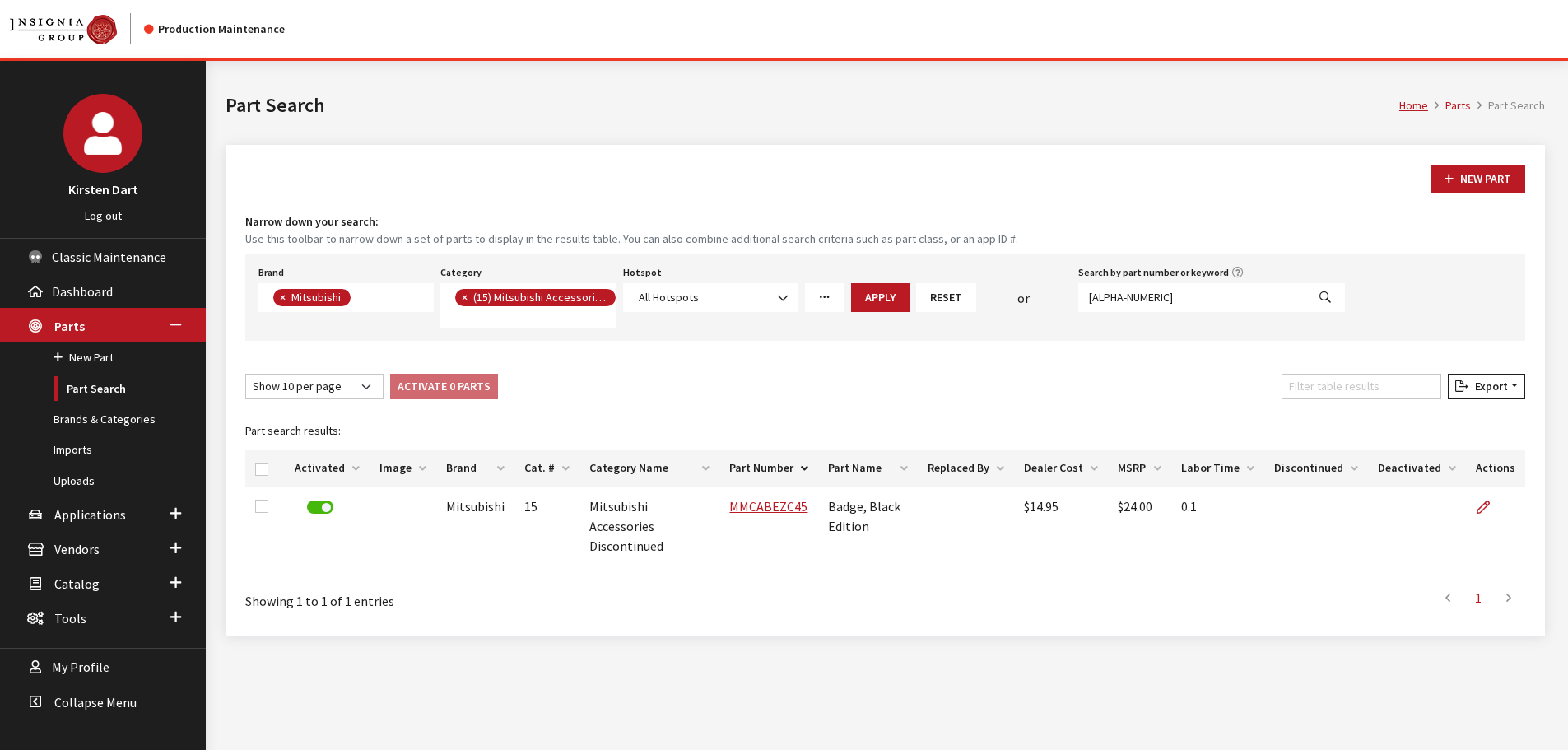 select 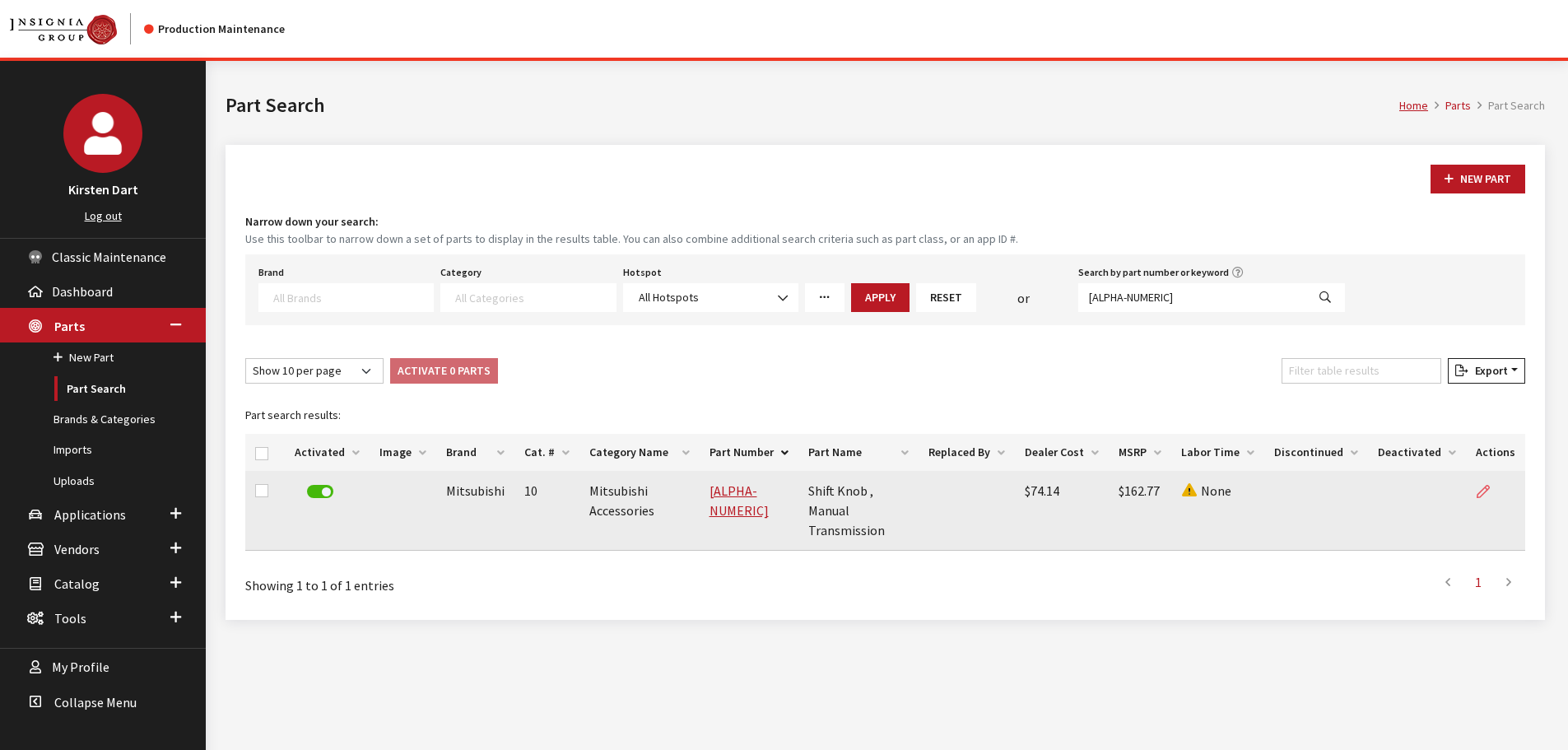 click at bounding box center (1490, 491) 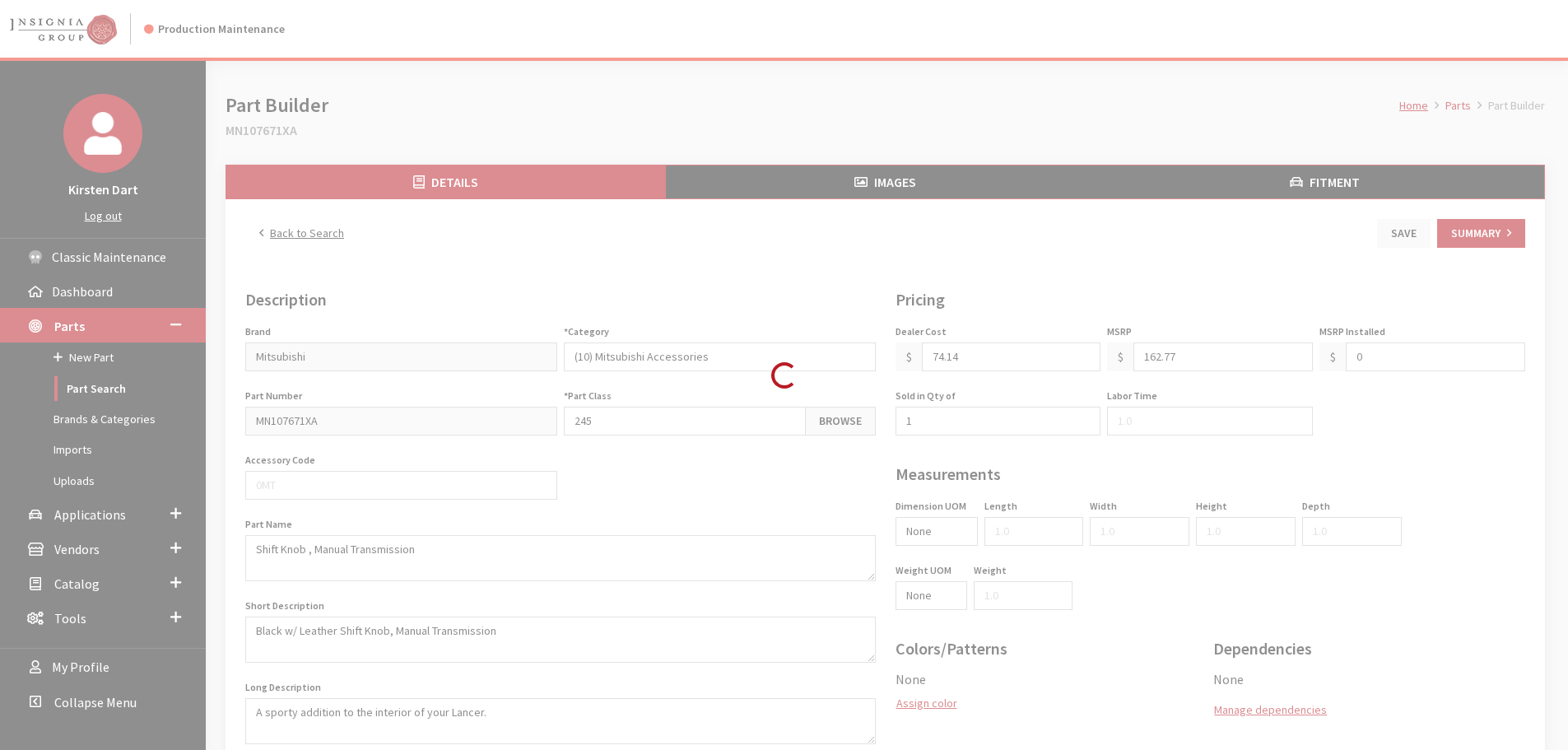 scroll, scrollTop: 0, scrollLeft: 0, axis: both 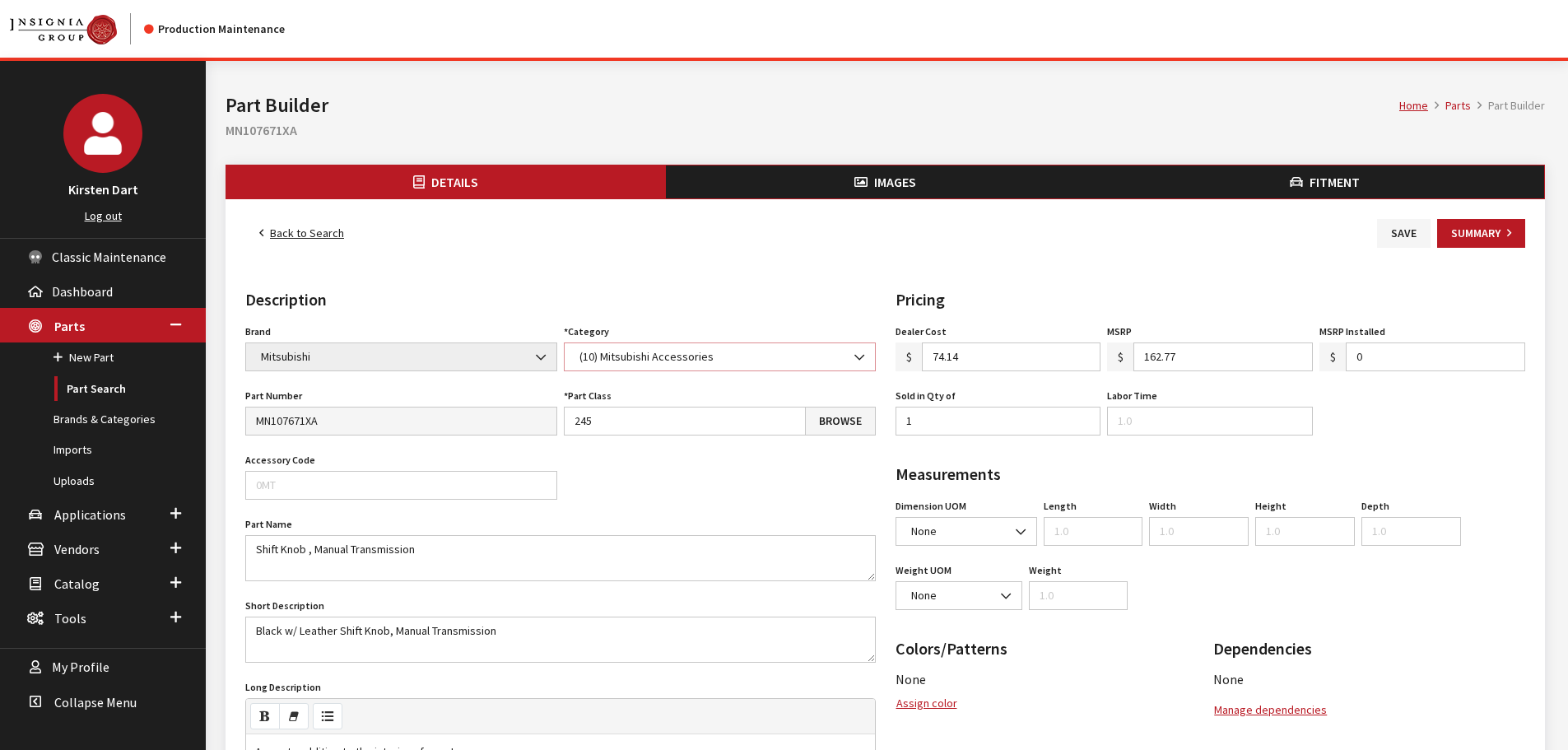 click on "(10) Mitsubishi Accessories" at bounding box center (719, 356) 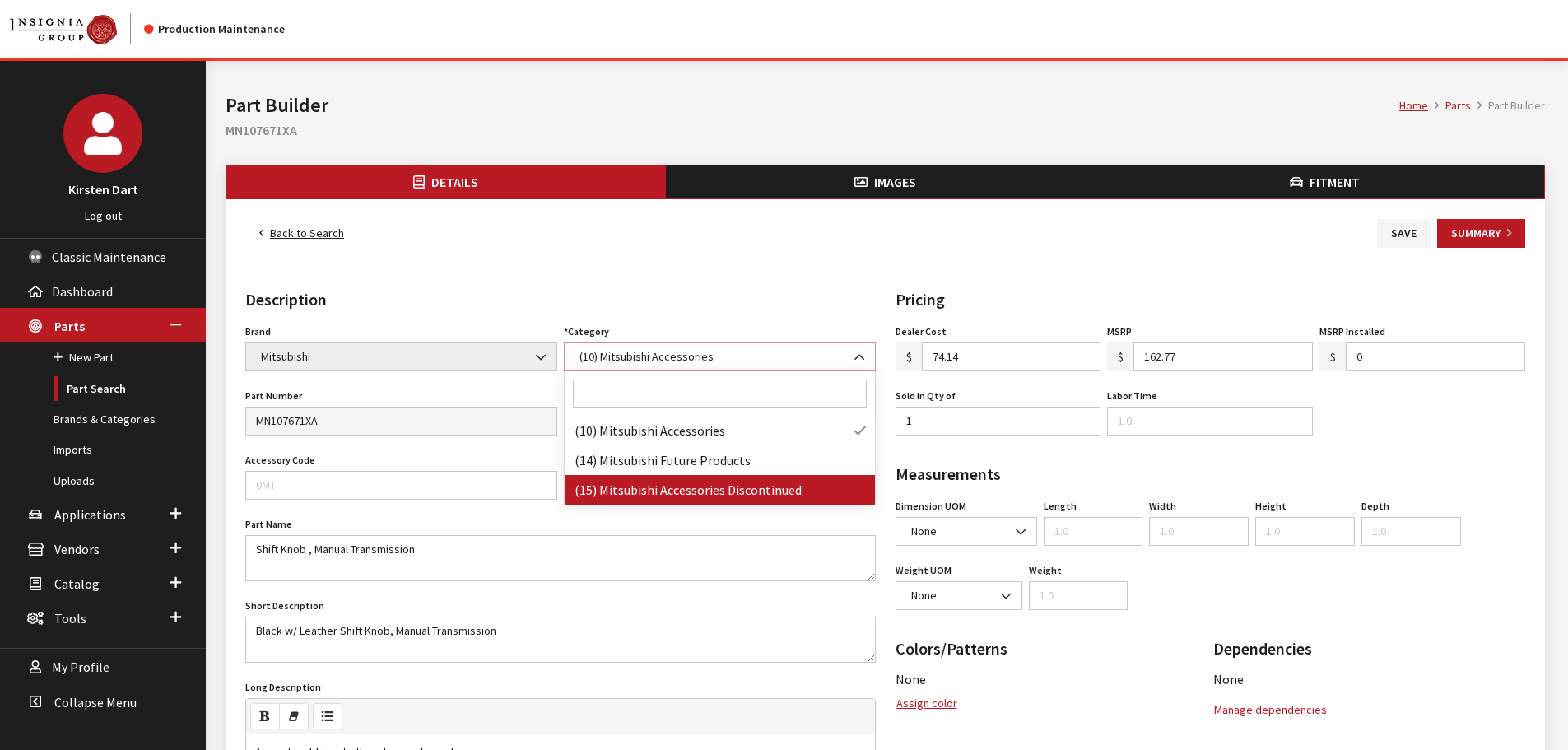 select on "139" 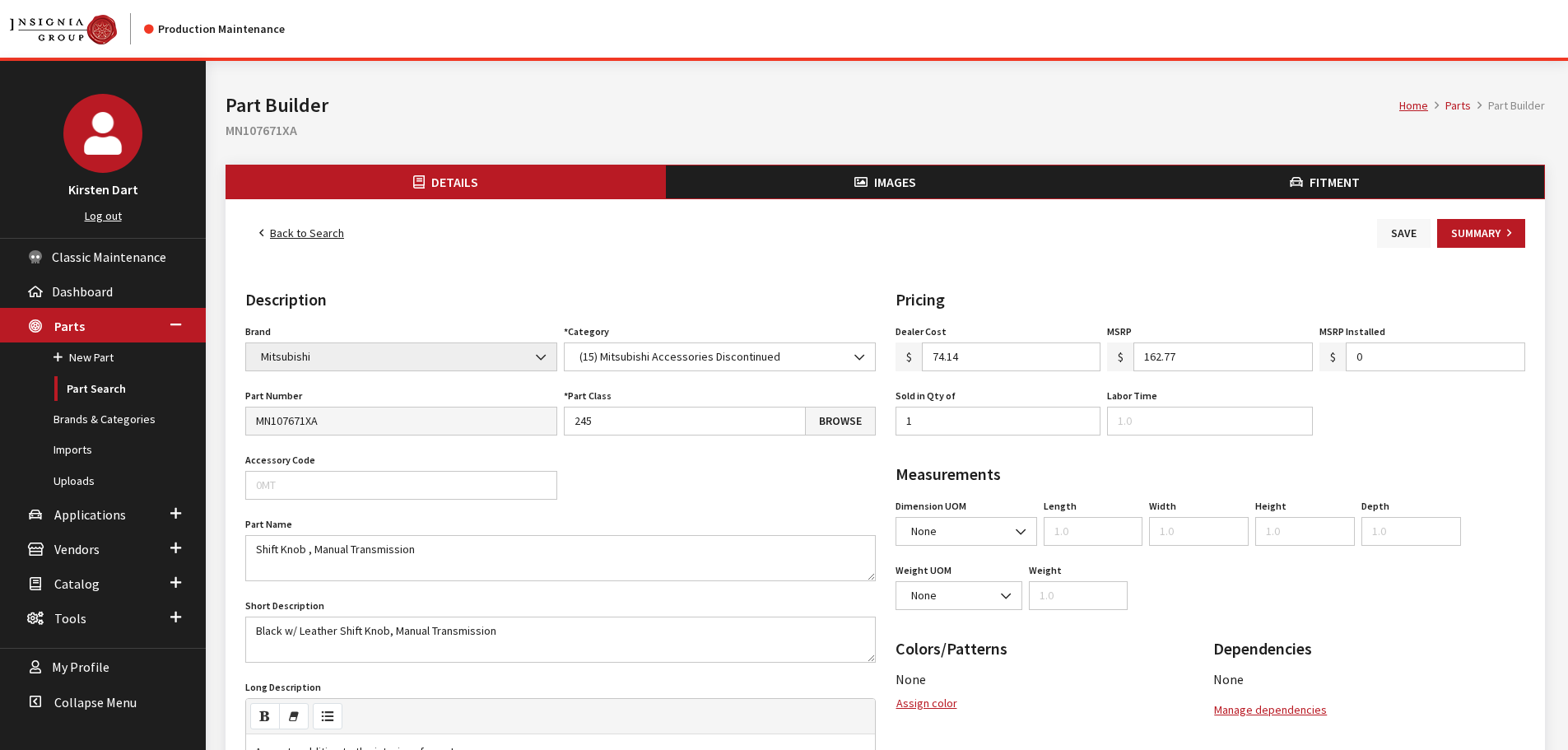 click on "Save" at bounding box center (1403, 233) 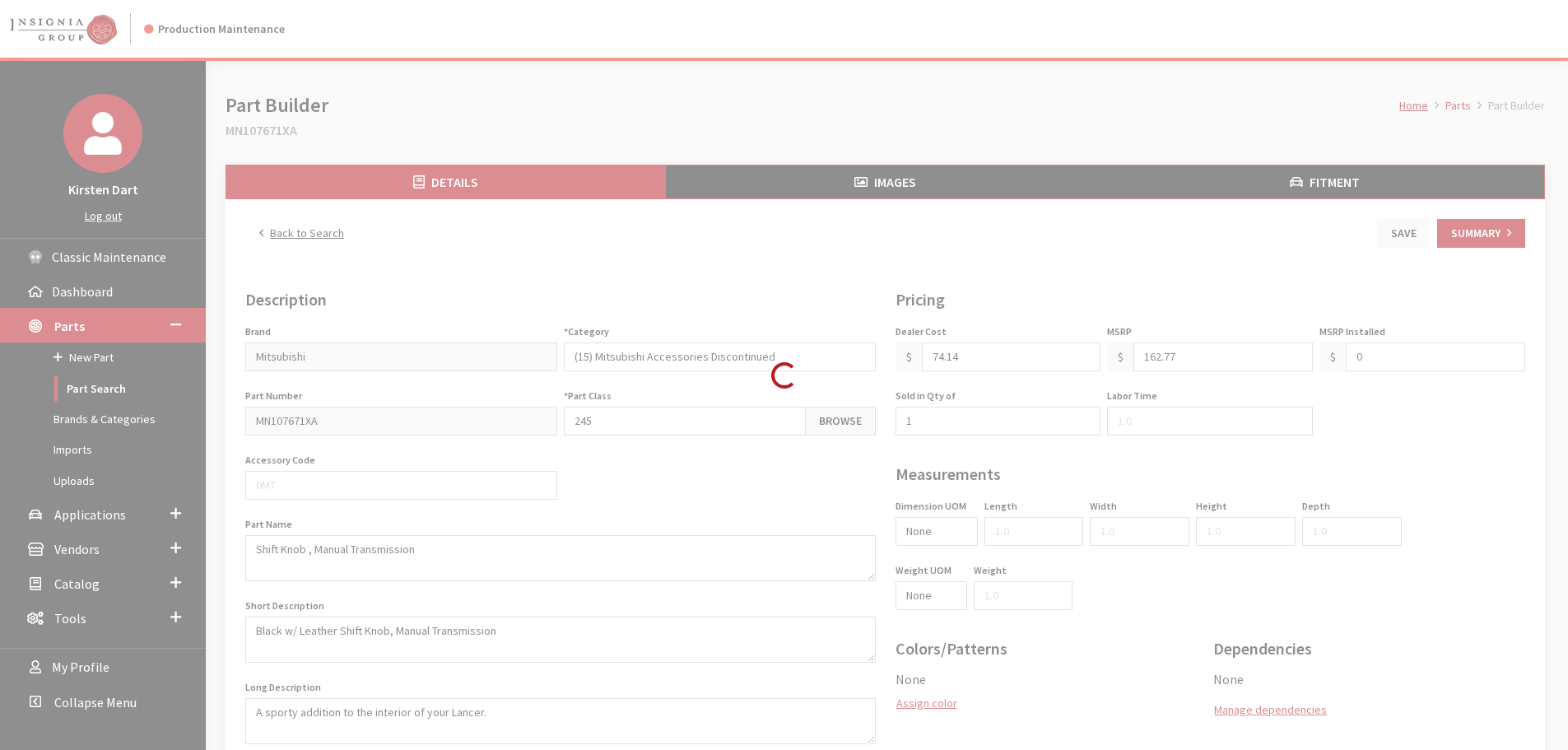 scroll, scrollTop: 0, scrollLeft: 0, axis: both 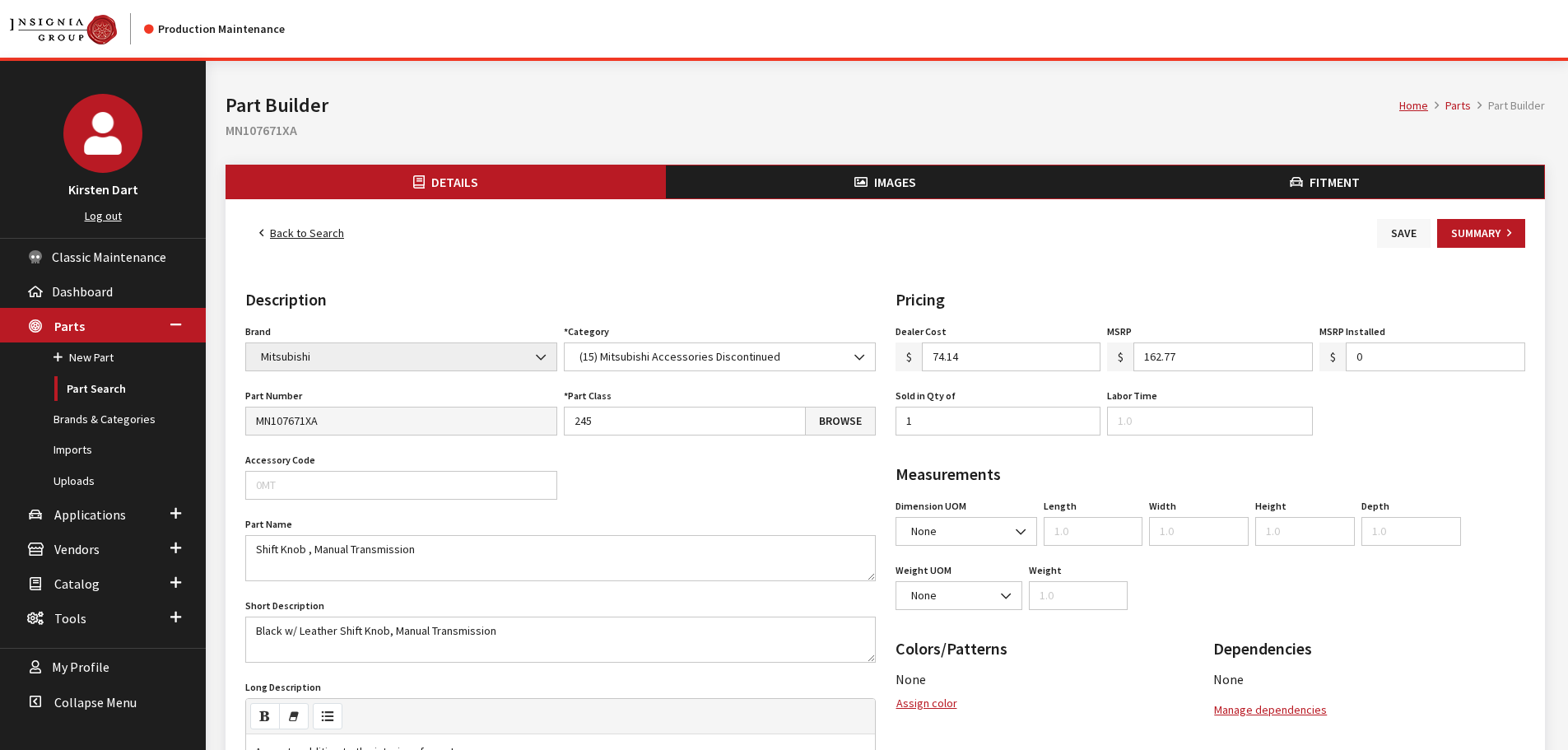 click on "Save" at bounding box center (1403, 233) 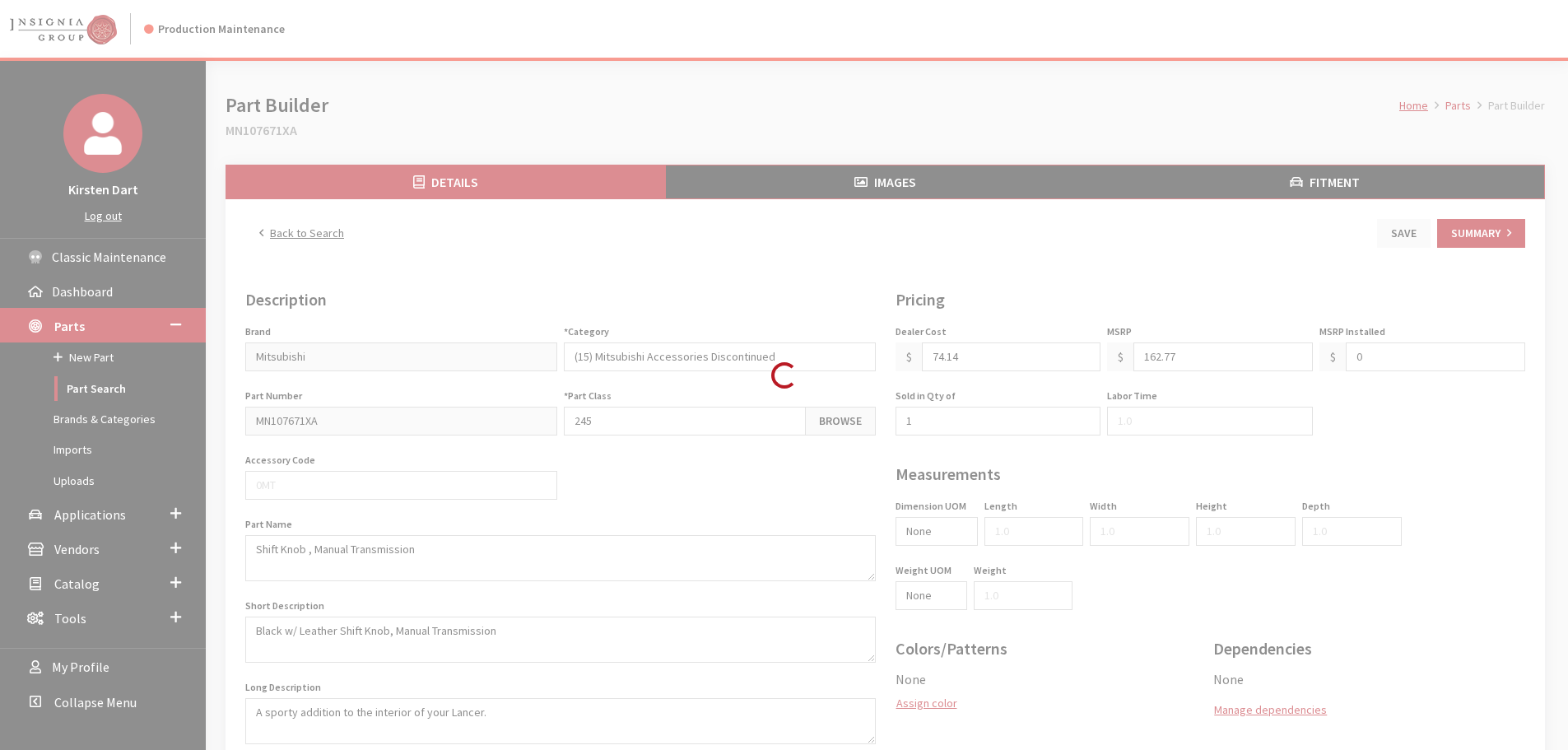 scroll, scrollTop: 0, scrollLeft: 0, axis: both 